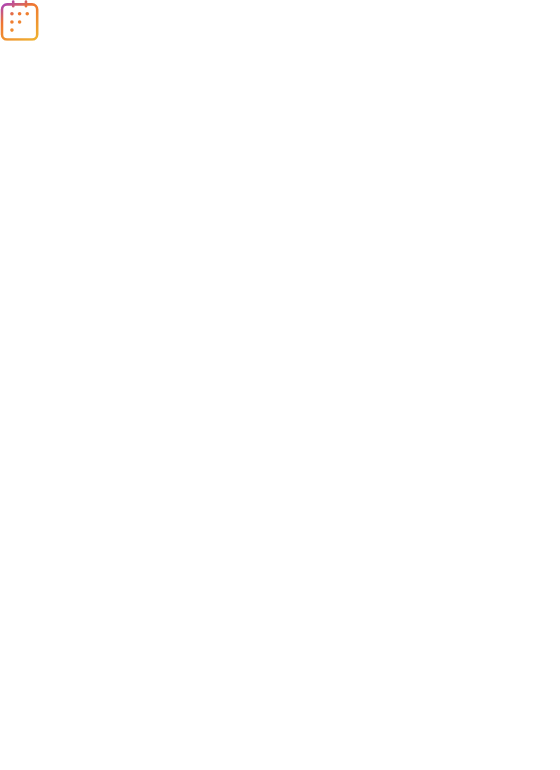 scroll, scrollTop: 0, scrollLeft: 0, axis: both 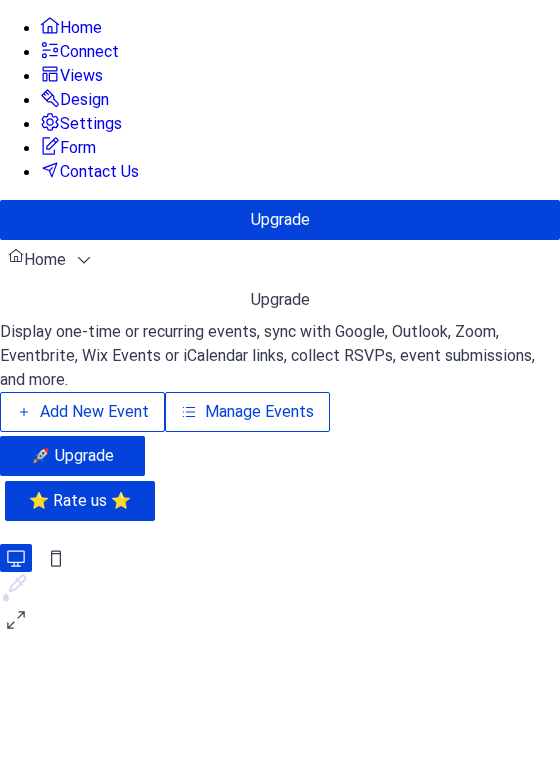 click on "Manage Events" at bounding box center (259, 412) 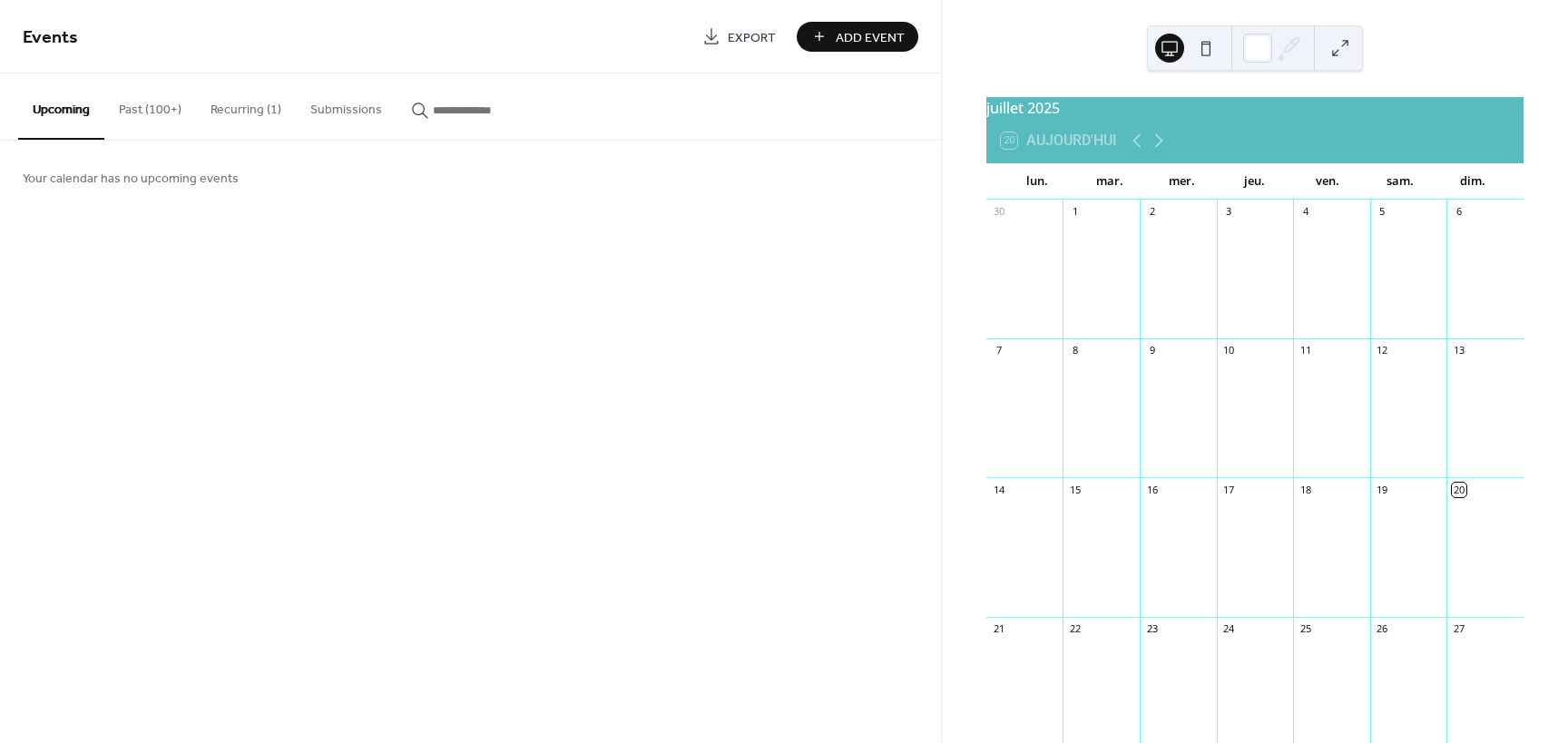 scroll, scrollTop: 0, scrollLeft: 0, axis: both 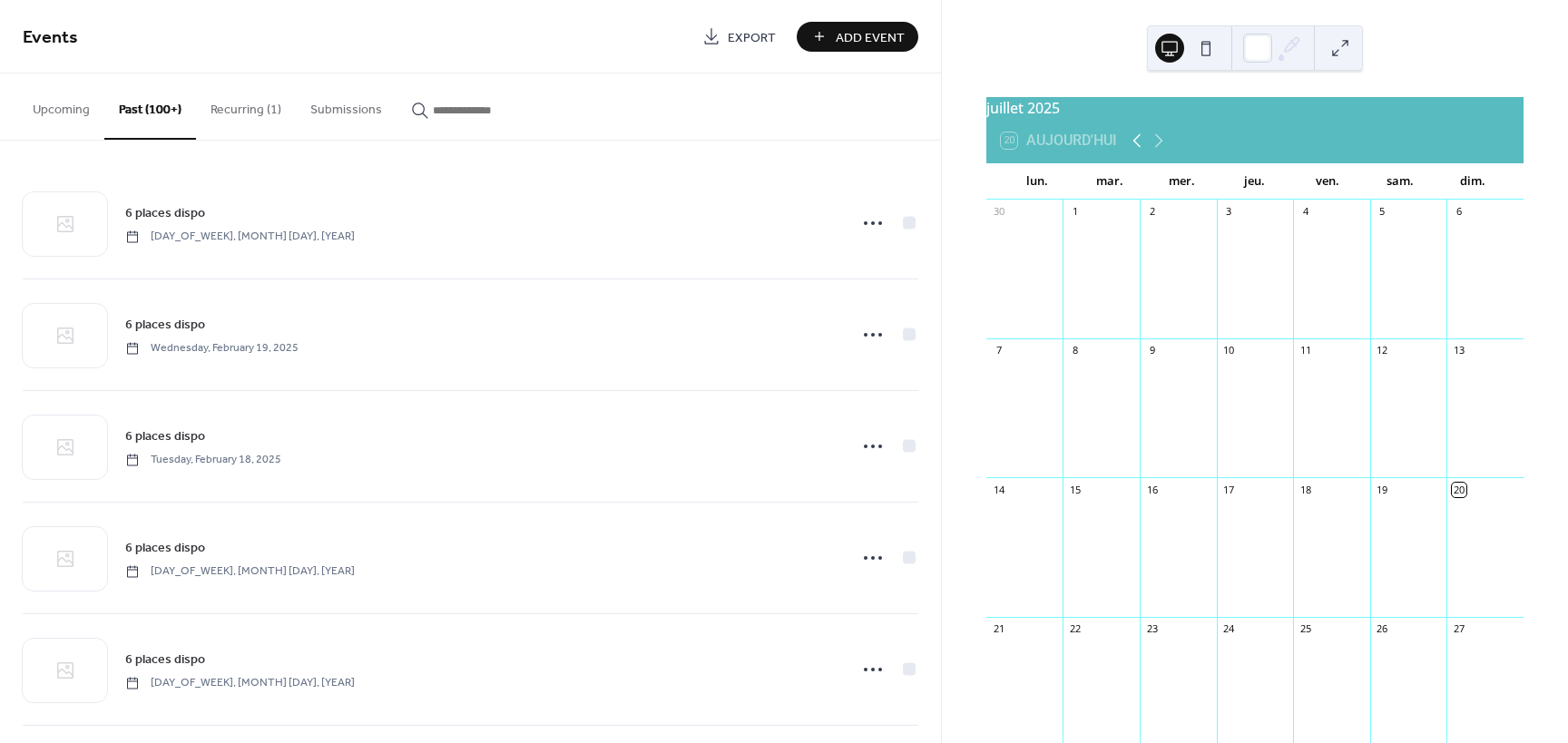 click 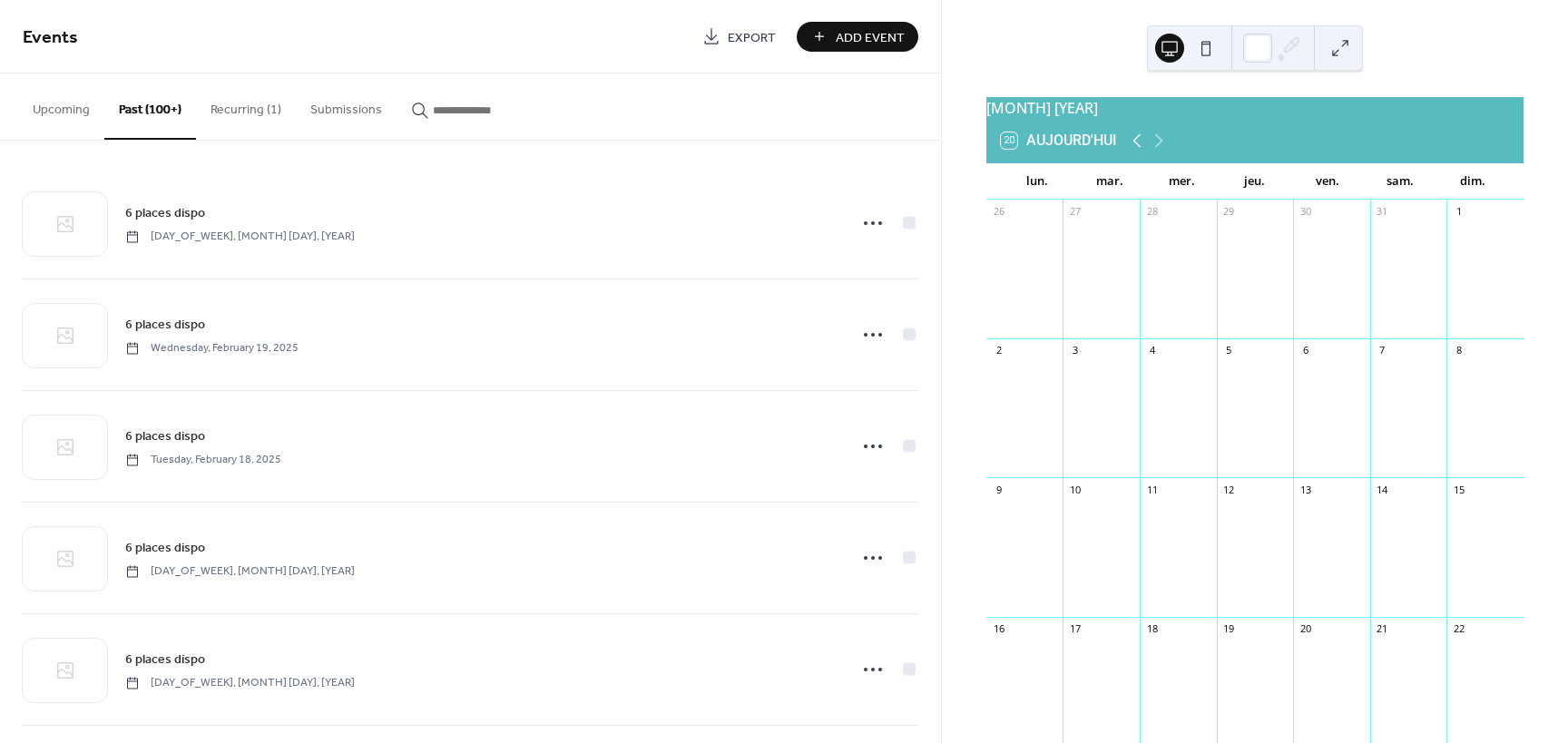 click 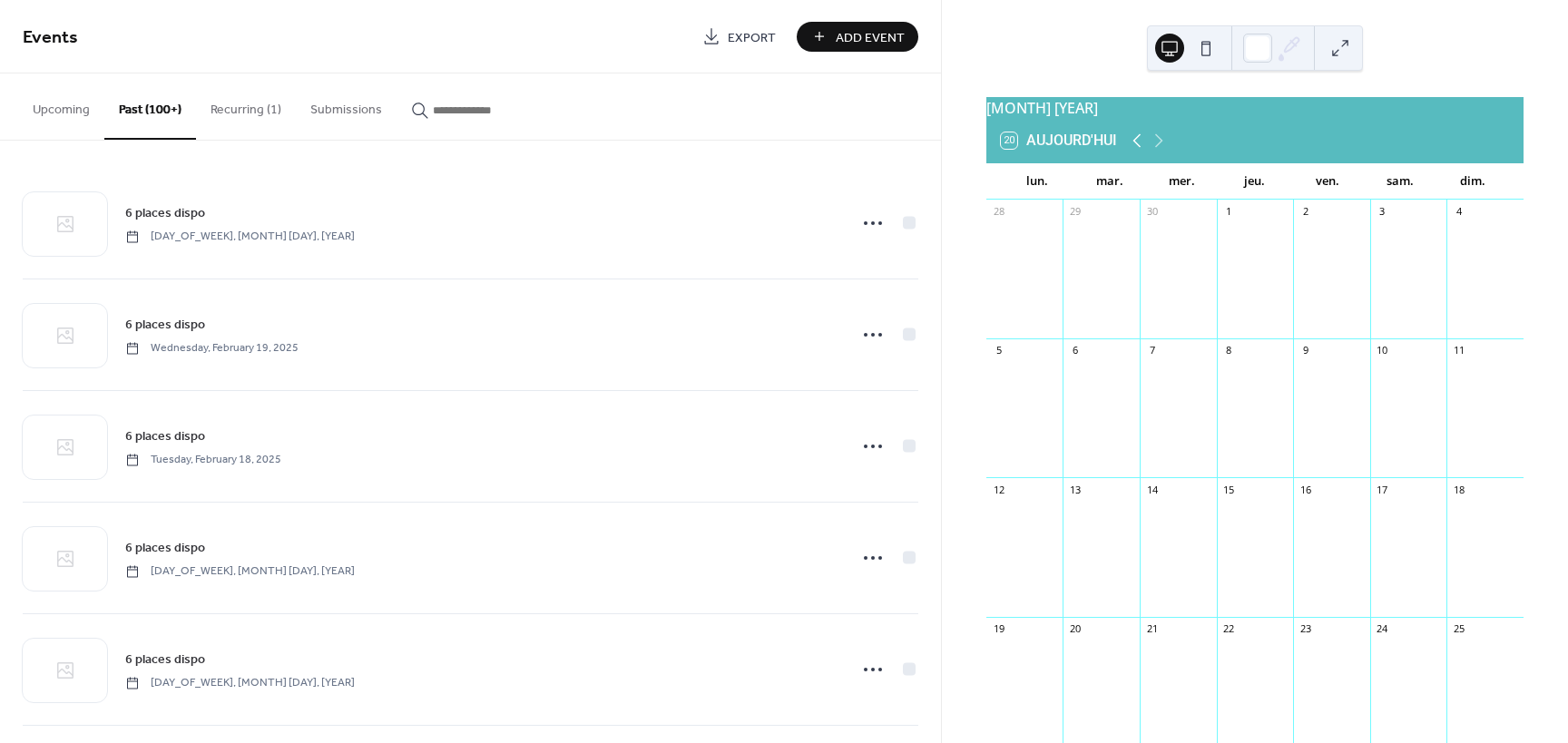 click 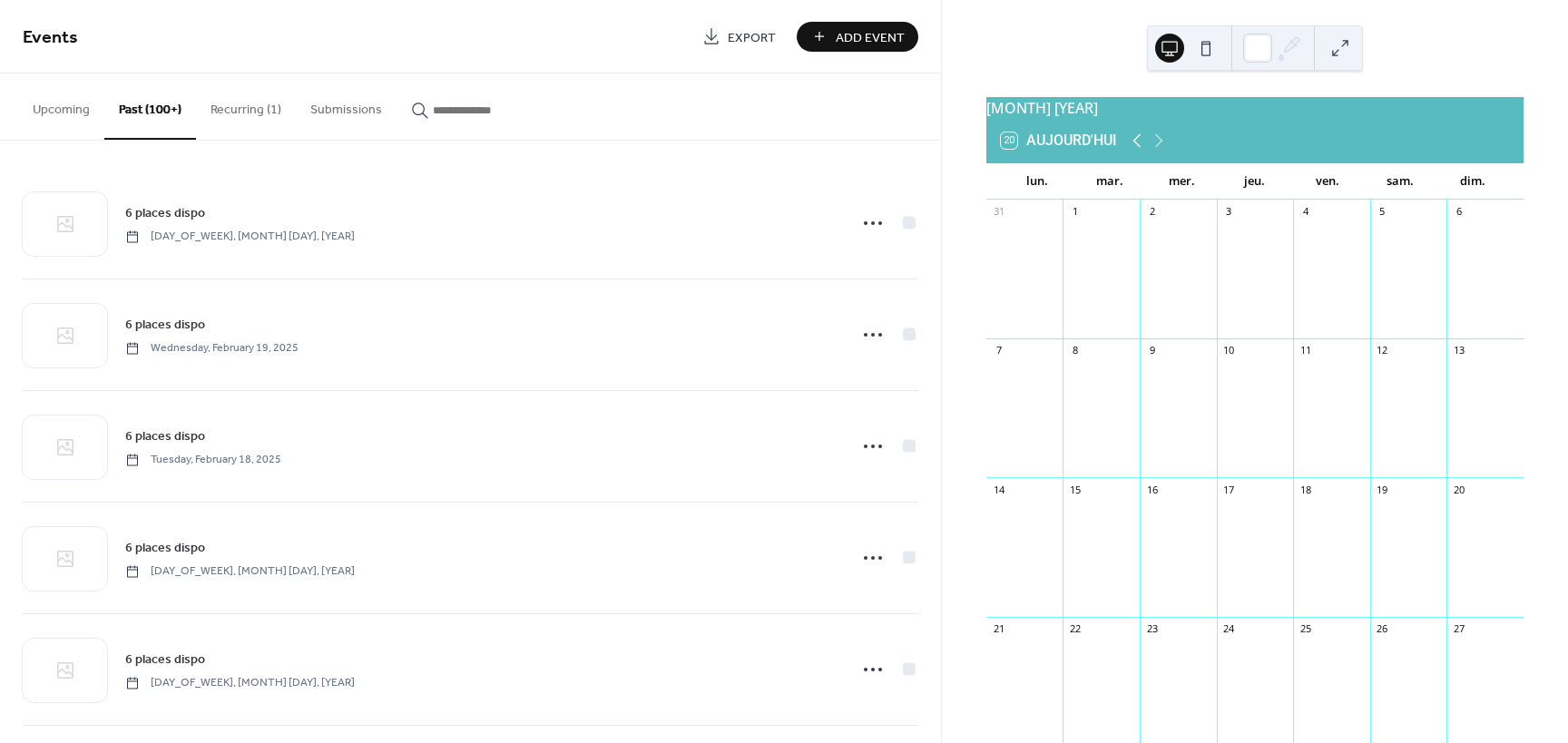 click 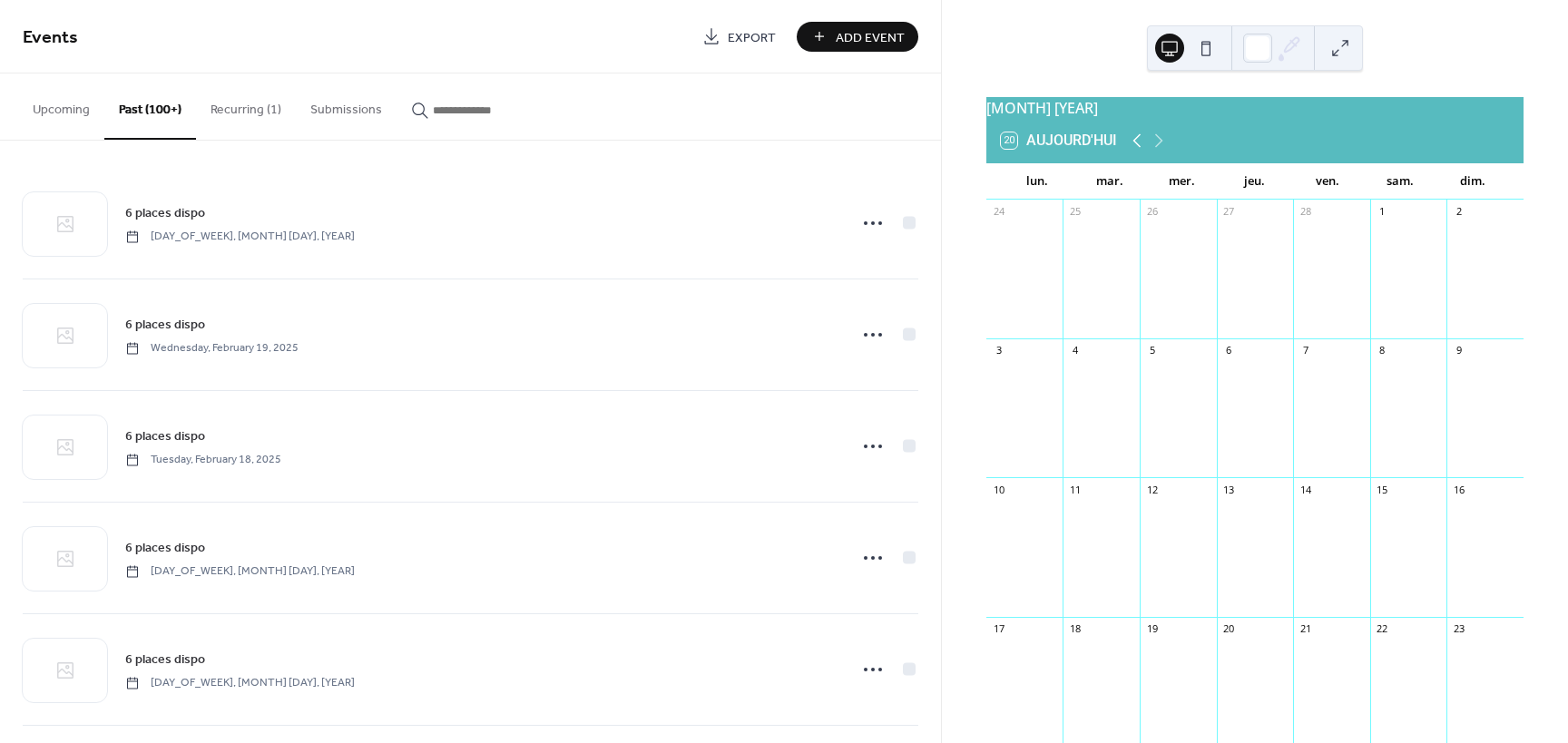 click 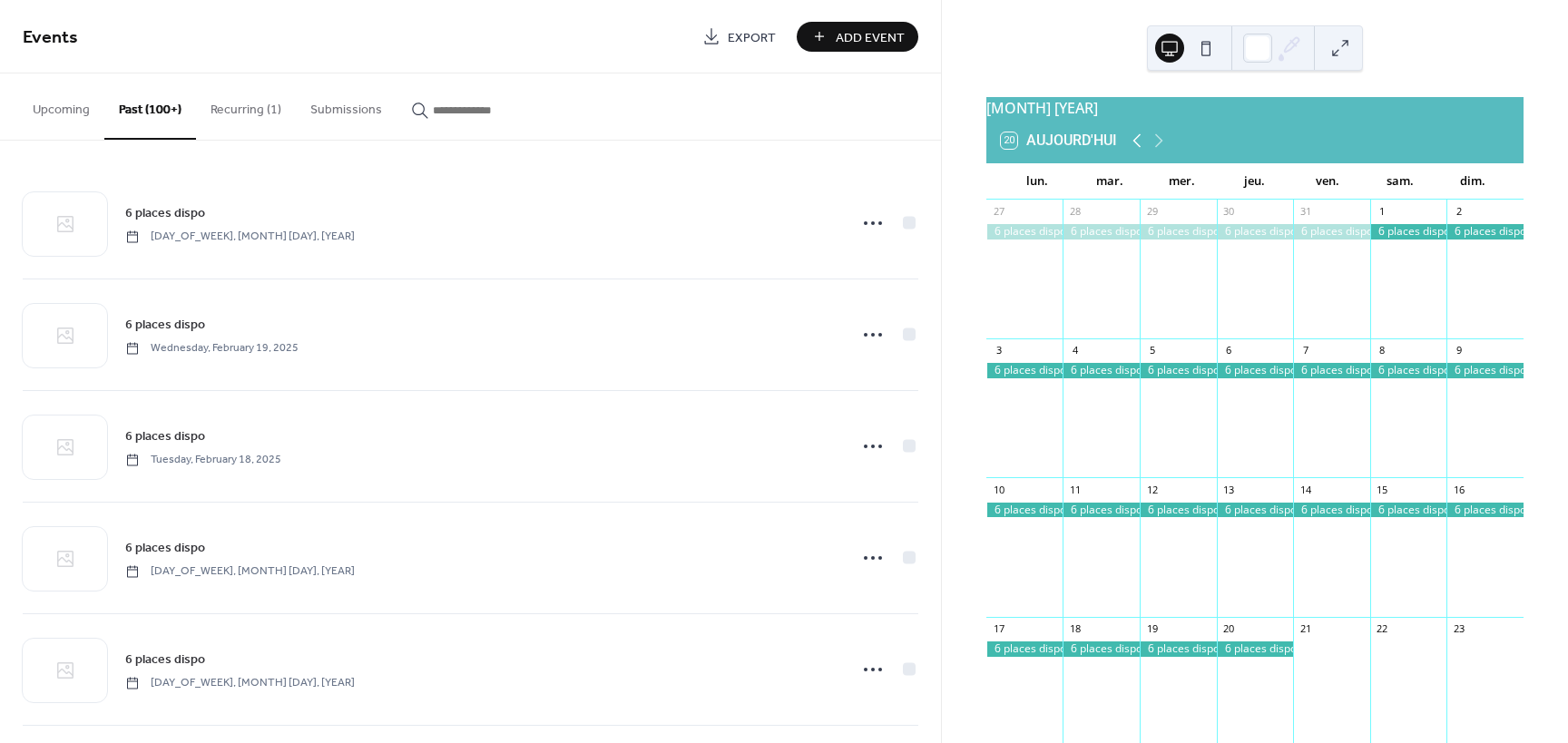 click 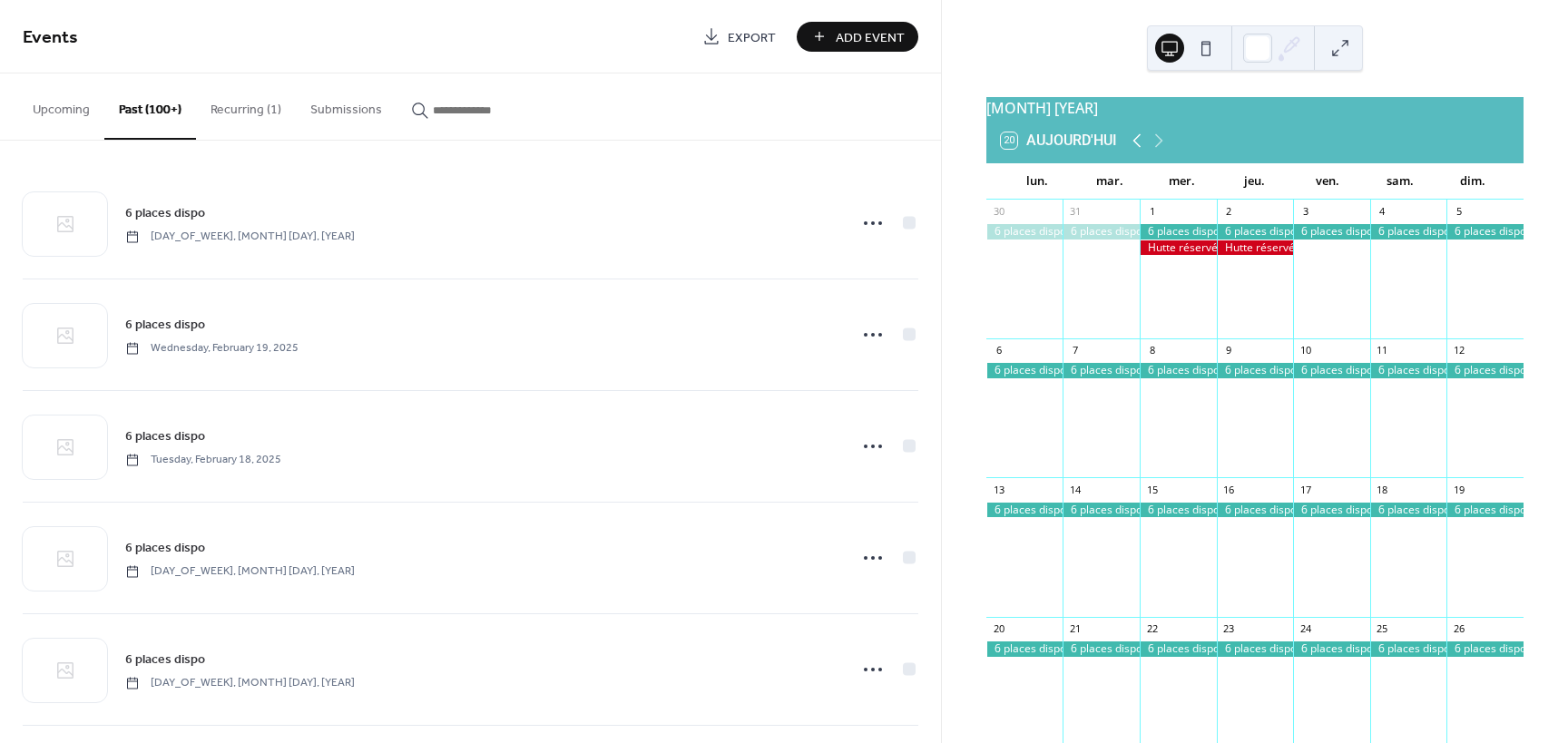 click 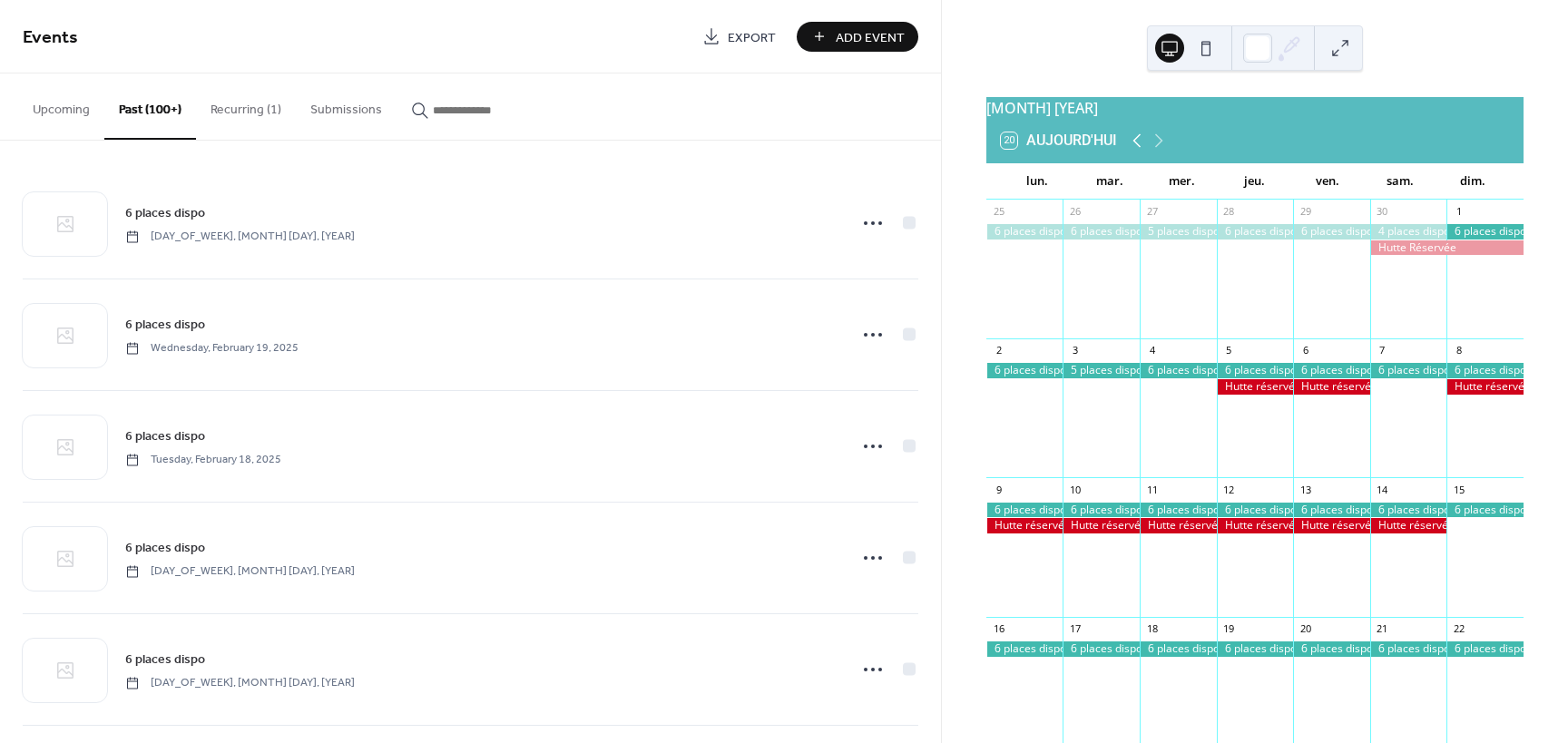 click 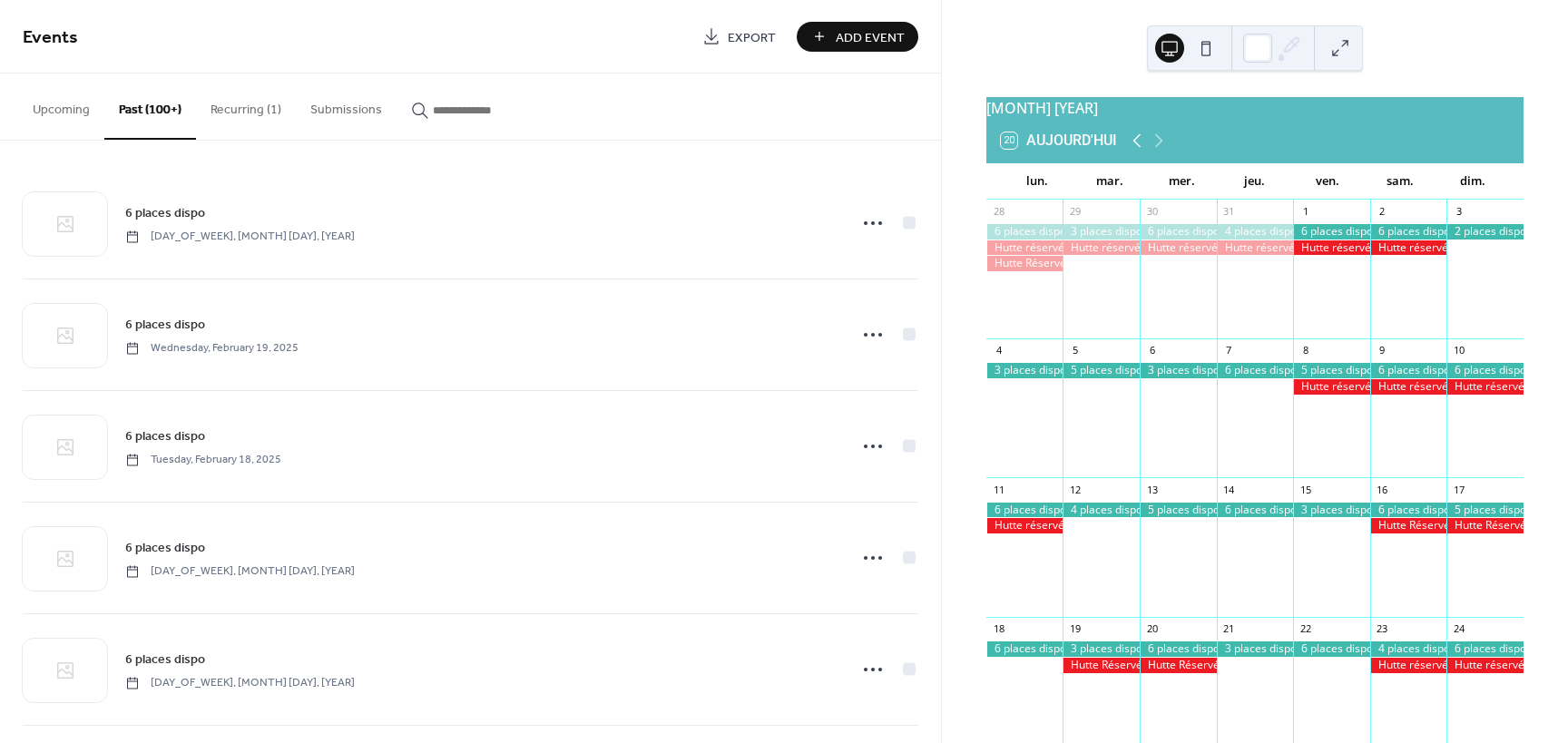 click 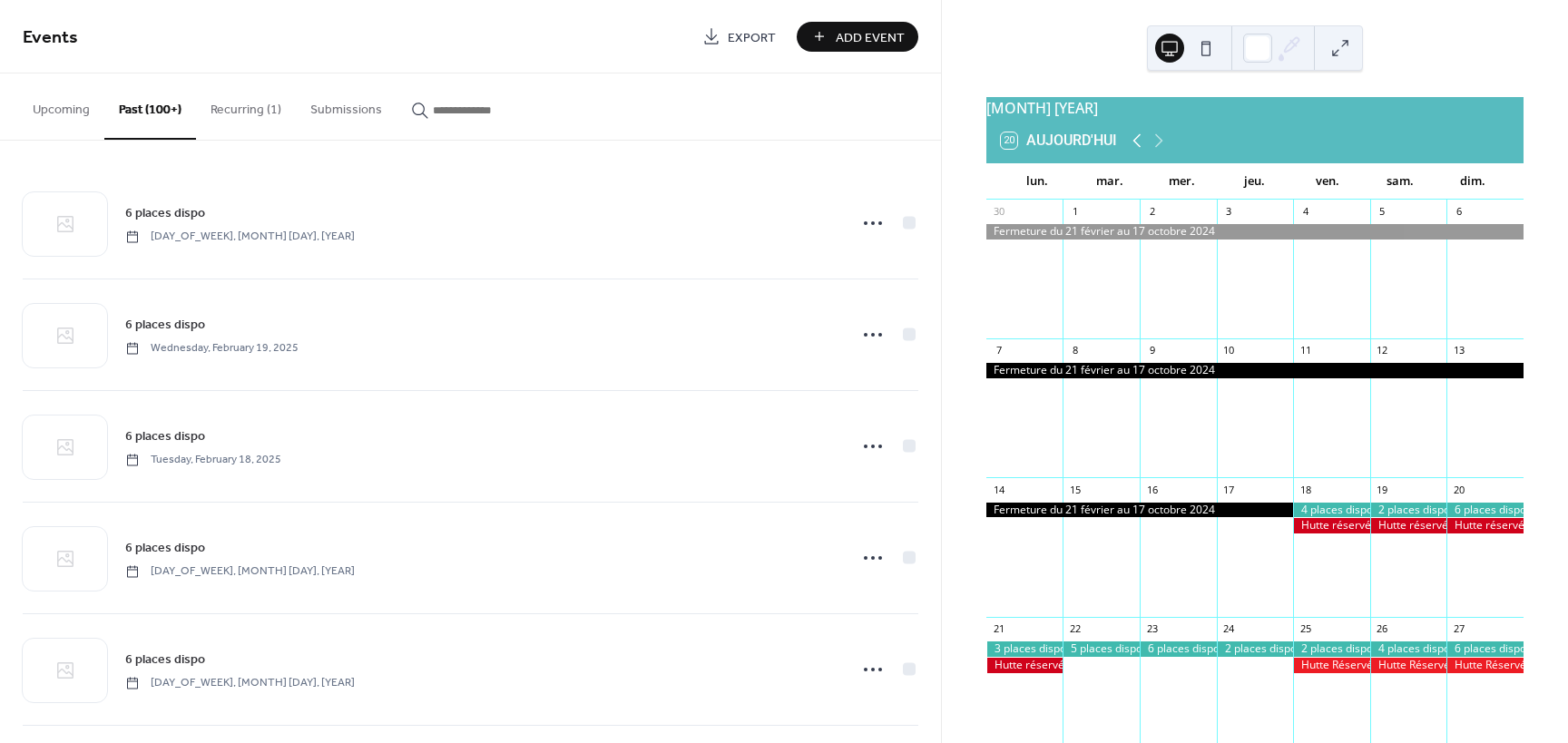 click 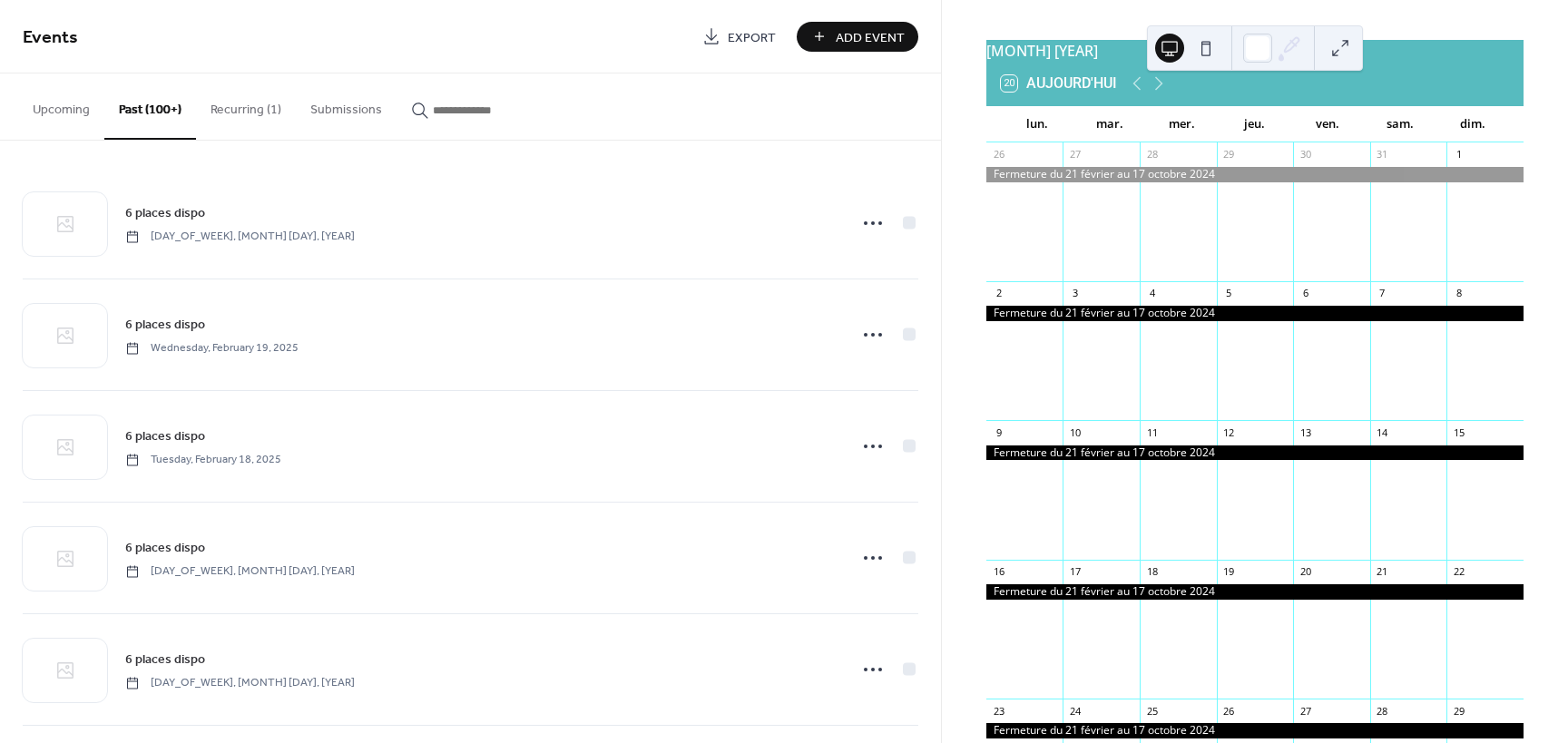 scroll, scrollTop: 0, scrollLeft: 0, axis: both 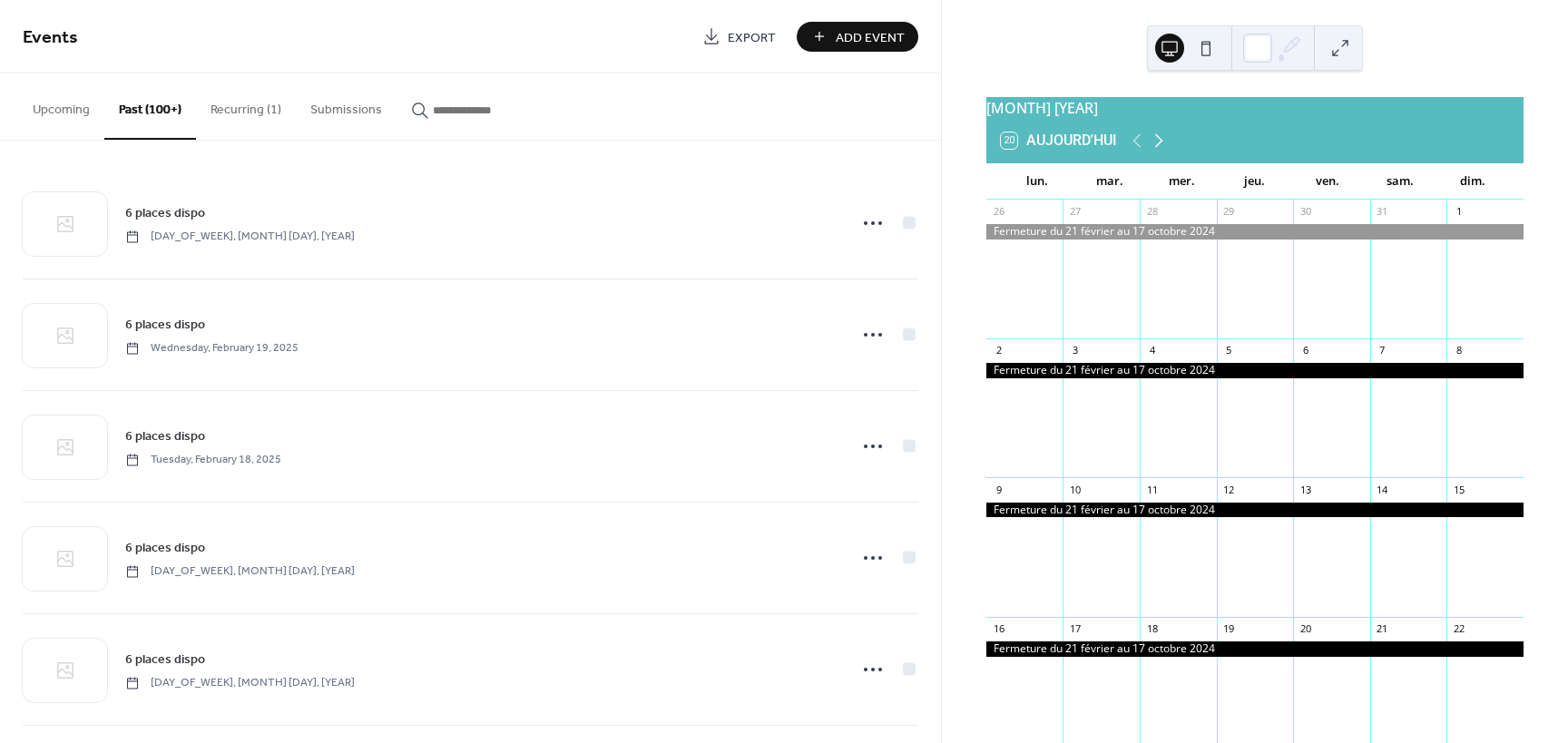 click 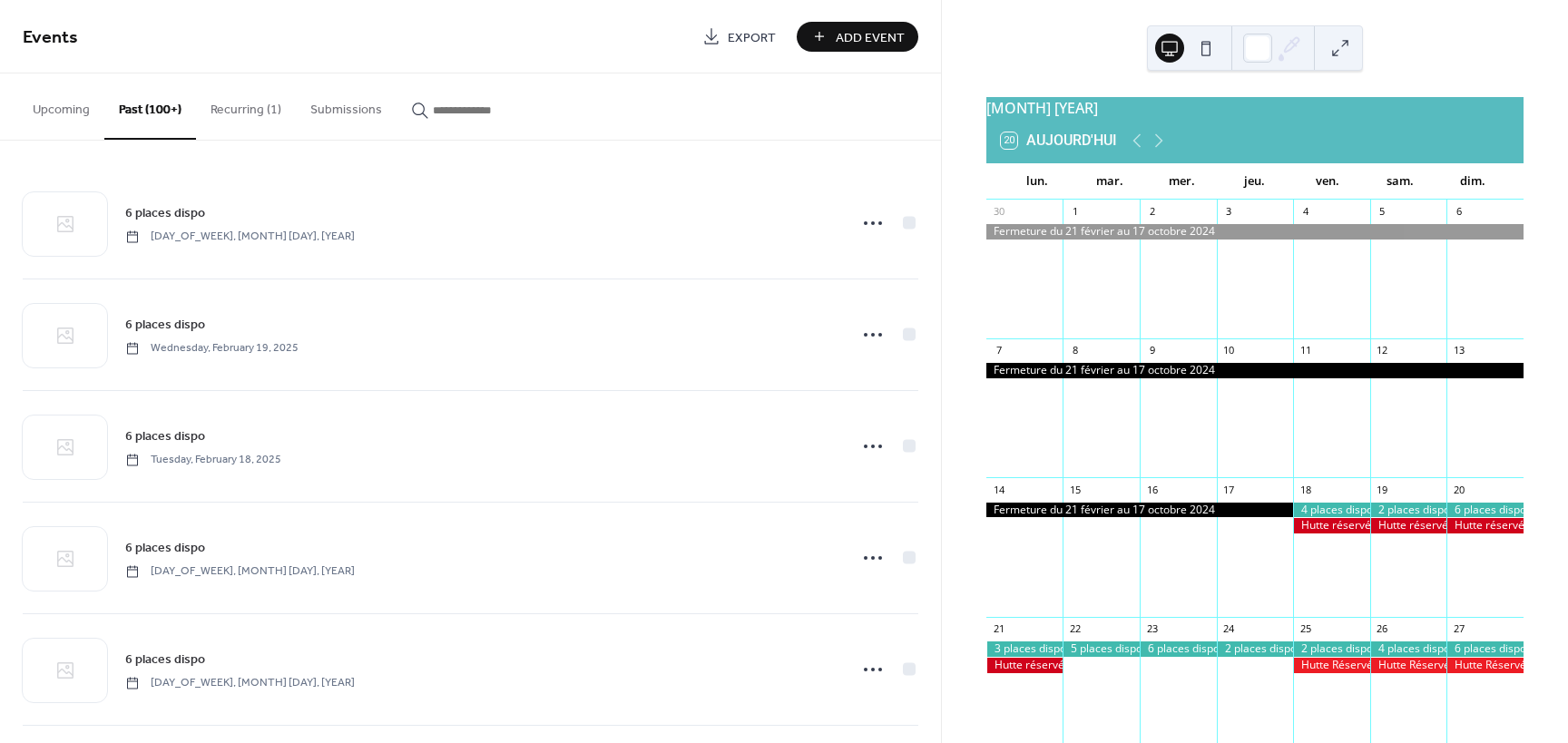 click on "Upcoming" at bounding box center [61, 105] 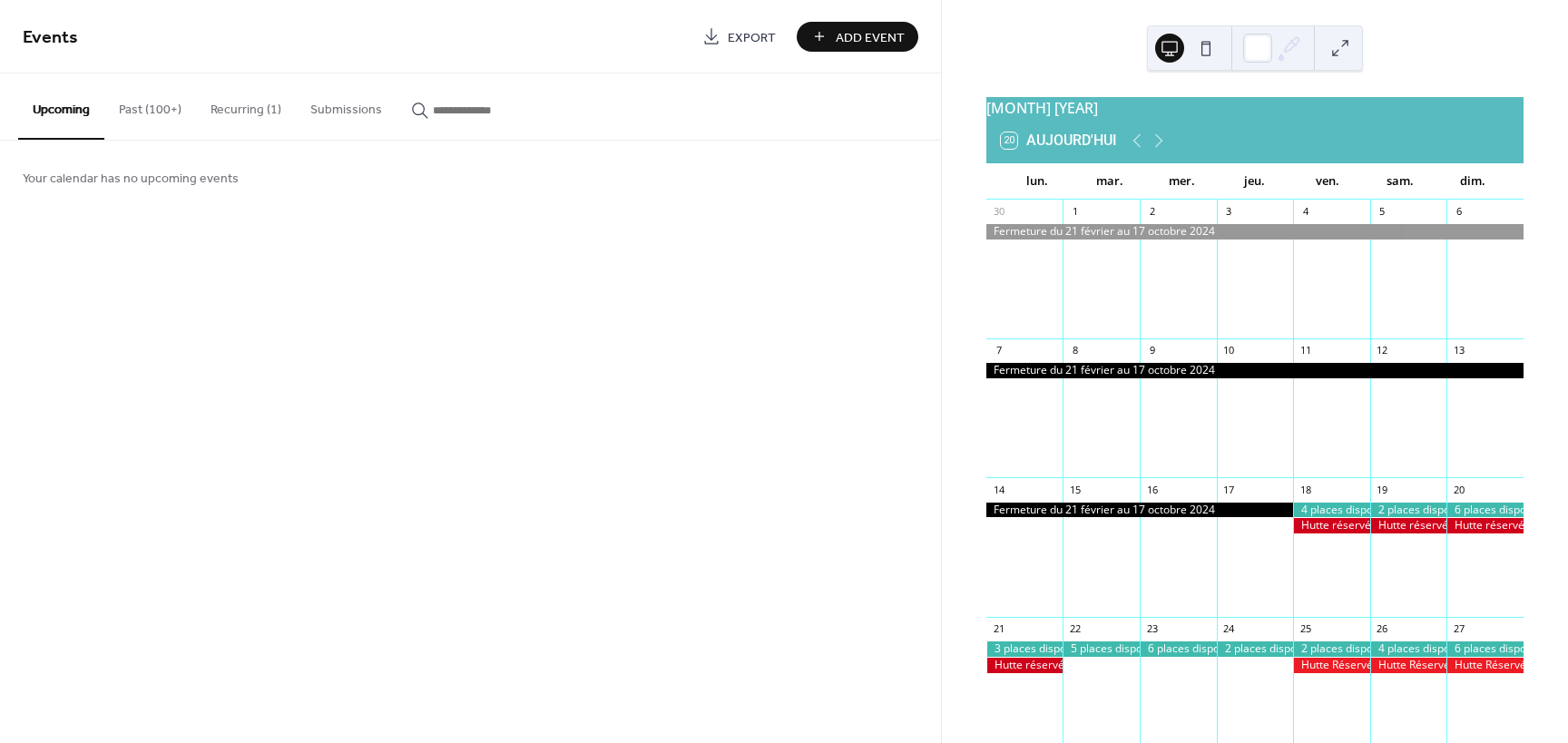 click on "Add Event" at bounding box center (858, 36) 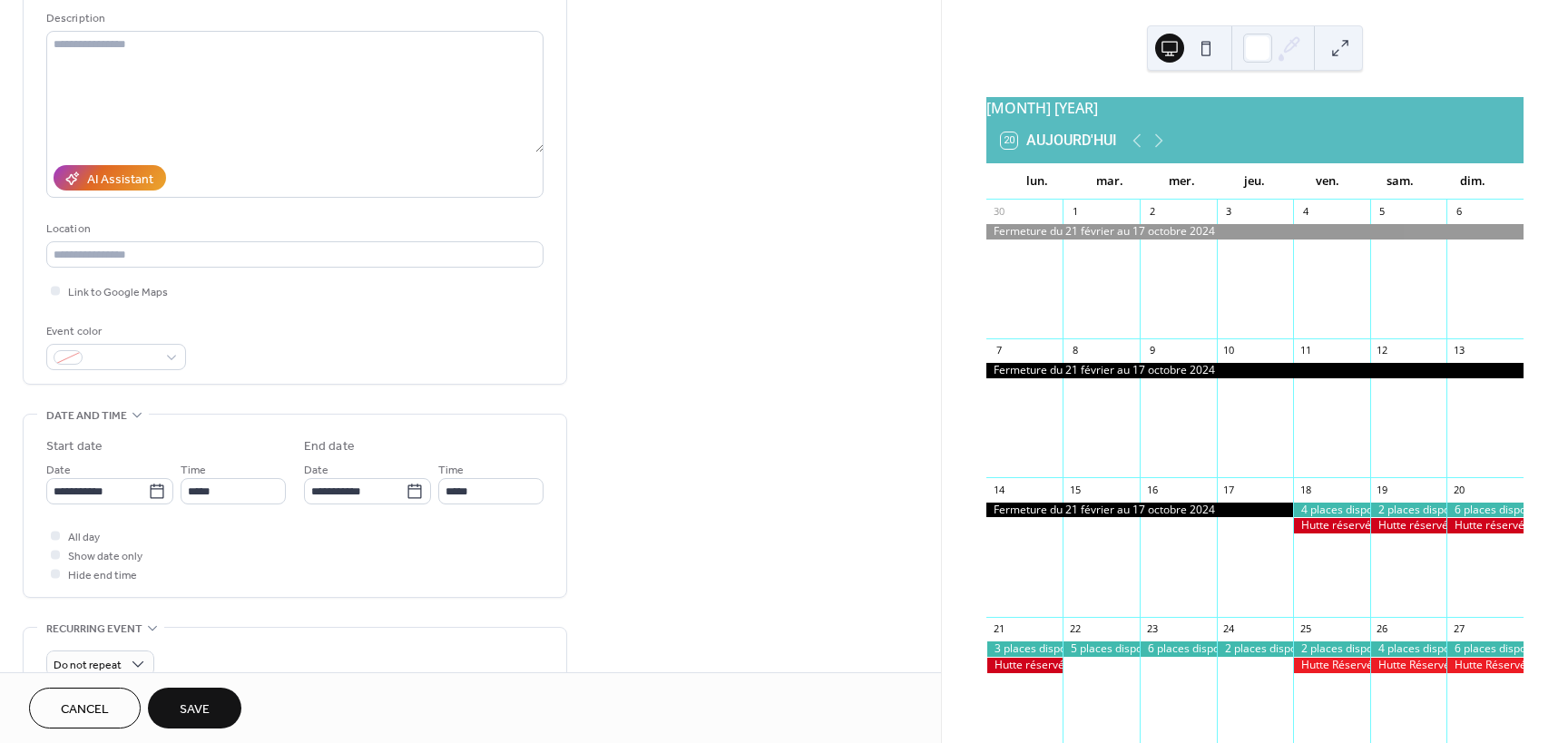 scroll, scrollTop: 181, scrollLeft: 0, axis: vertical 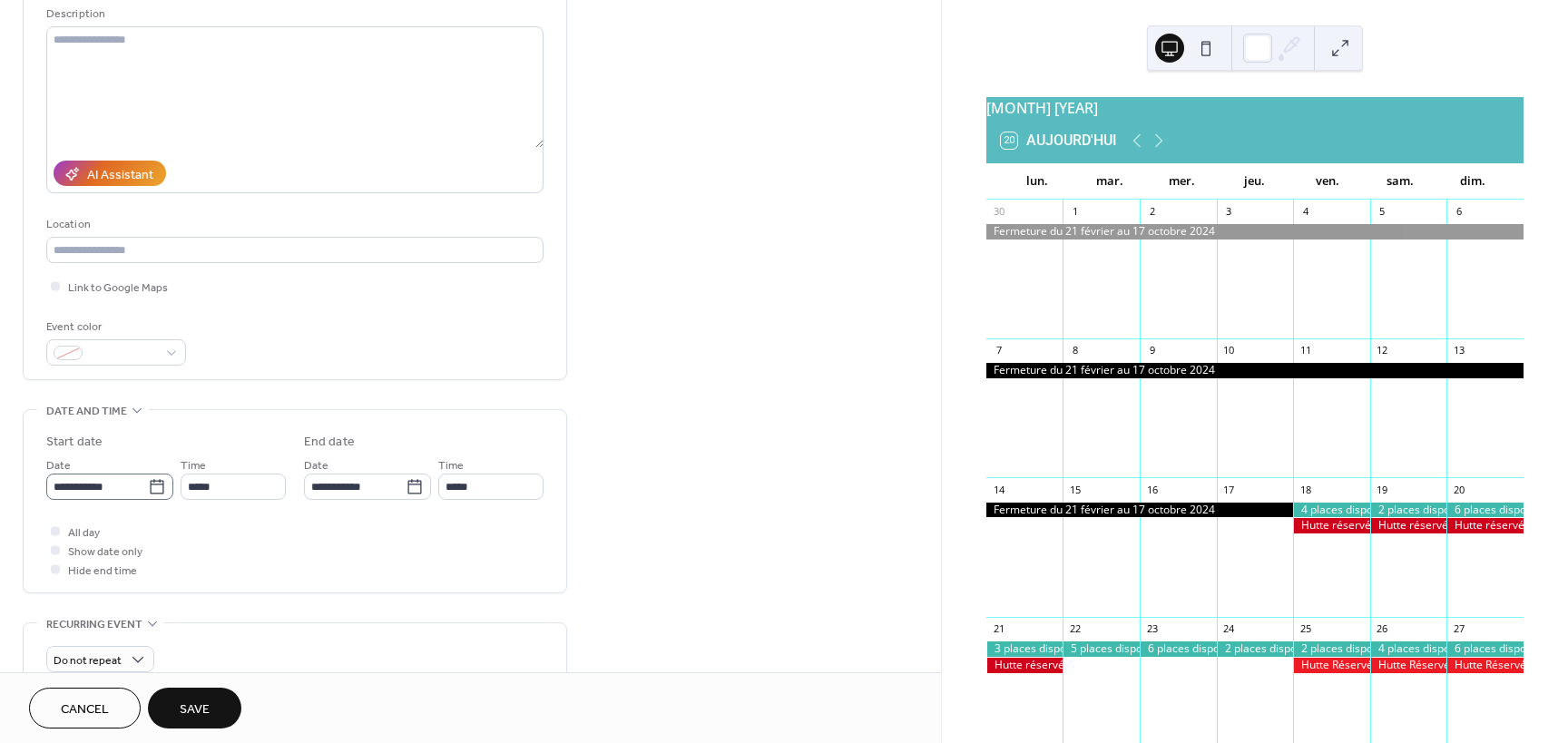 type on "**********" 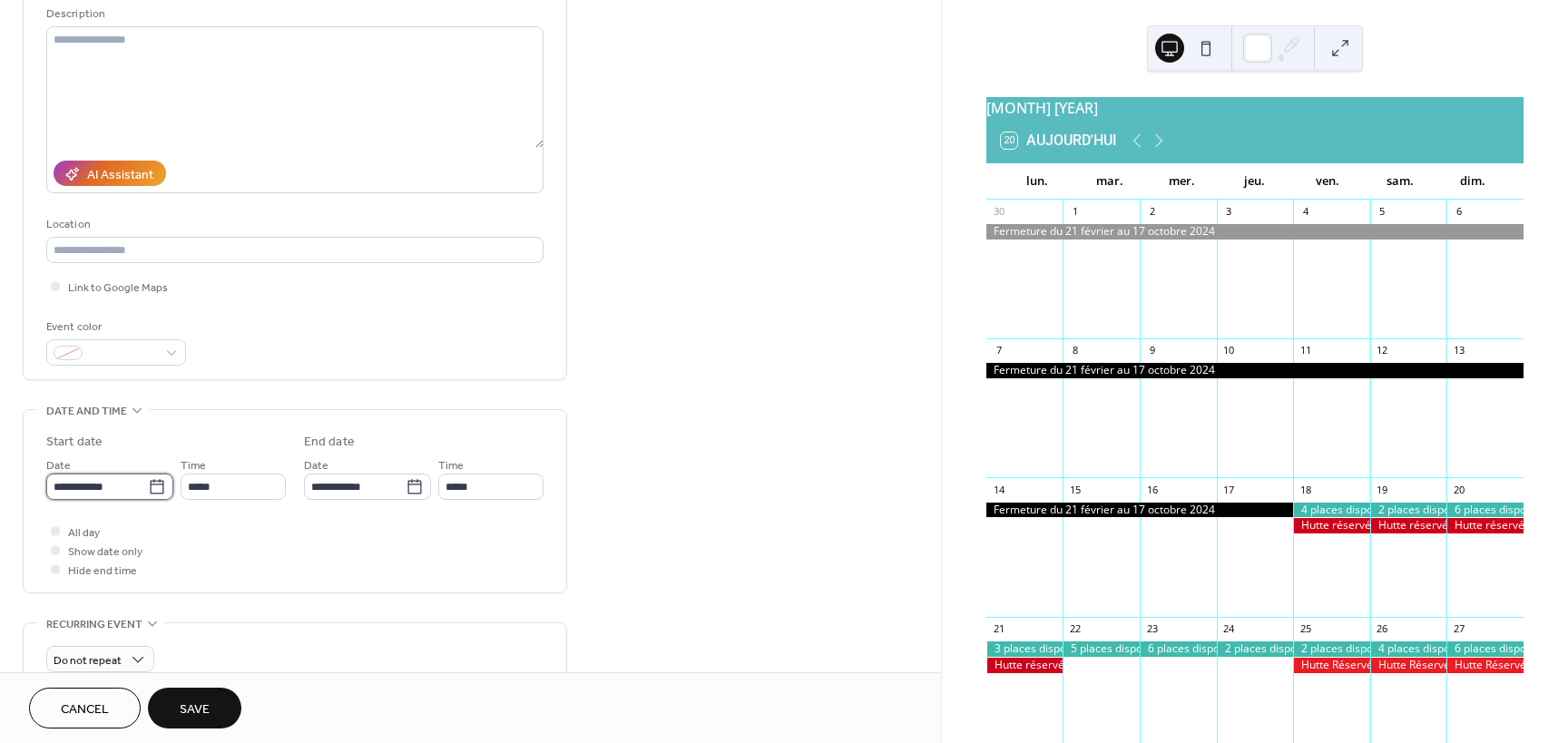 click on "**********" at bounding box center (97, 486) 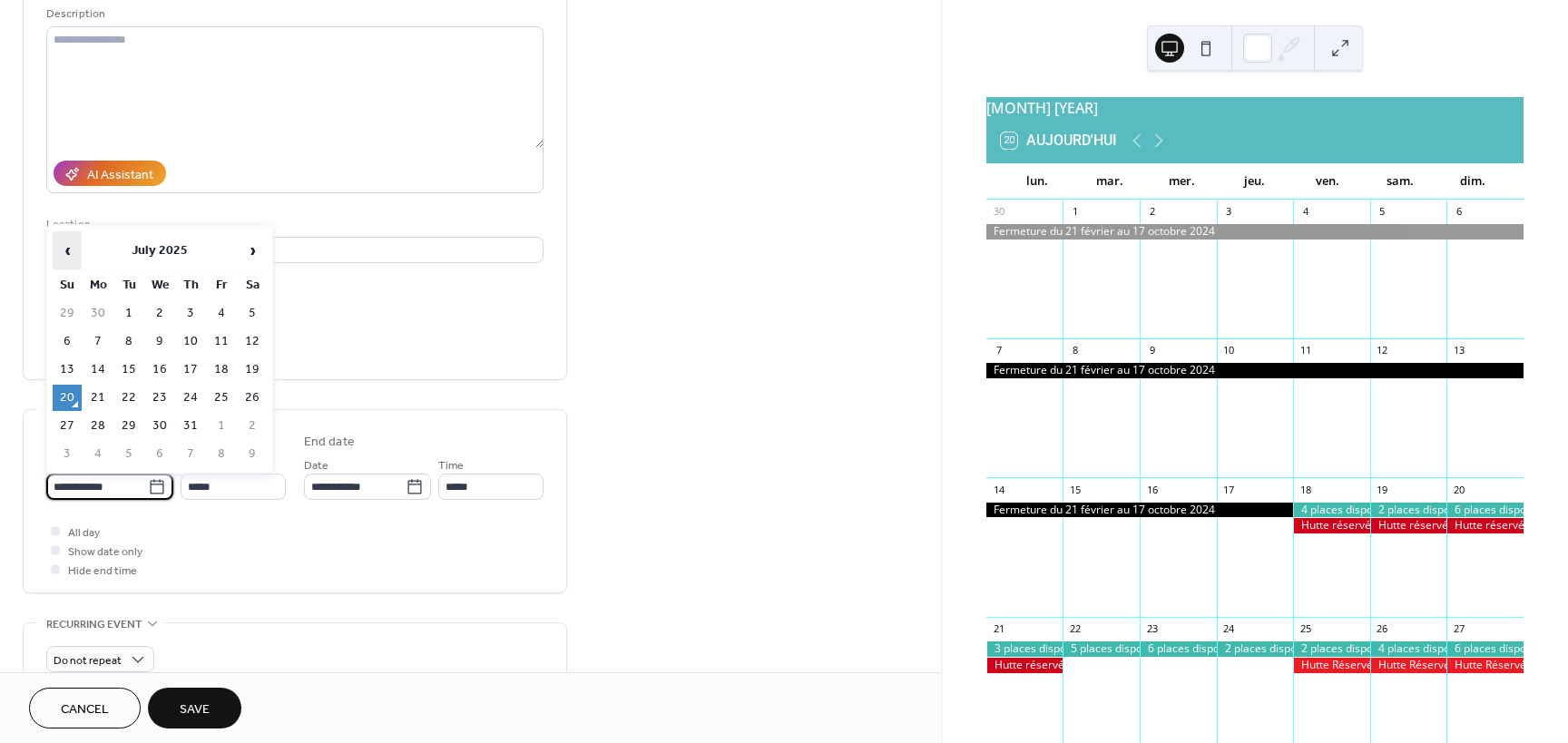 click on "‹" at bounding box center (67, 250) 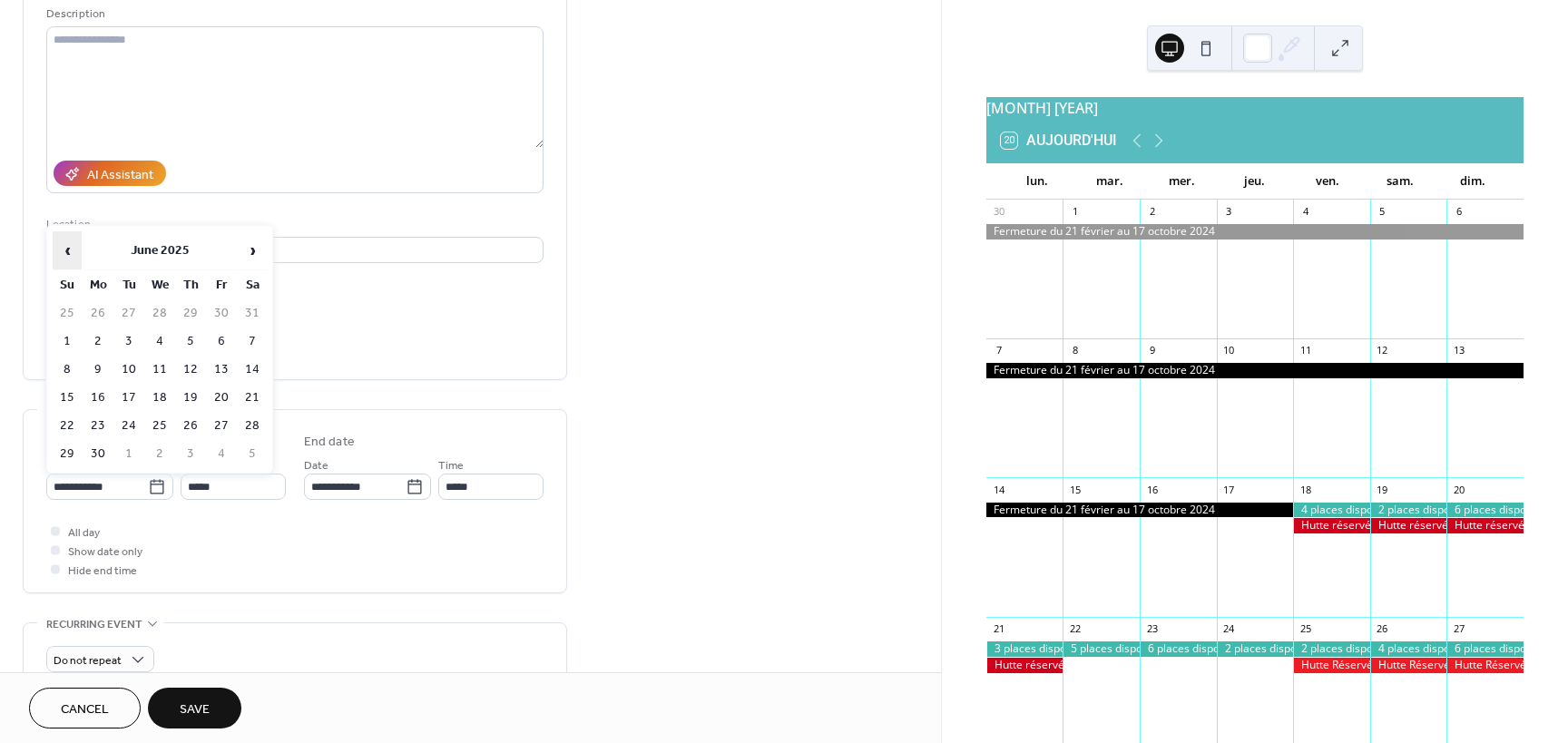 click on "‹" at bounding box center [67, 250] 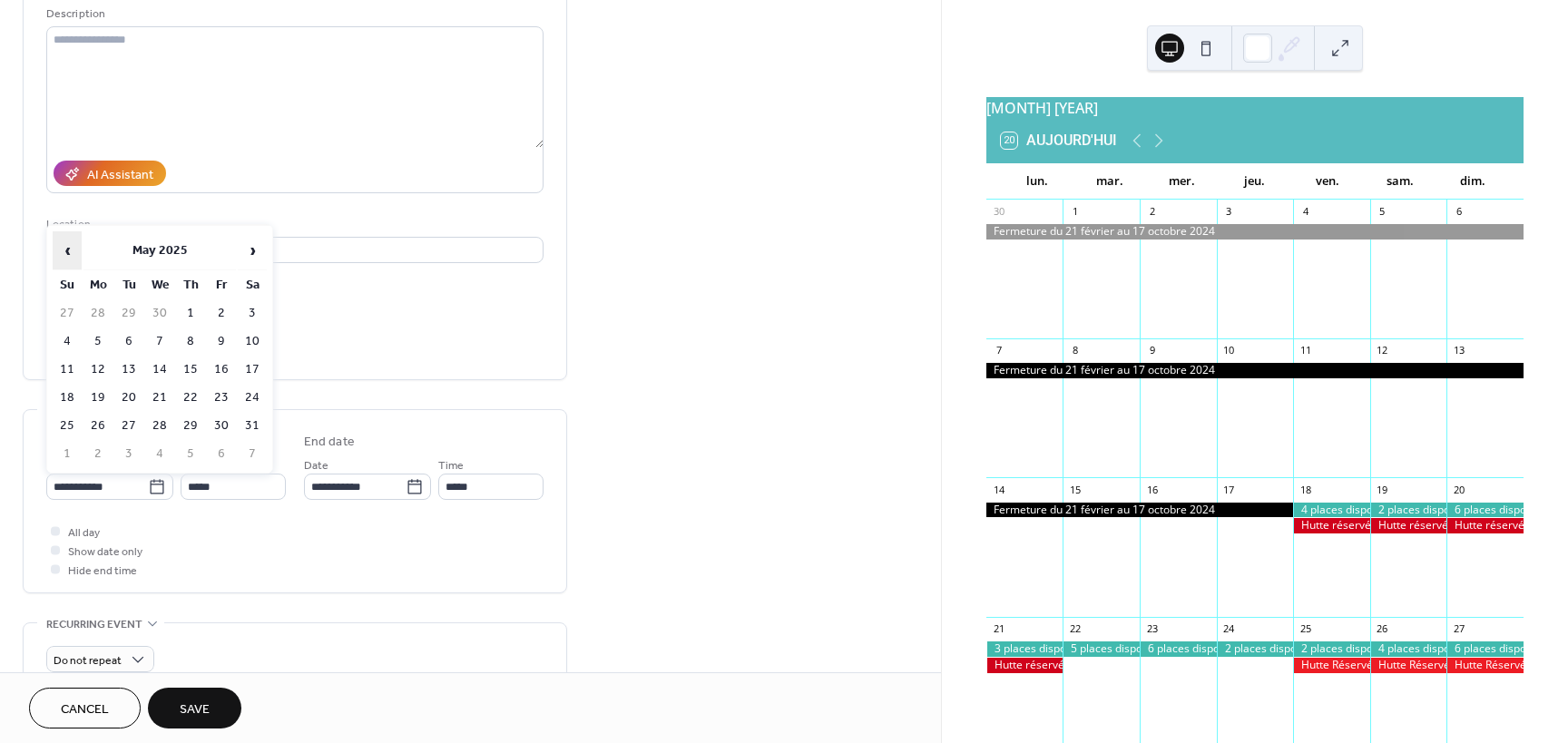 click on "‹" at bounding box center (67, 250) 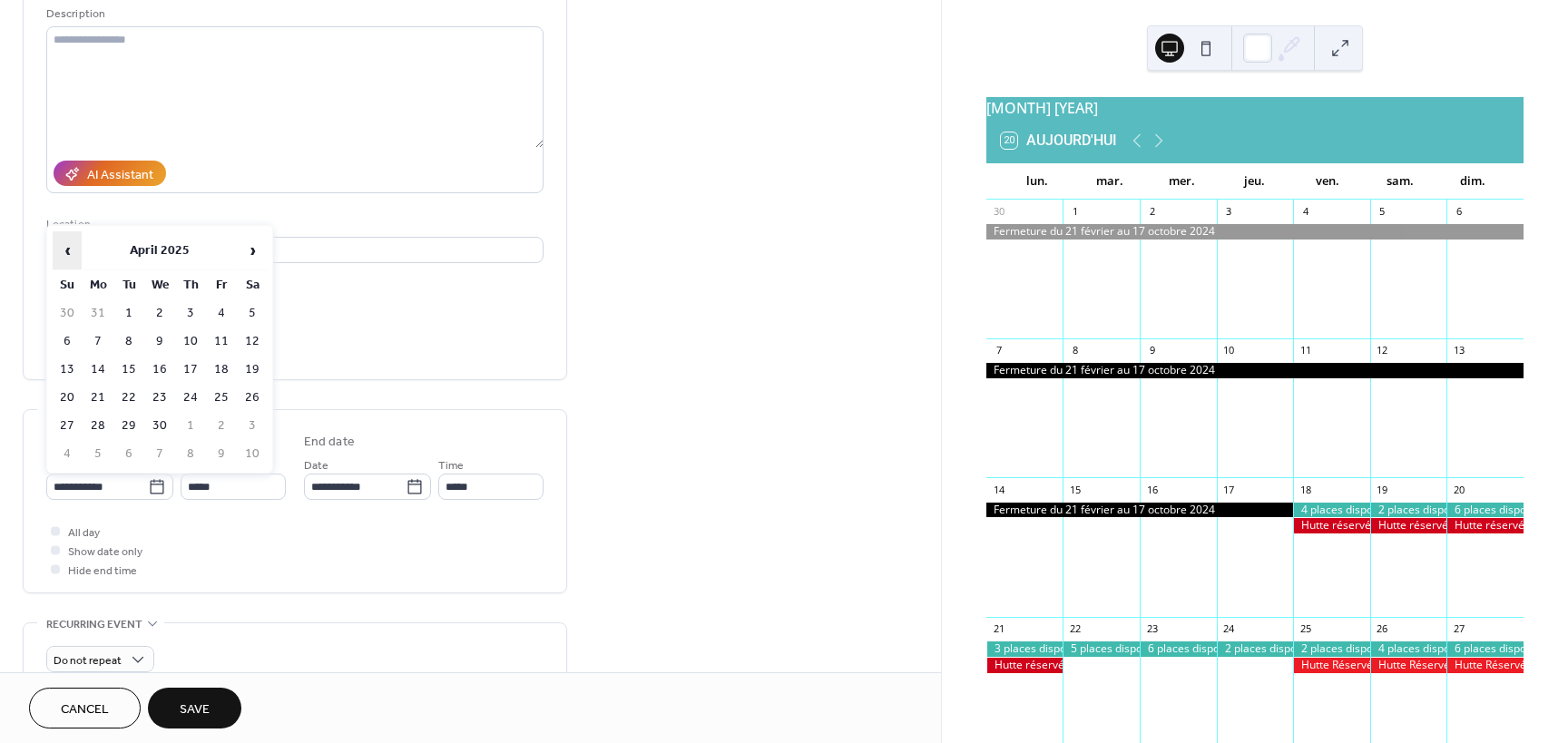 click on "‹" at bounding box center [67, 250] 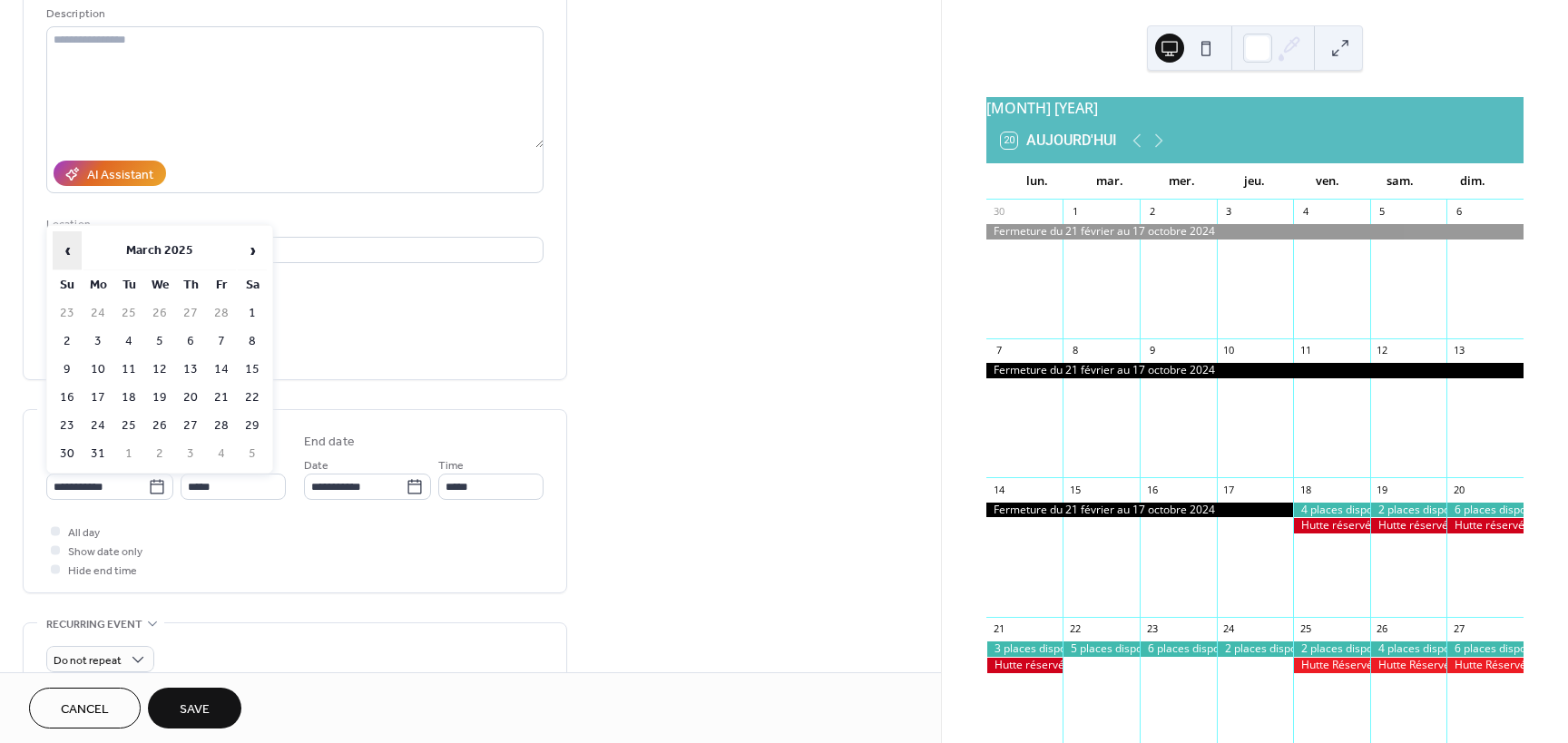 click on "‹" at bounding box center (67, 250) 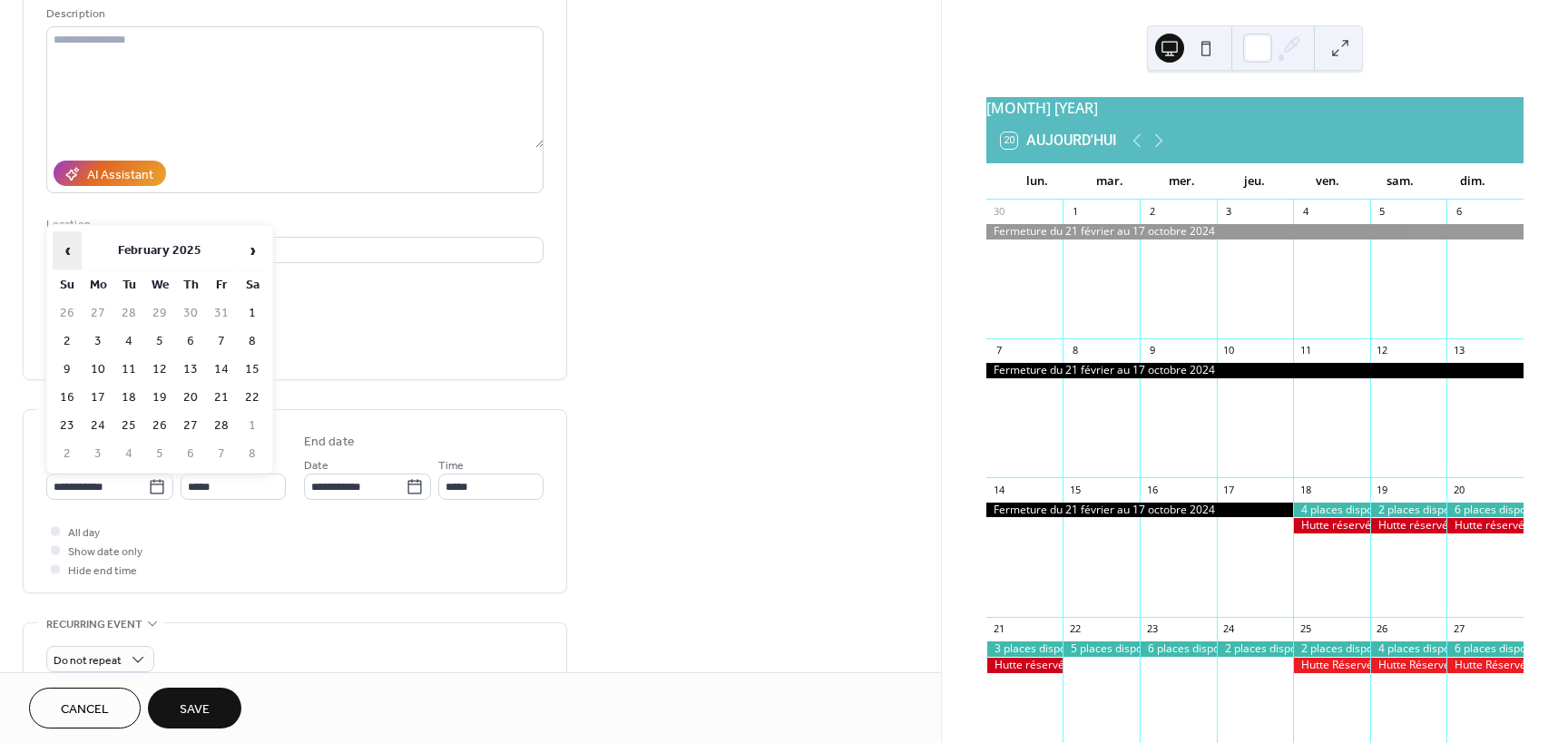 click on "‹" at bounding box center [67, 250] 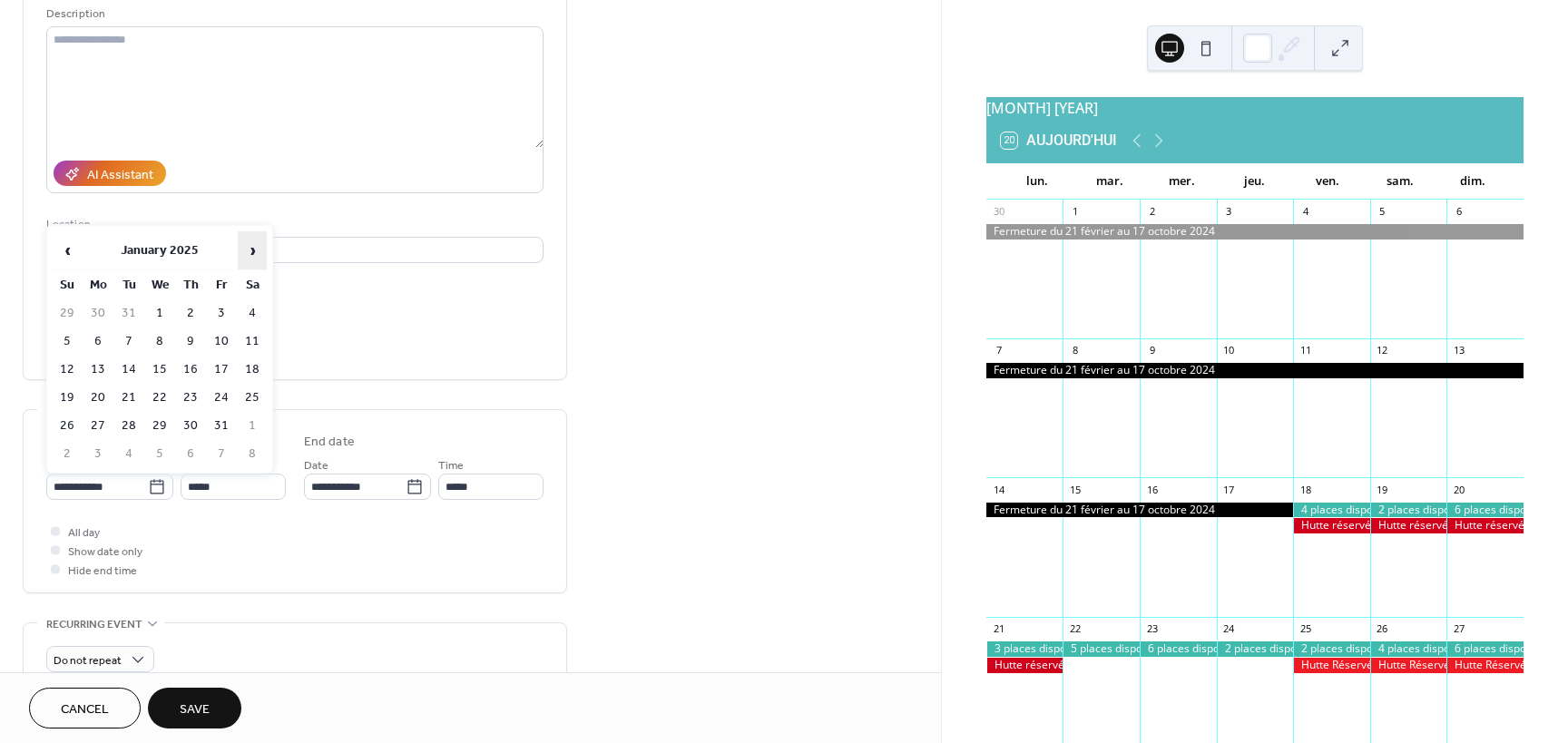click on "›" at bounding box center (252, 250) 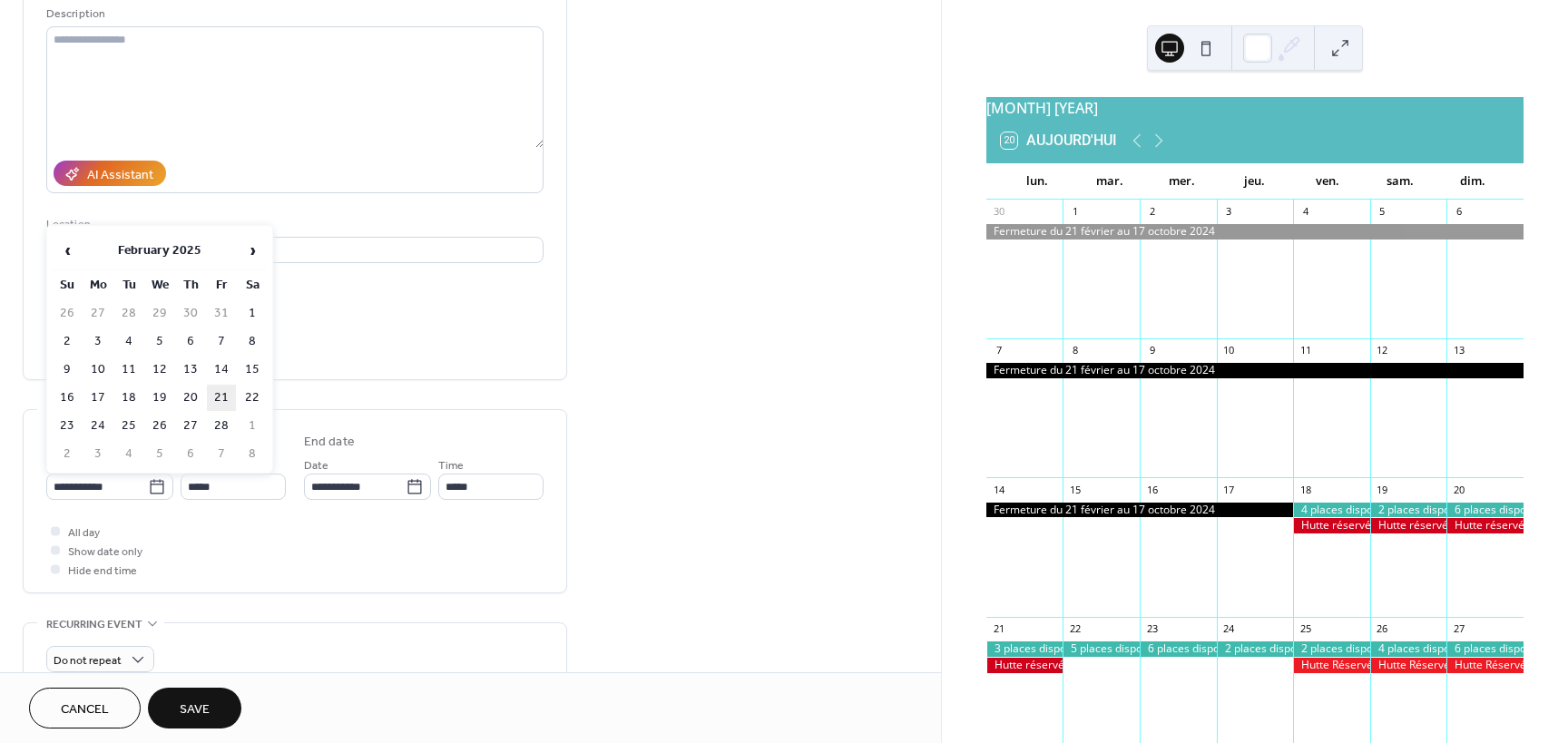 click on "21" at bounding box center [221, 397] 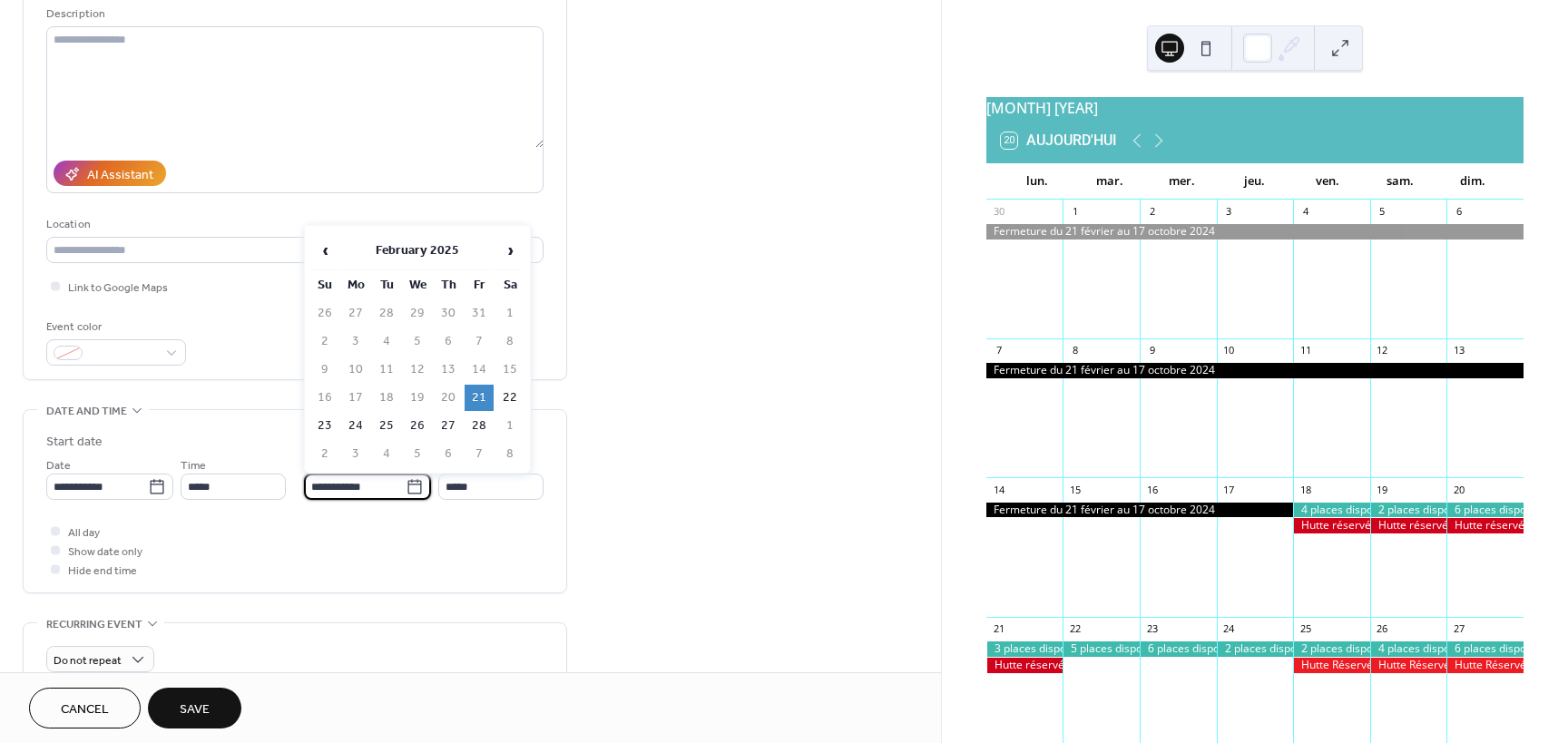click on "**********" at bounding box center [355, 486] 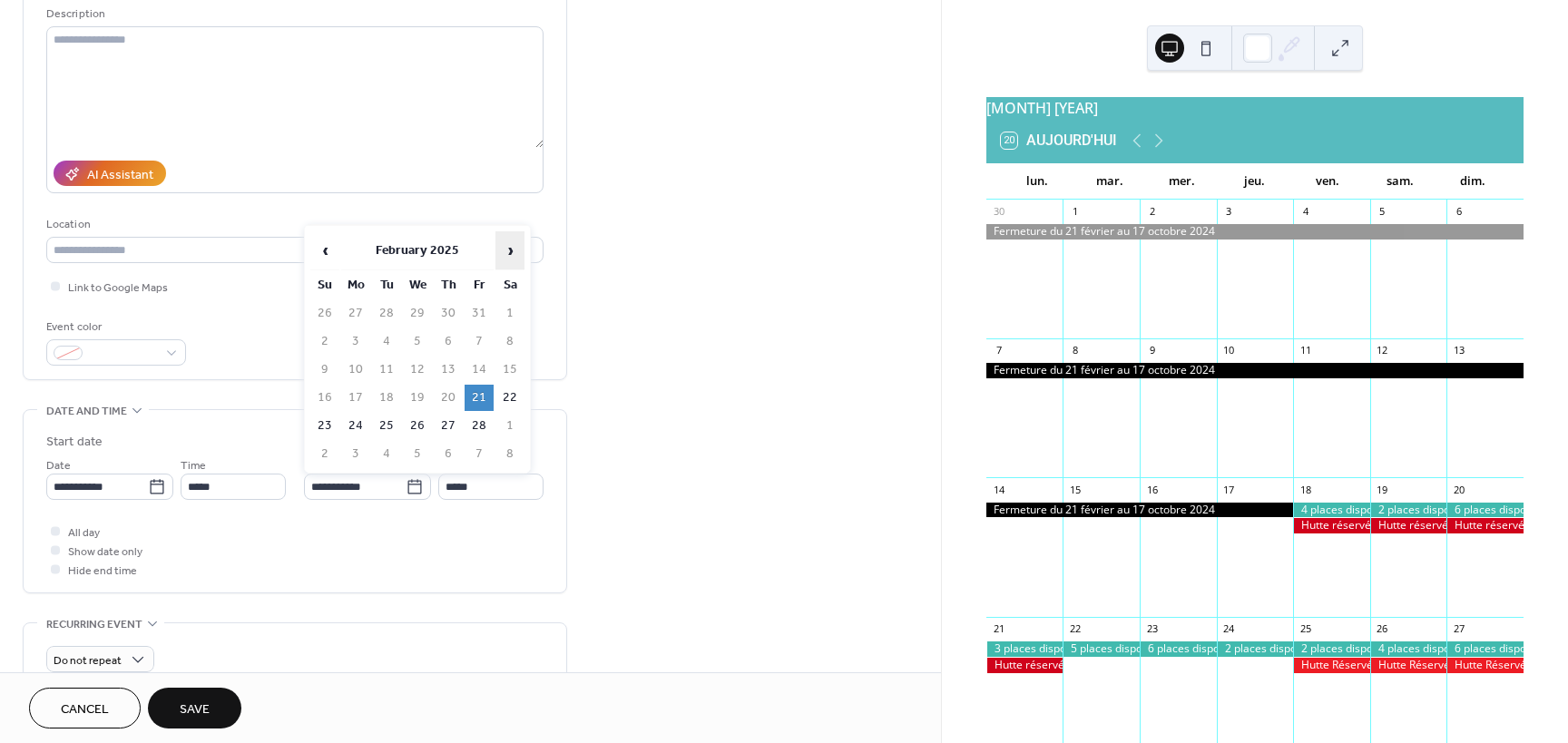click on "›" at bounding box center (510, 250) 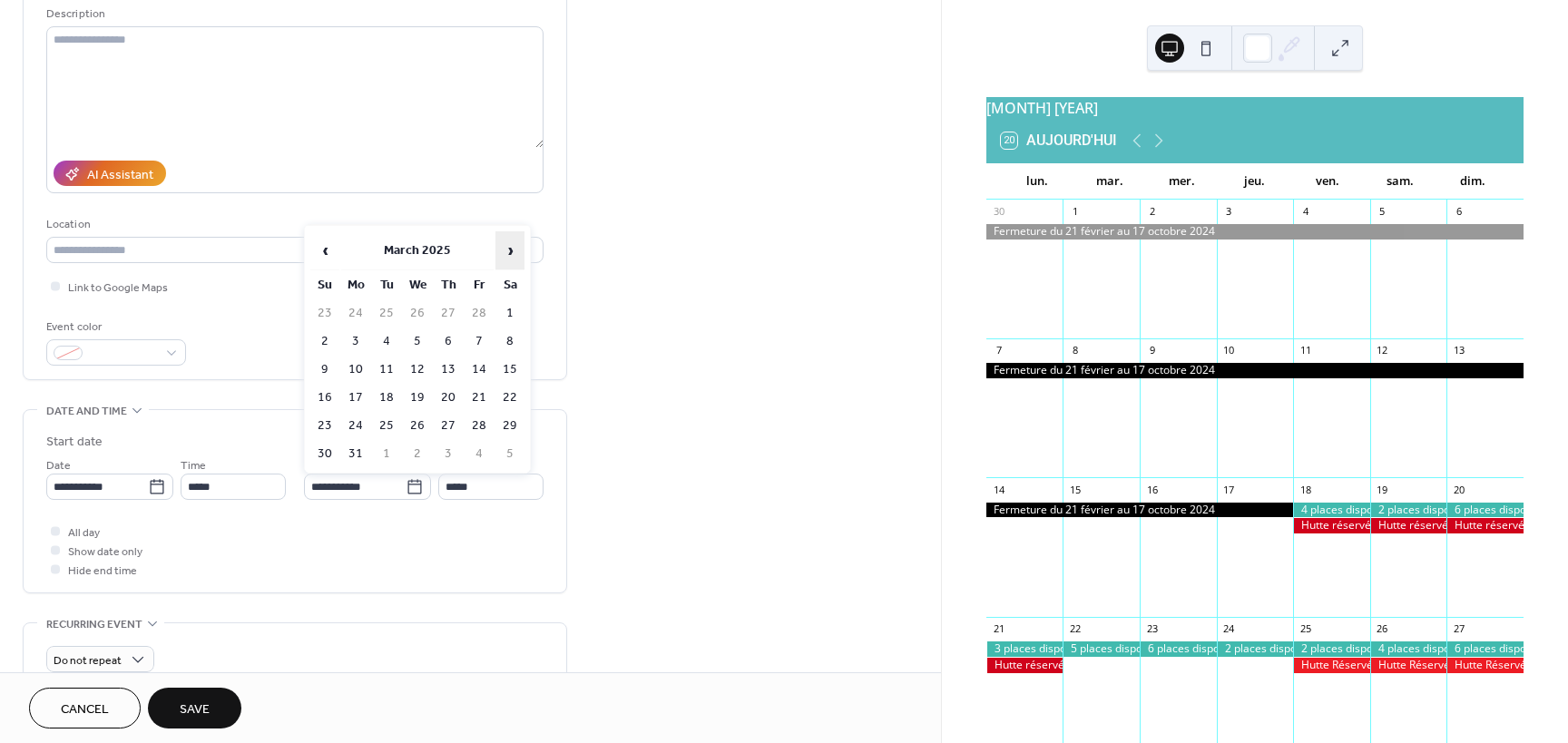 click on "›" at bounding box center [510, 250] 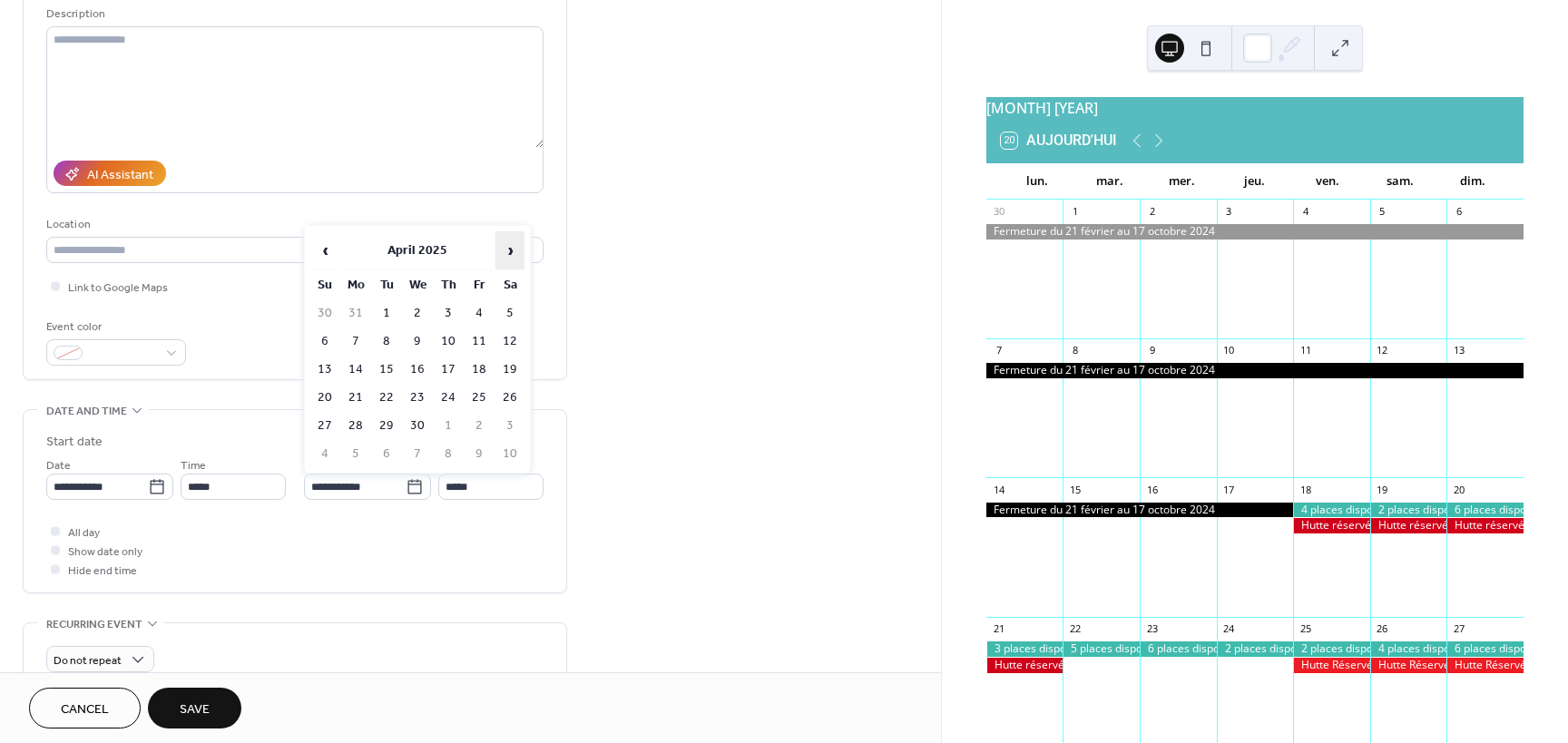 click on "›" at bounding box center (510, 250) 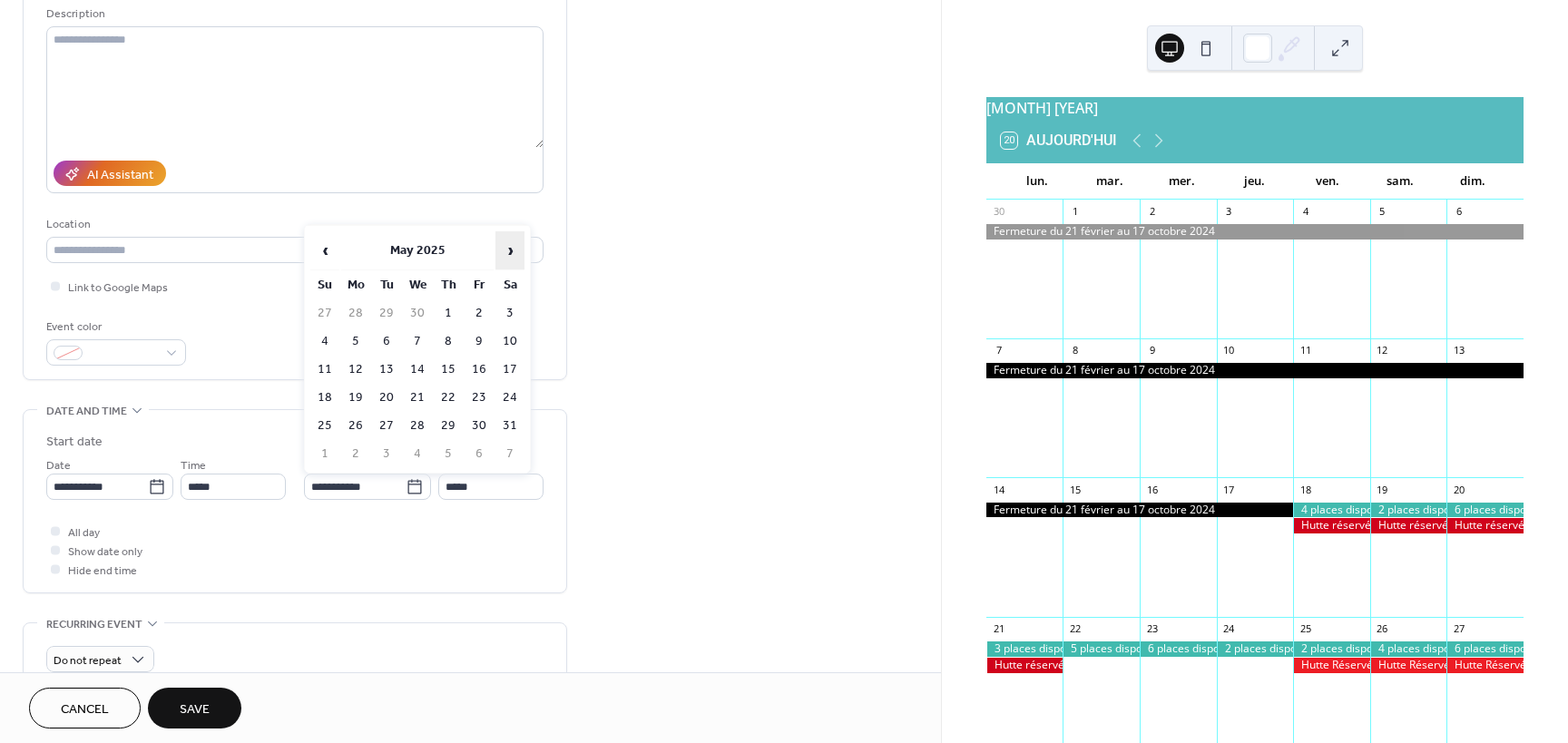 click on "›" at bounding box center (510, 250) 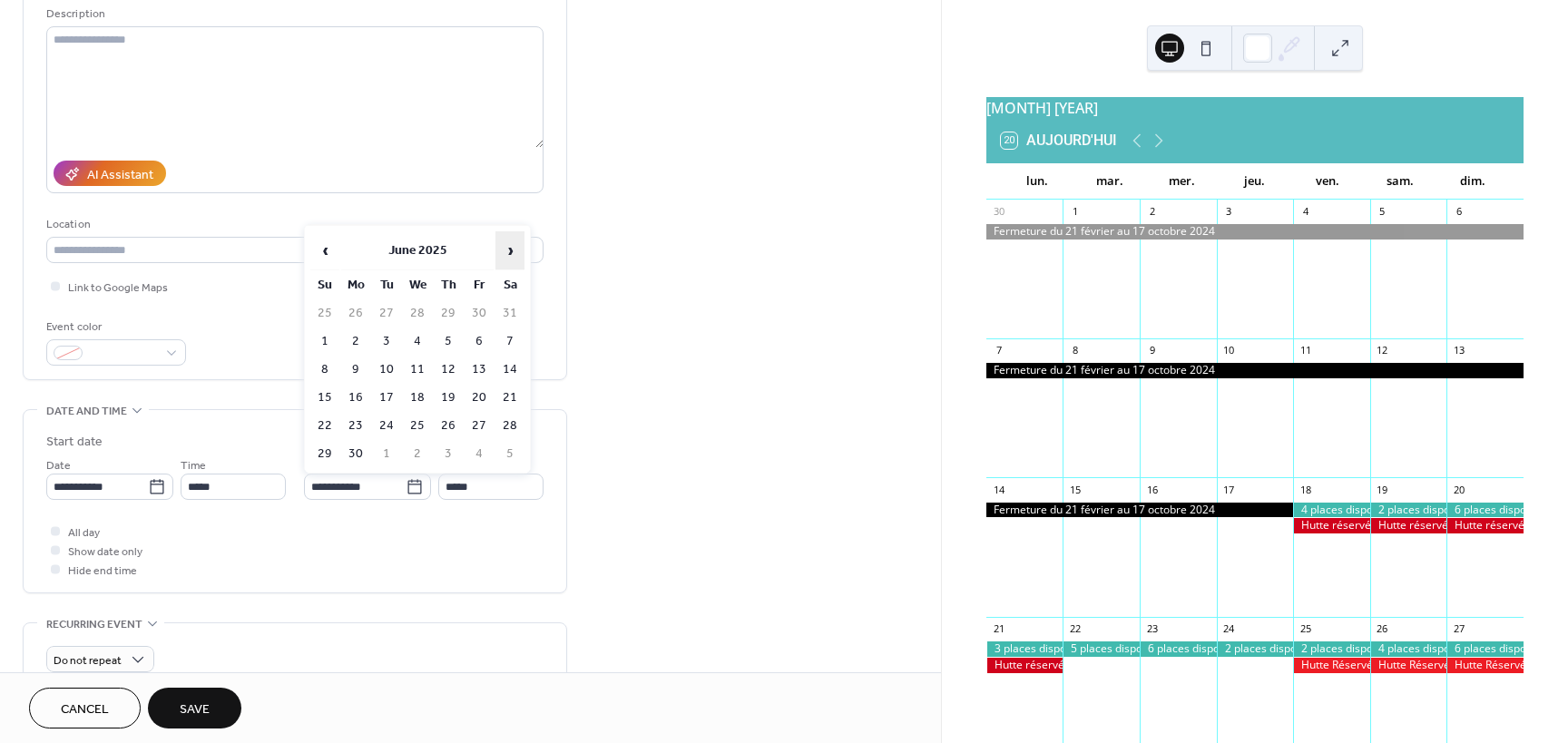 click on "›" at bounding box center (510, 250) 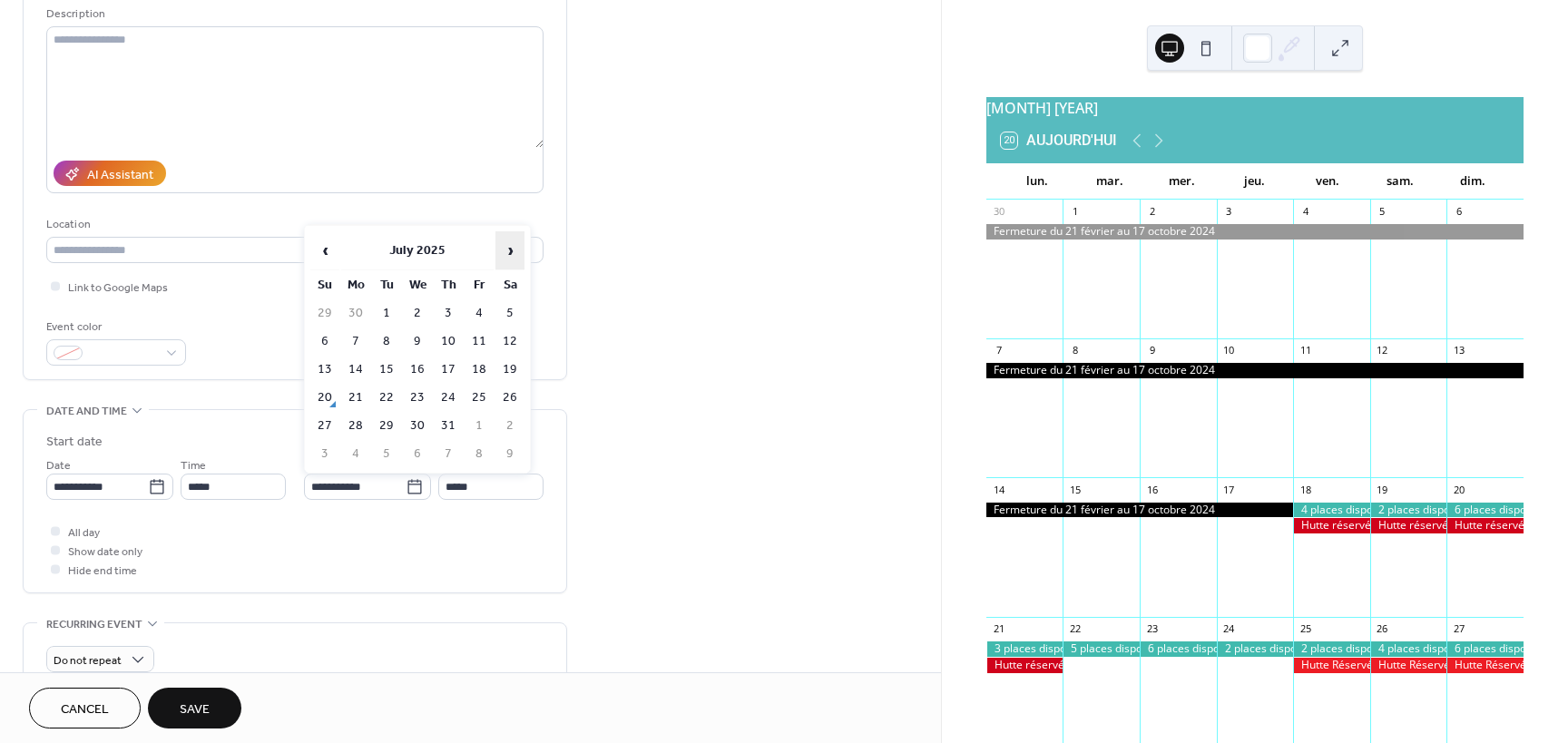 click on "›" at bounding box center (510, 250) 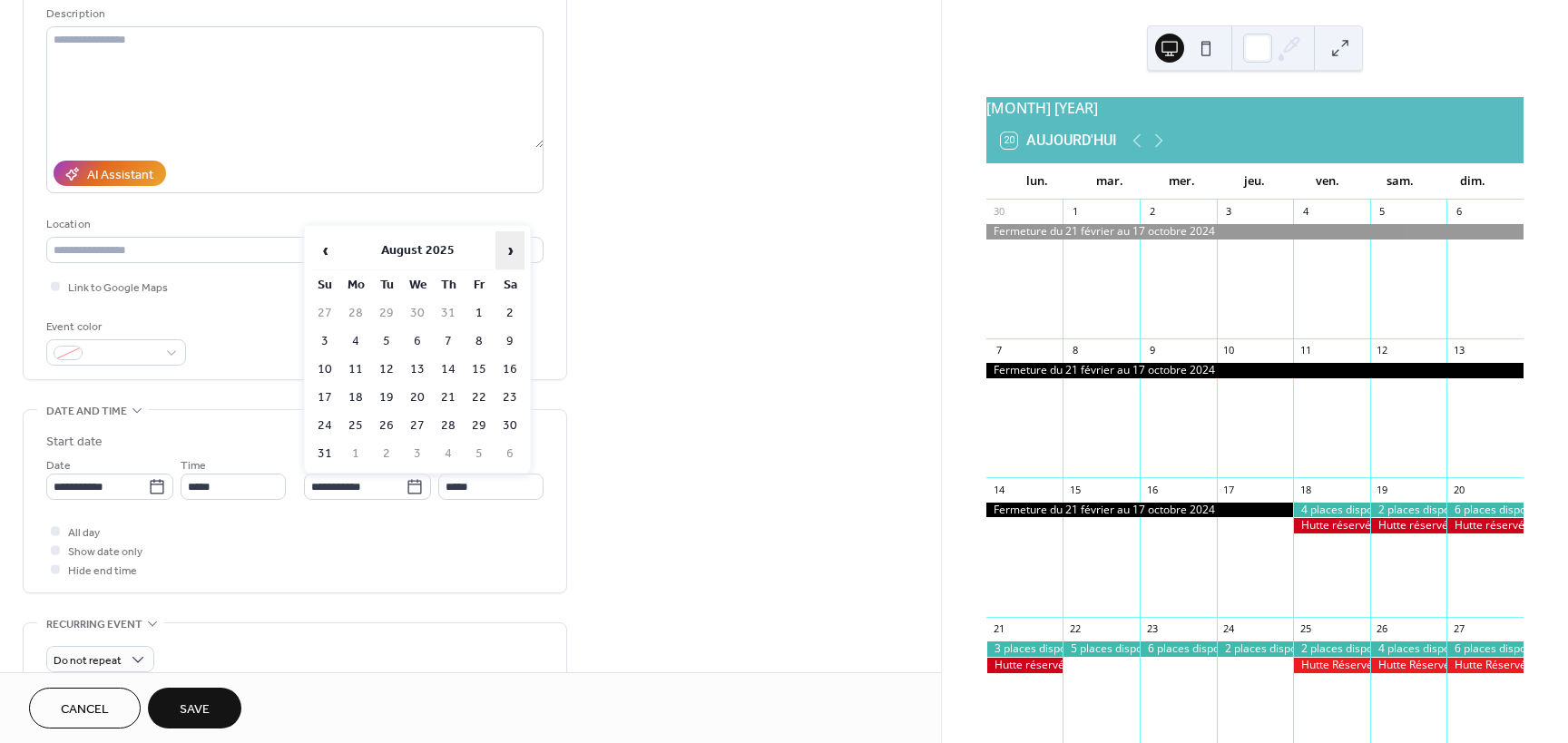 click on "›" at bounding box center (510, 250) 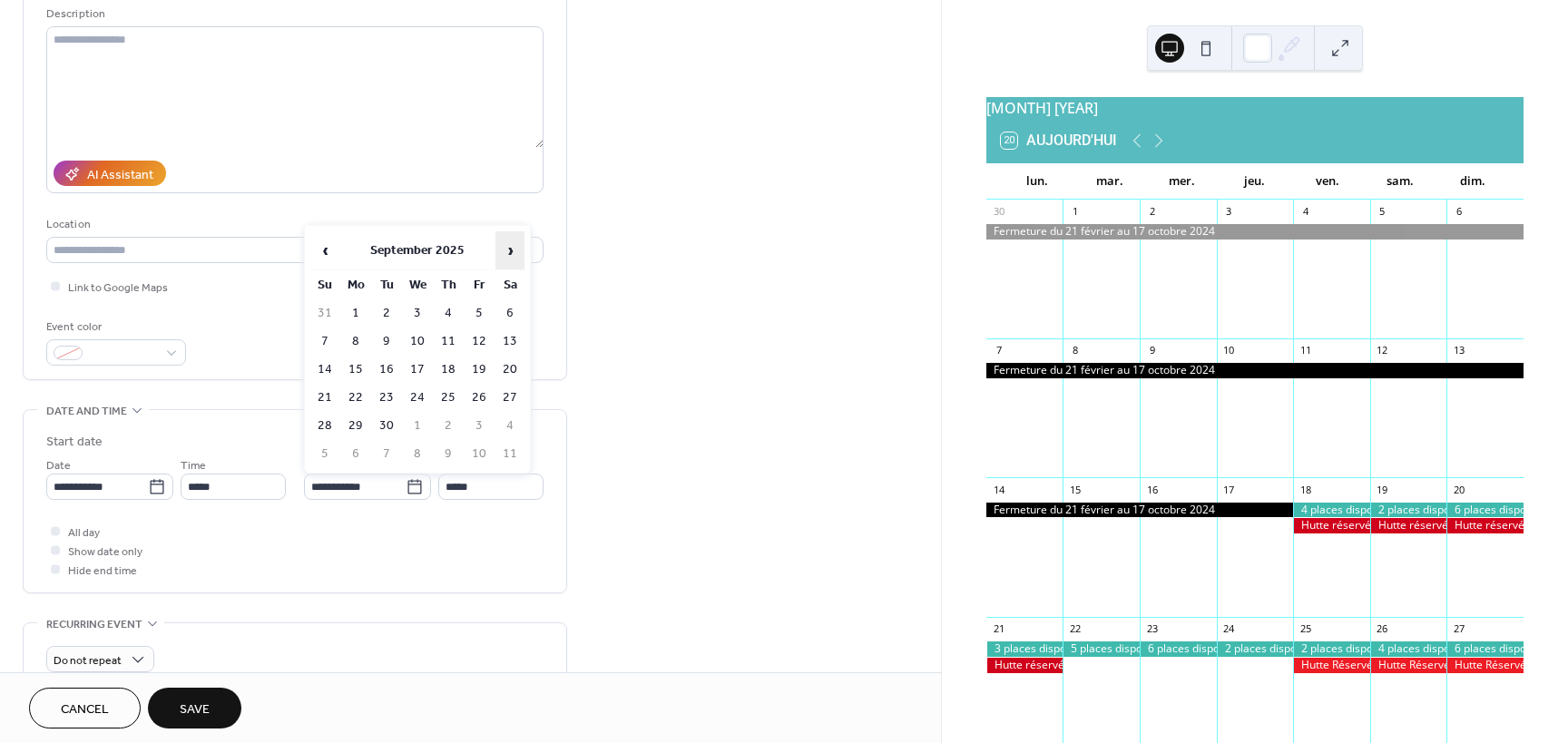 click on "›" at bounding box center (510, 250) 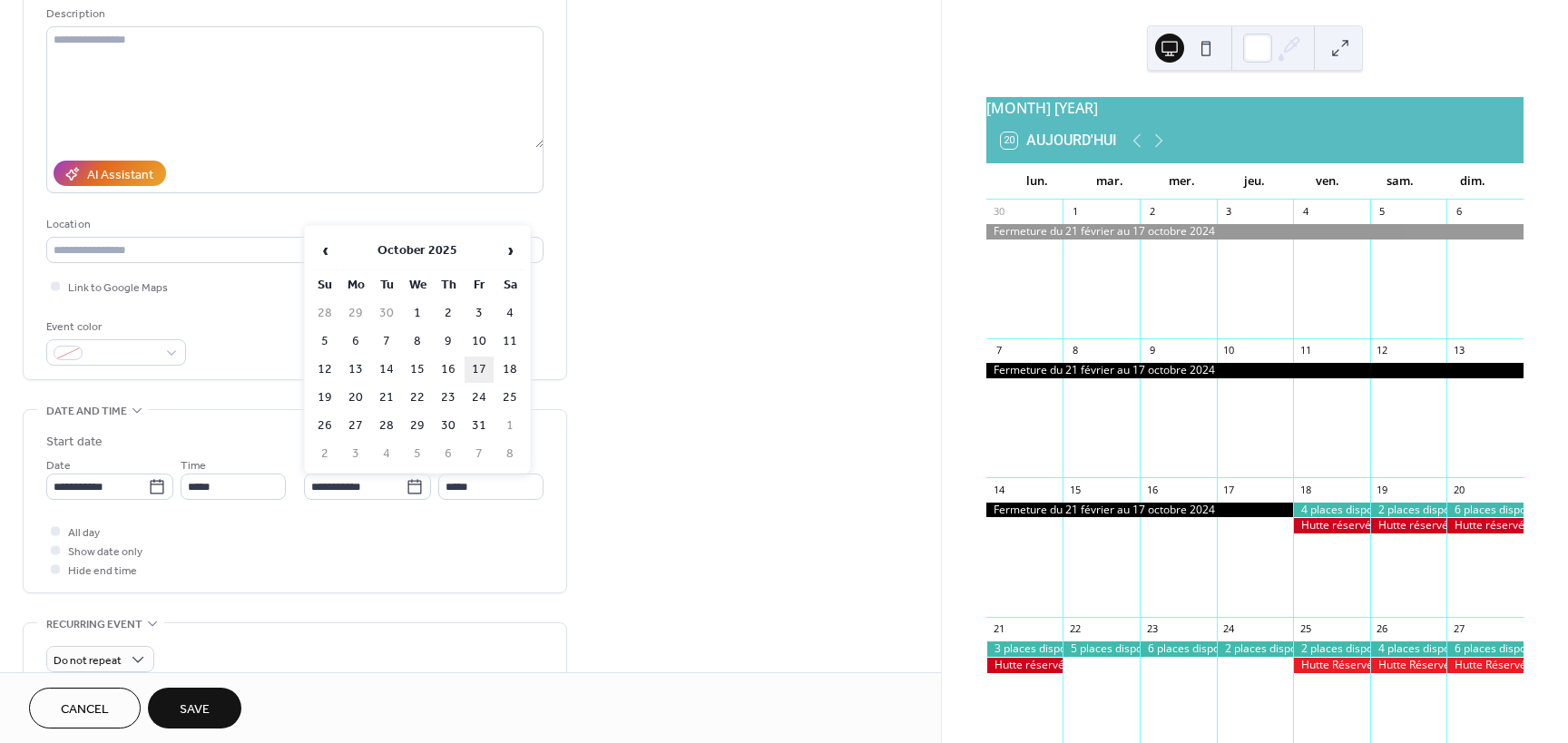 click on "17" at bounding box center (479, 369) 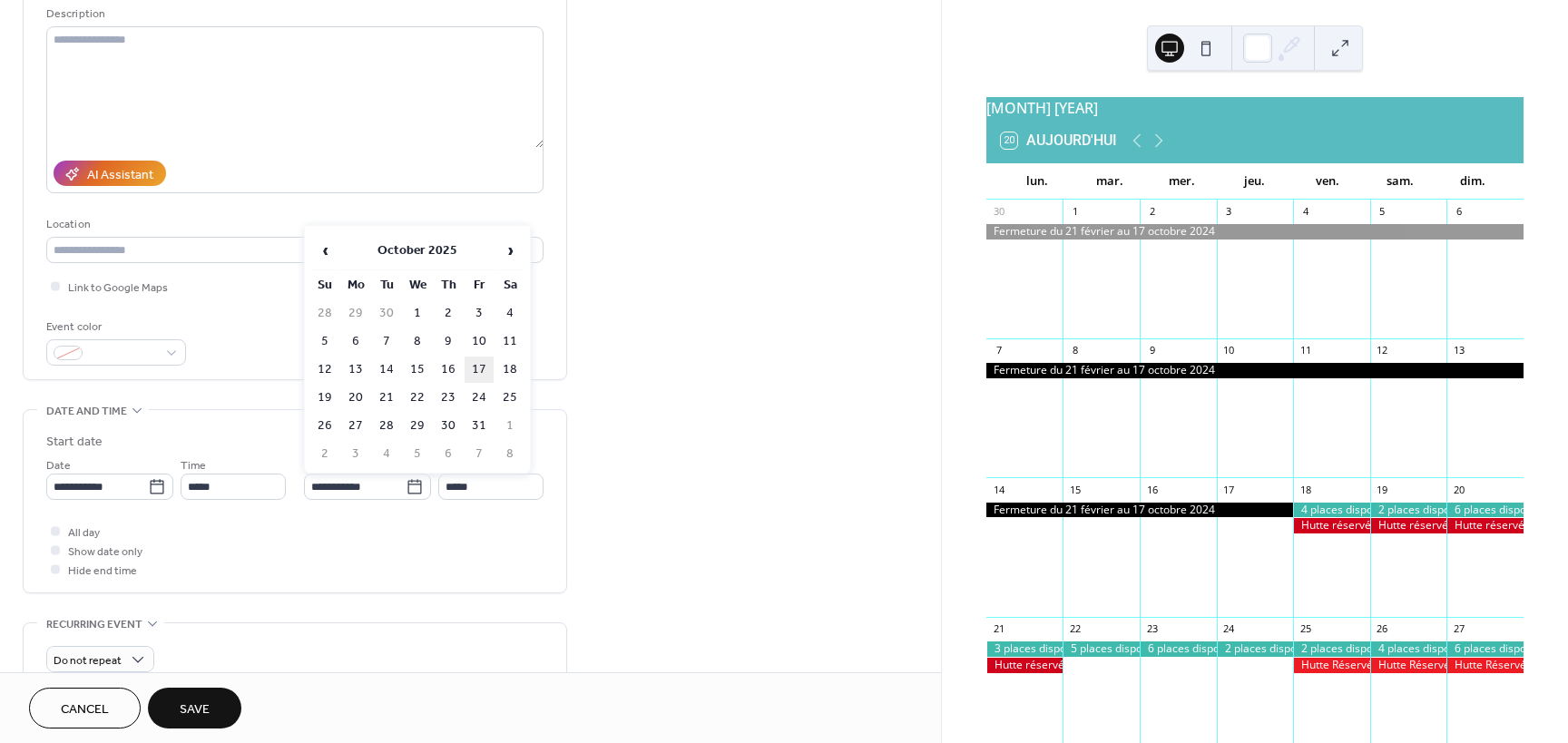 type on "**********" 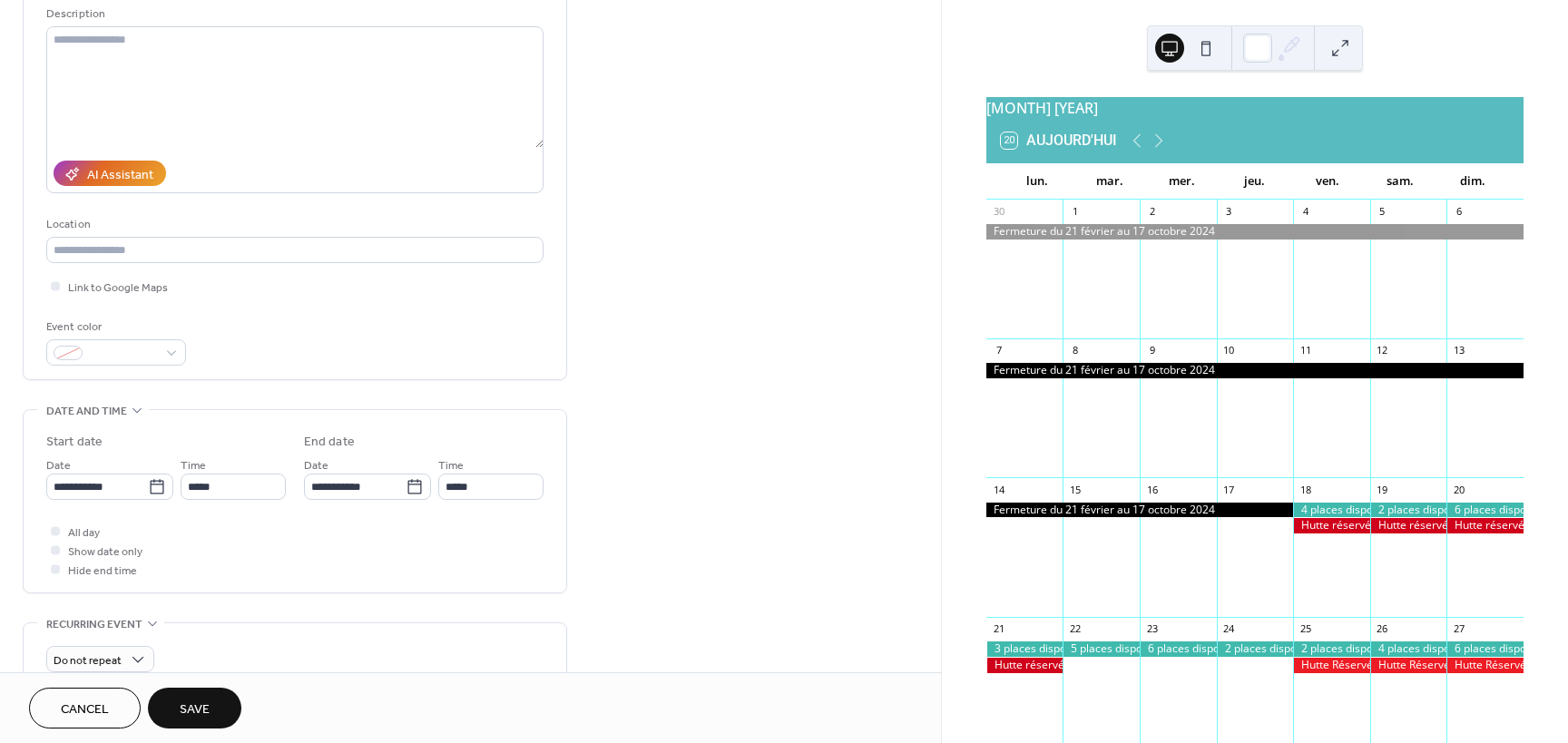 click on "Save" at bounding box center (194, 709) 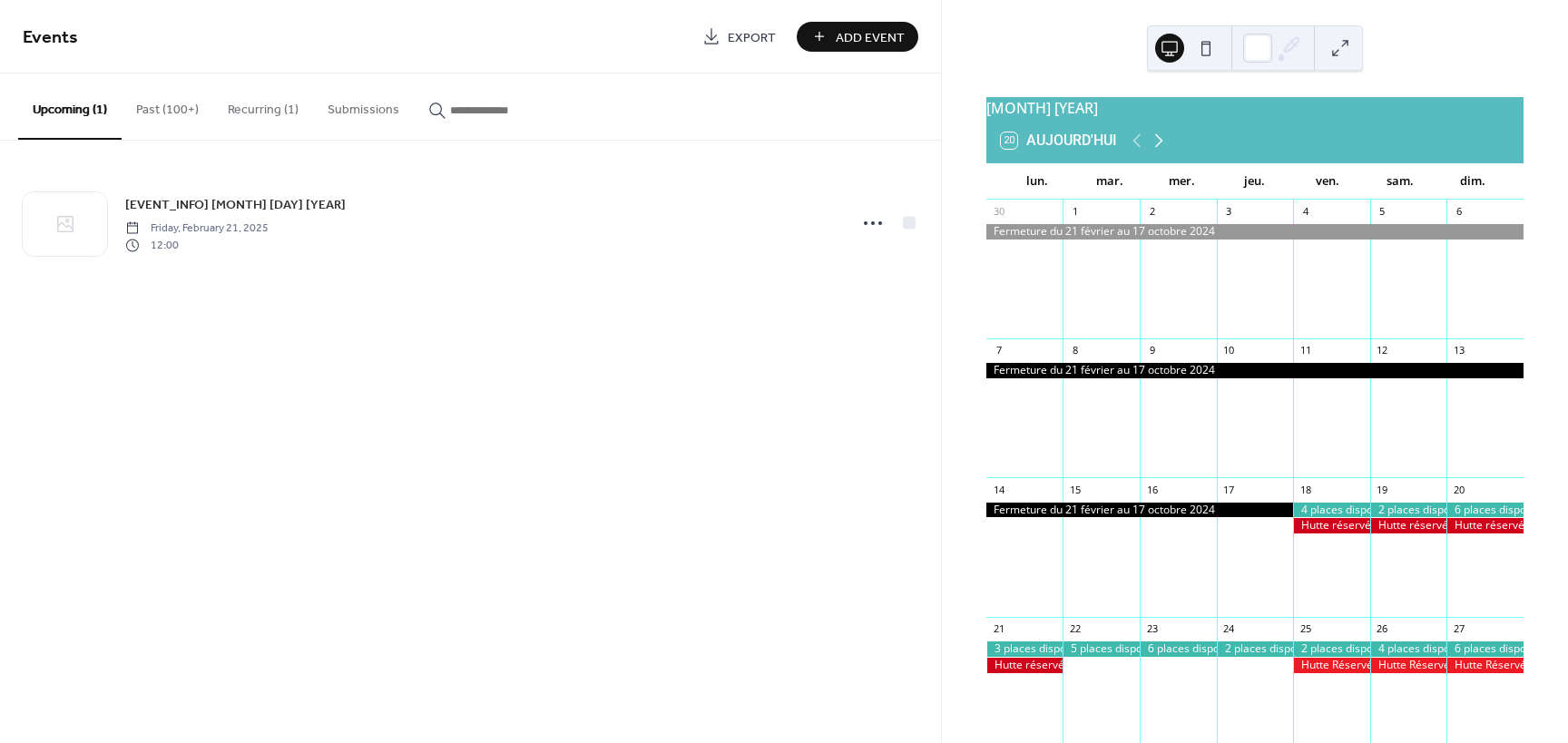 click 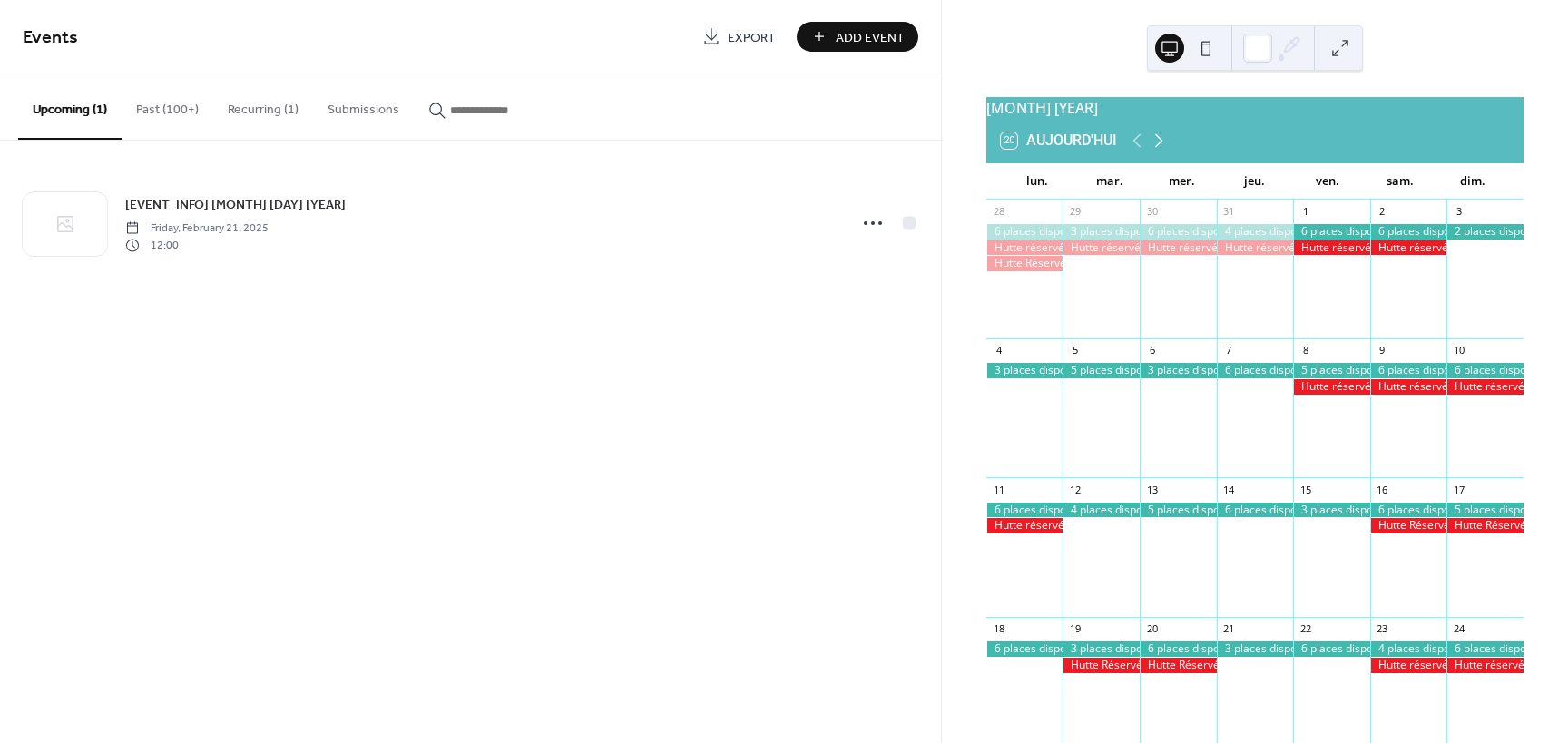 click 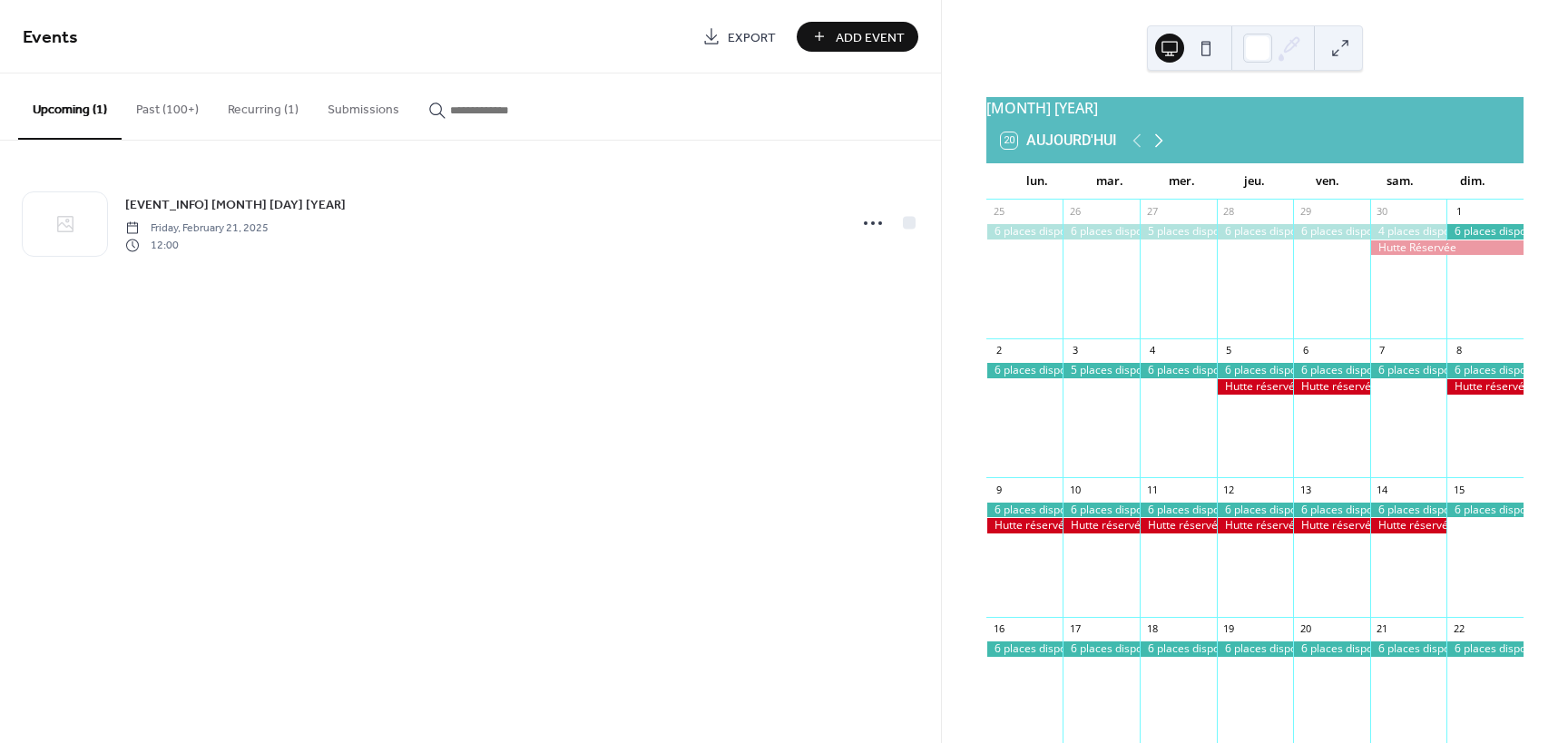 click 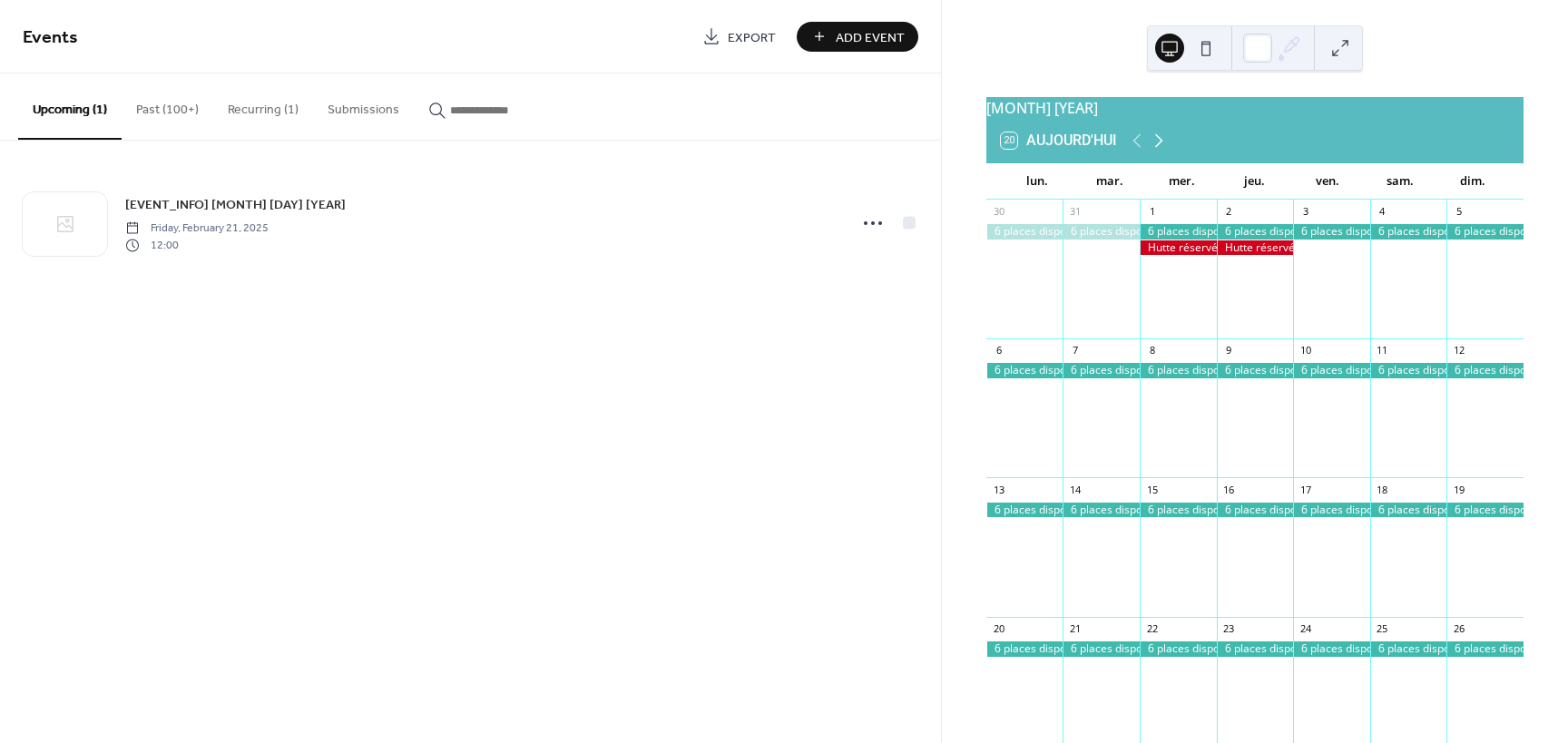 click 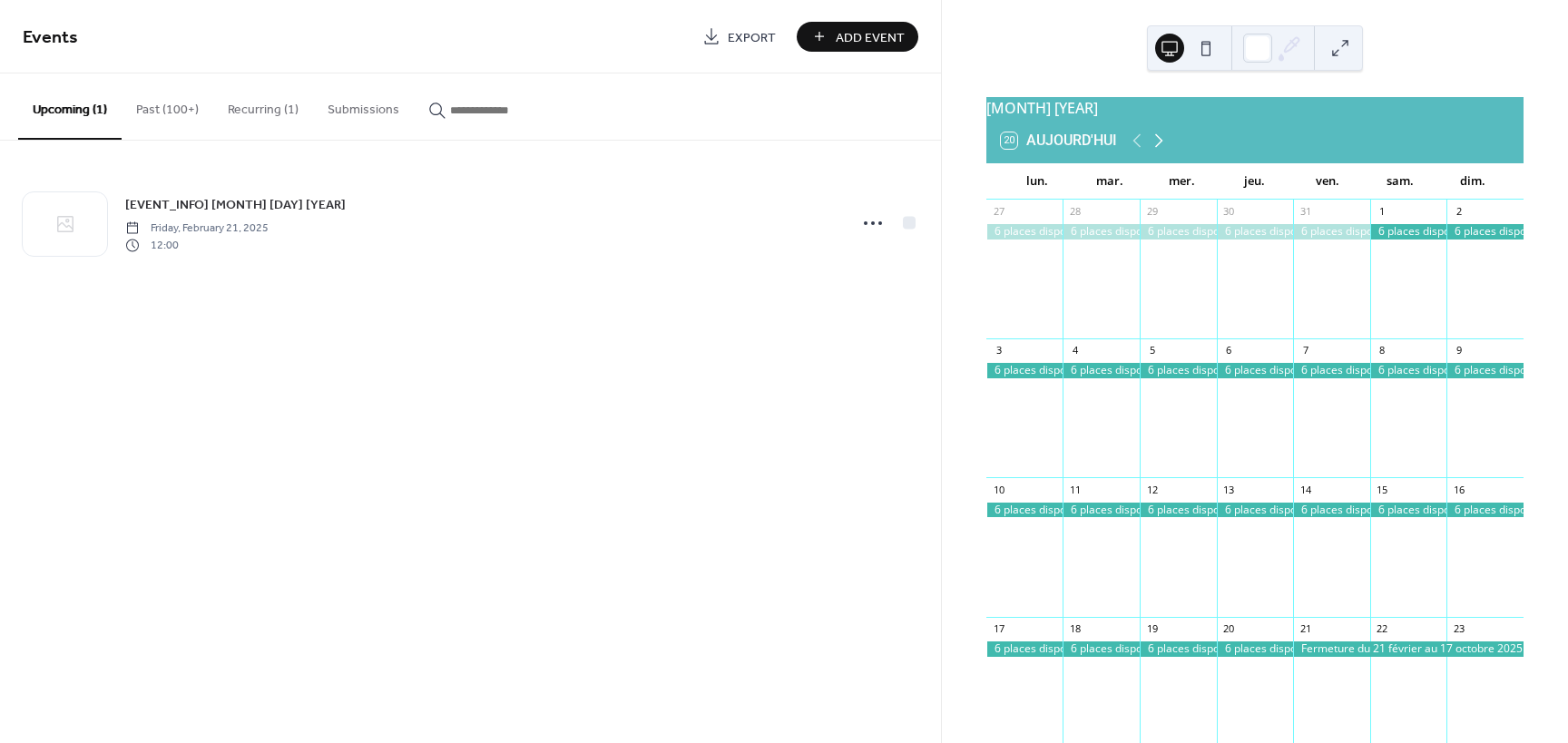 click 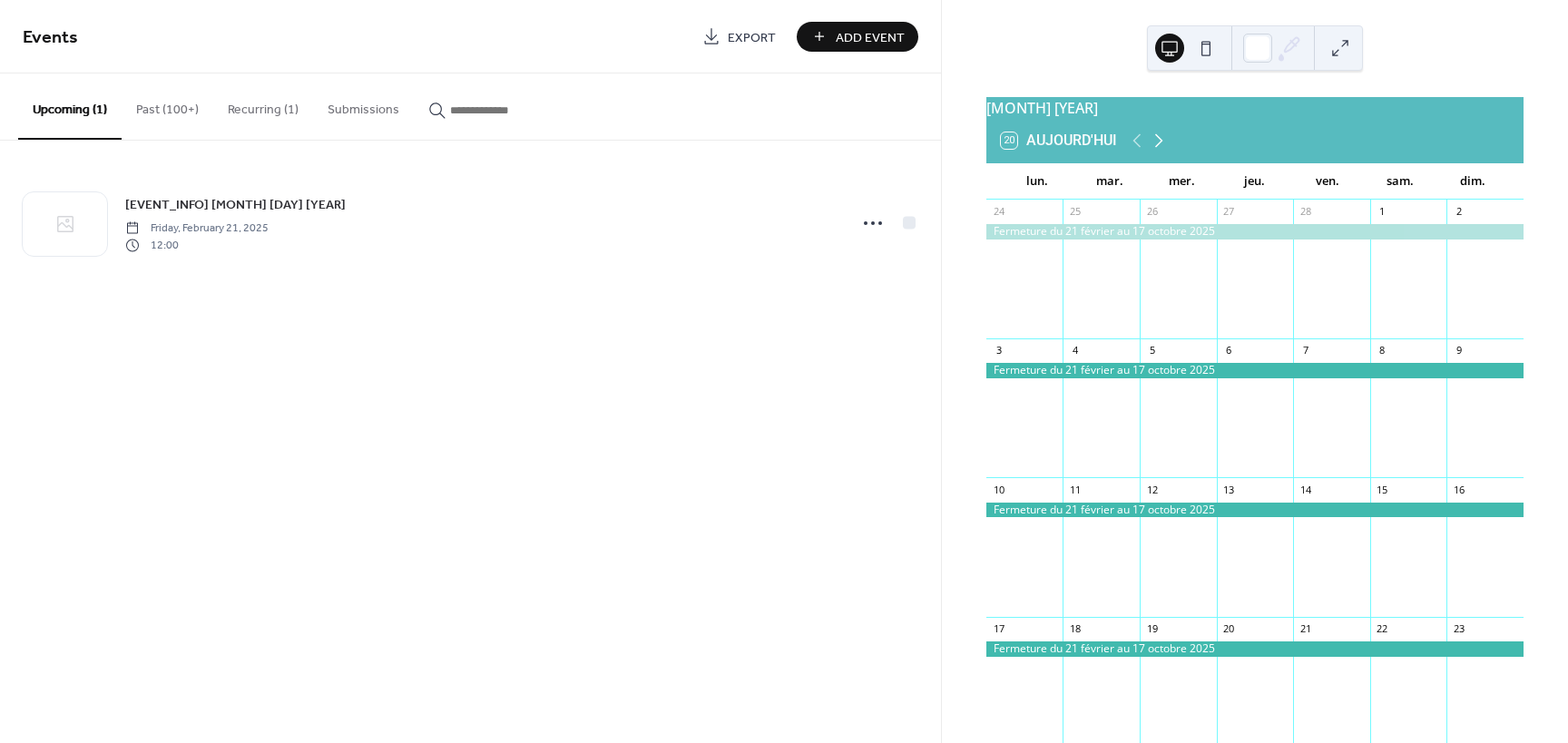click 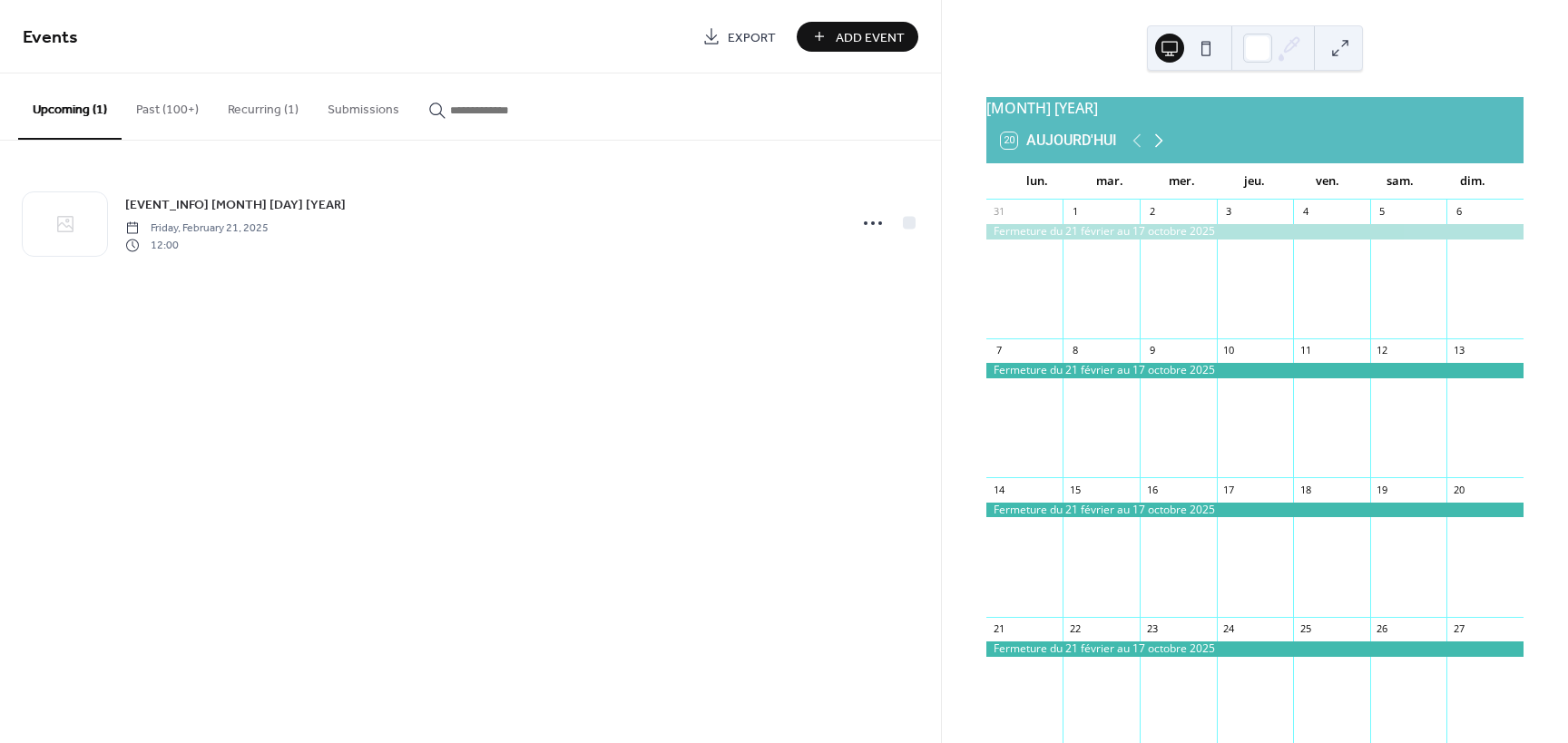 click 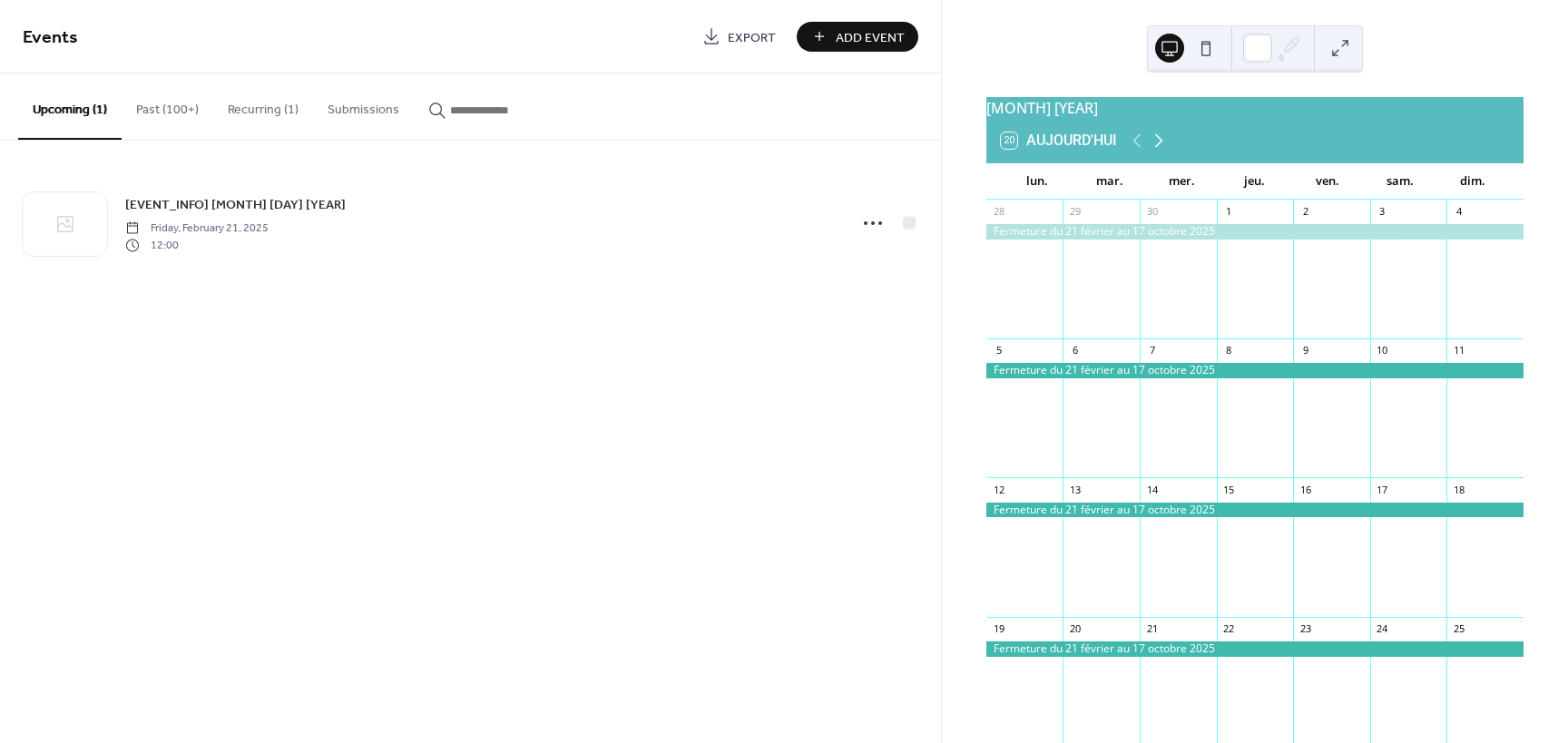click 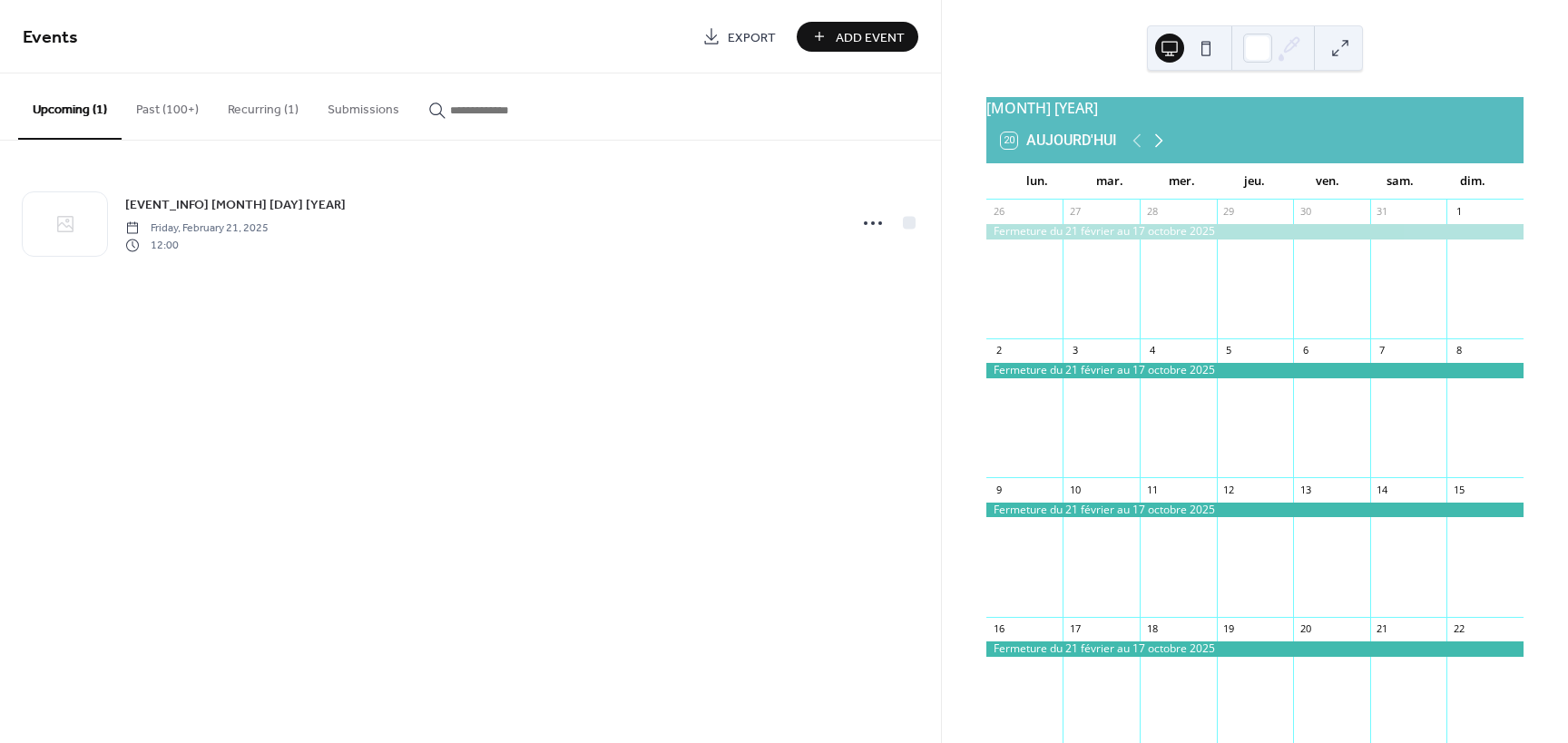 click 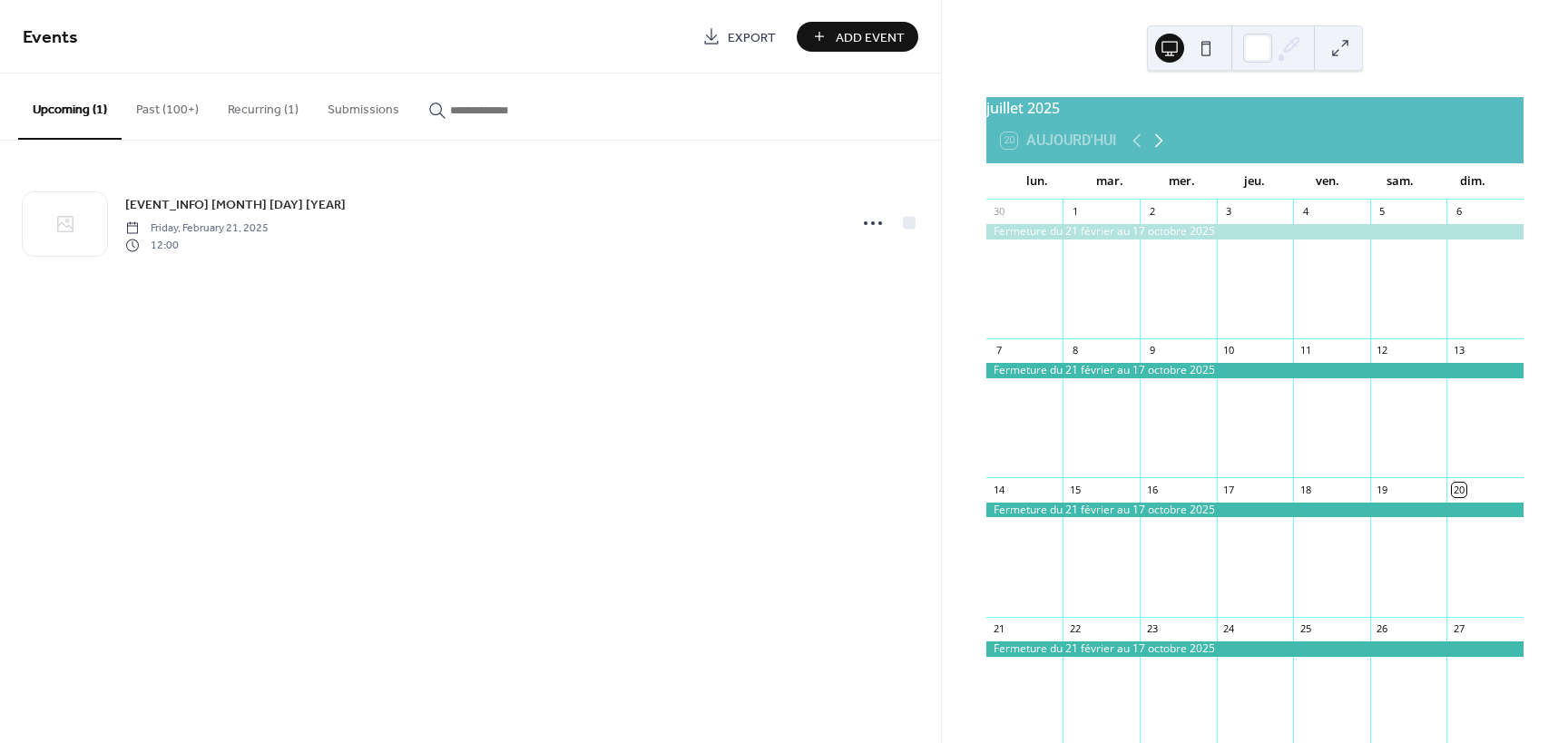 click 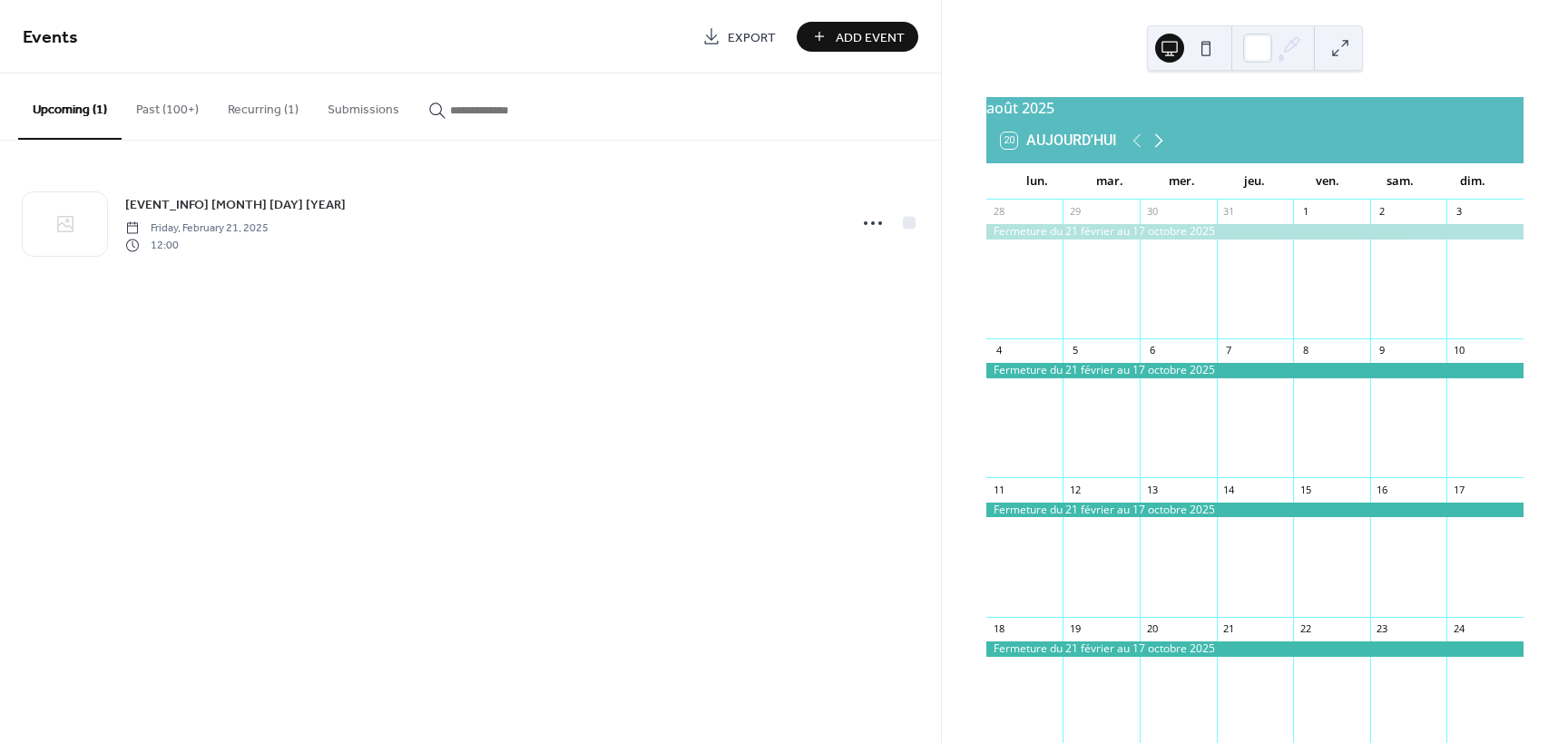 click 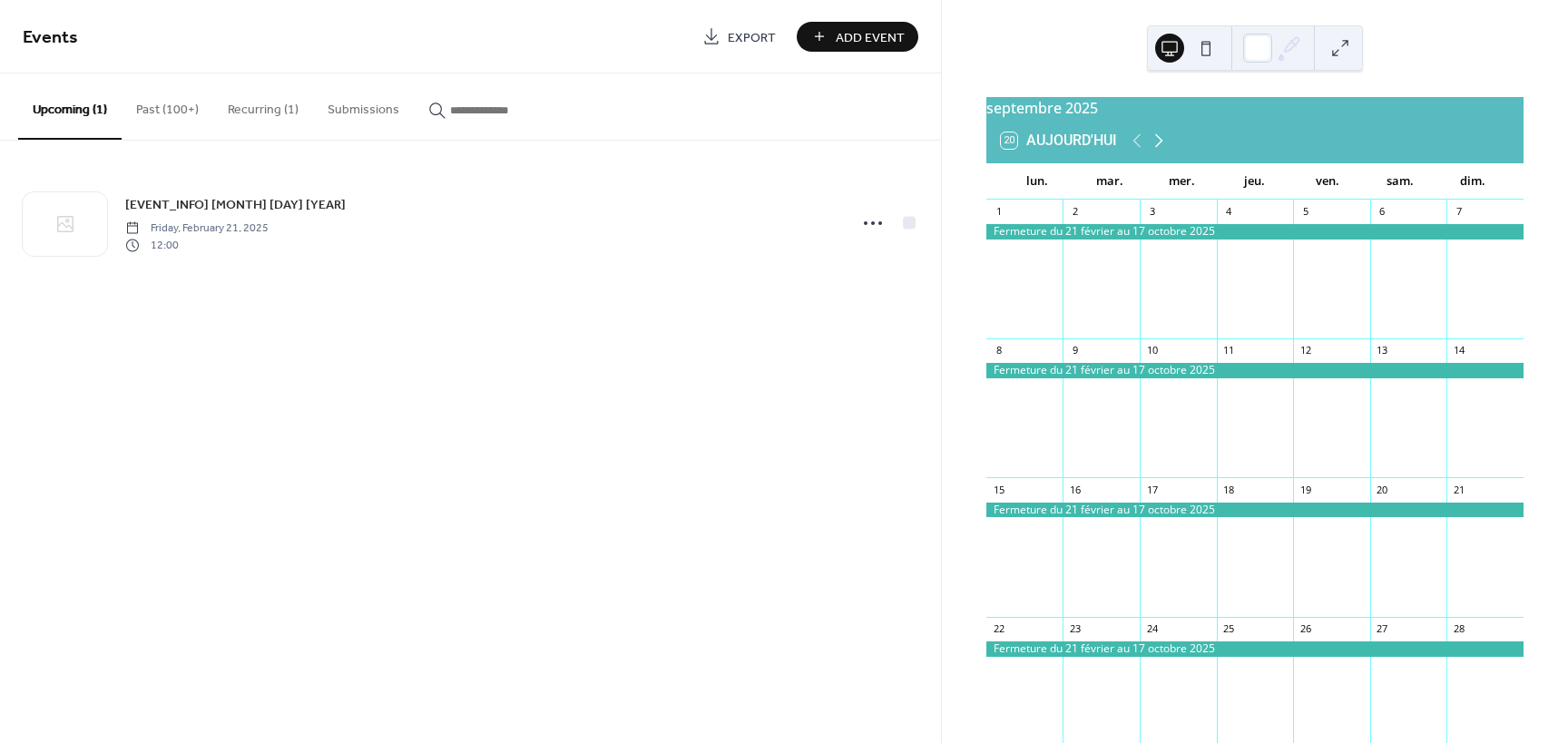 click 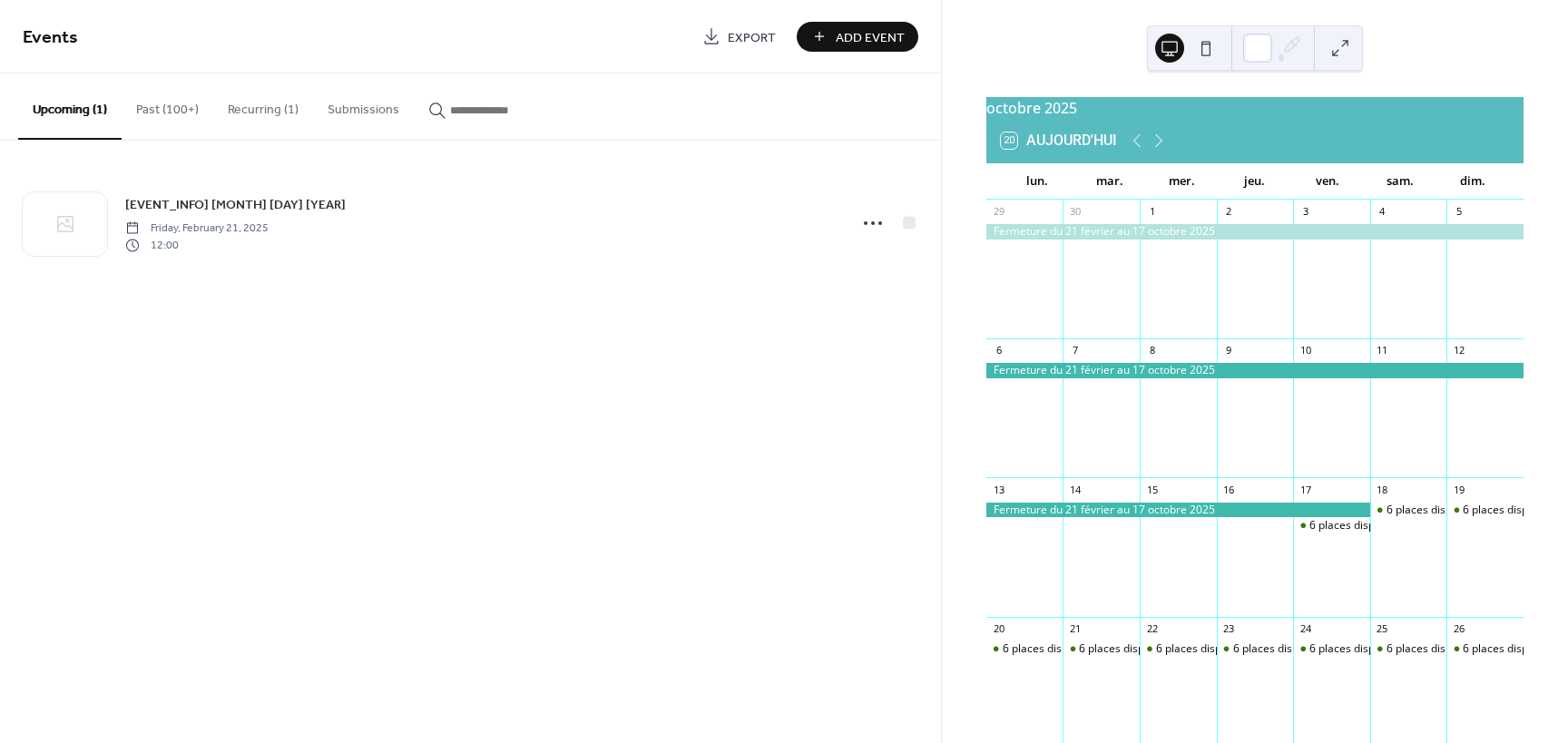 click at bounding box center (1178, 510) 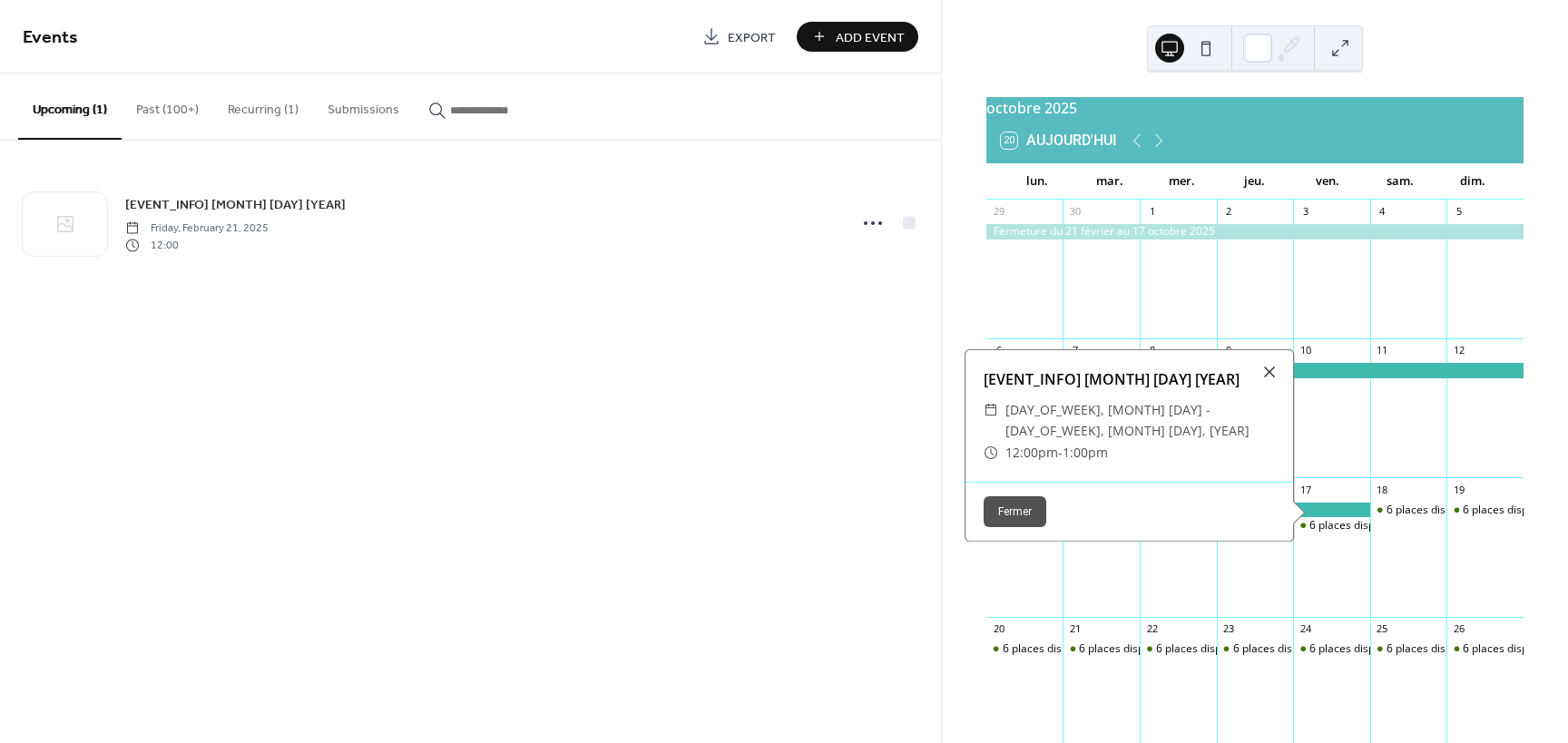 click on "Fermeture du 21 février au 17 octobre 2025 Friday, February 21, 2025 12:00" at bounding box center (470, 223) 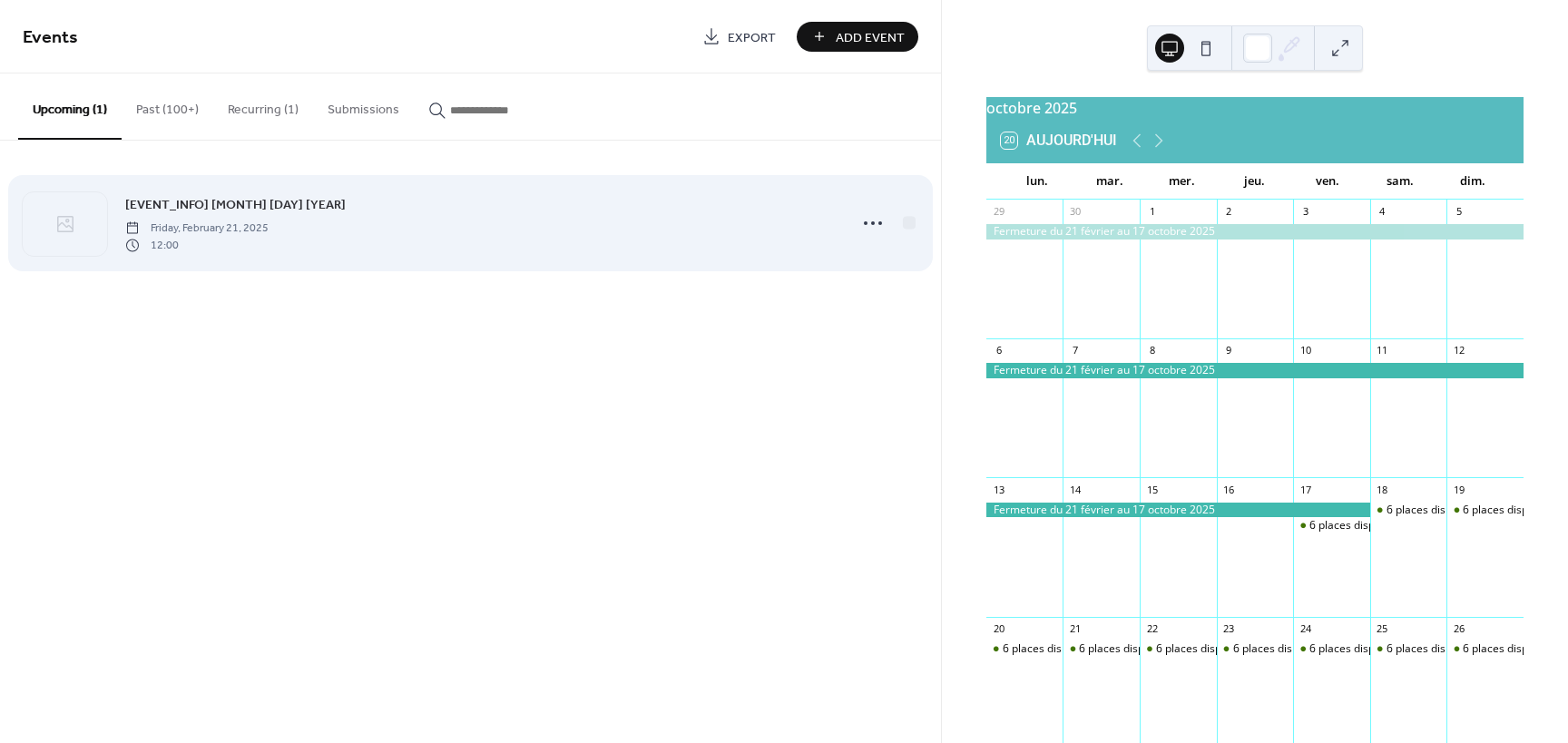 click on "Friday, February 21, 2025" at bounding box center (197, 229) 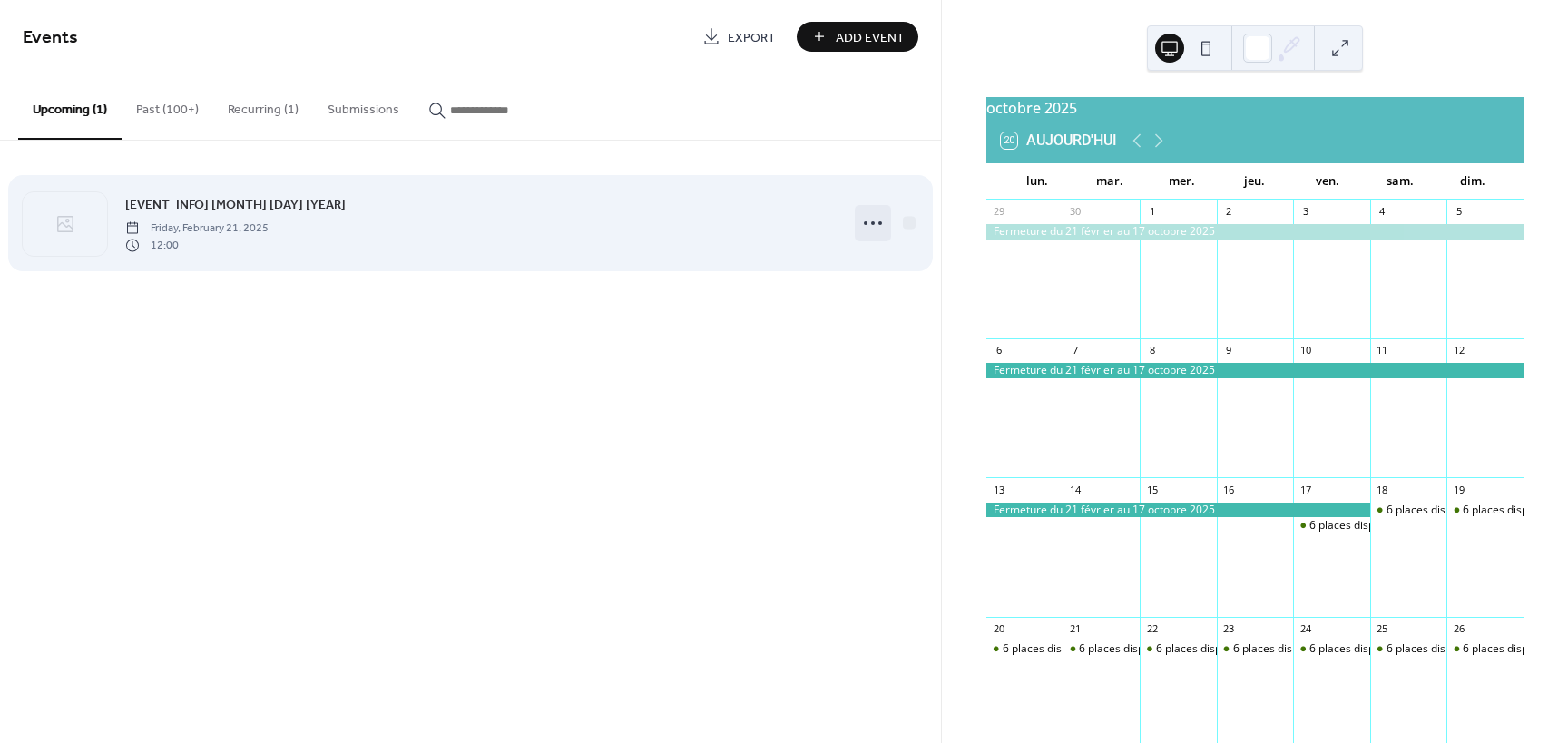 click 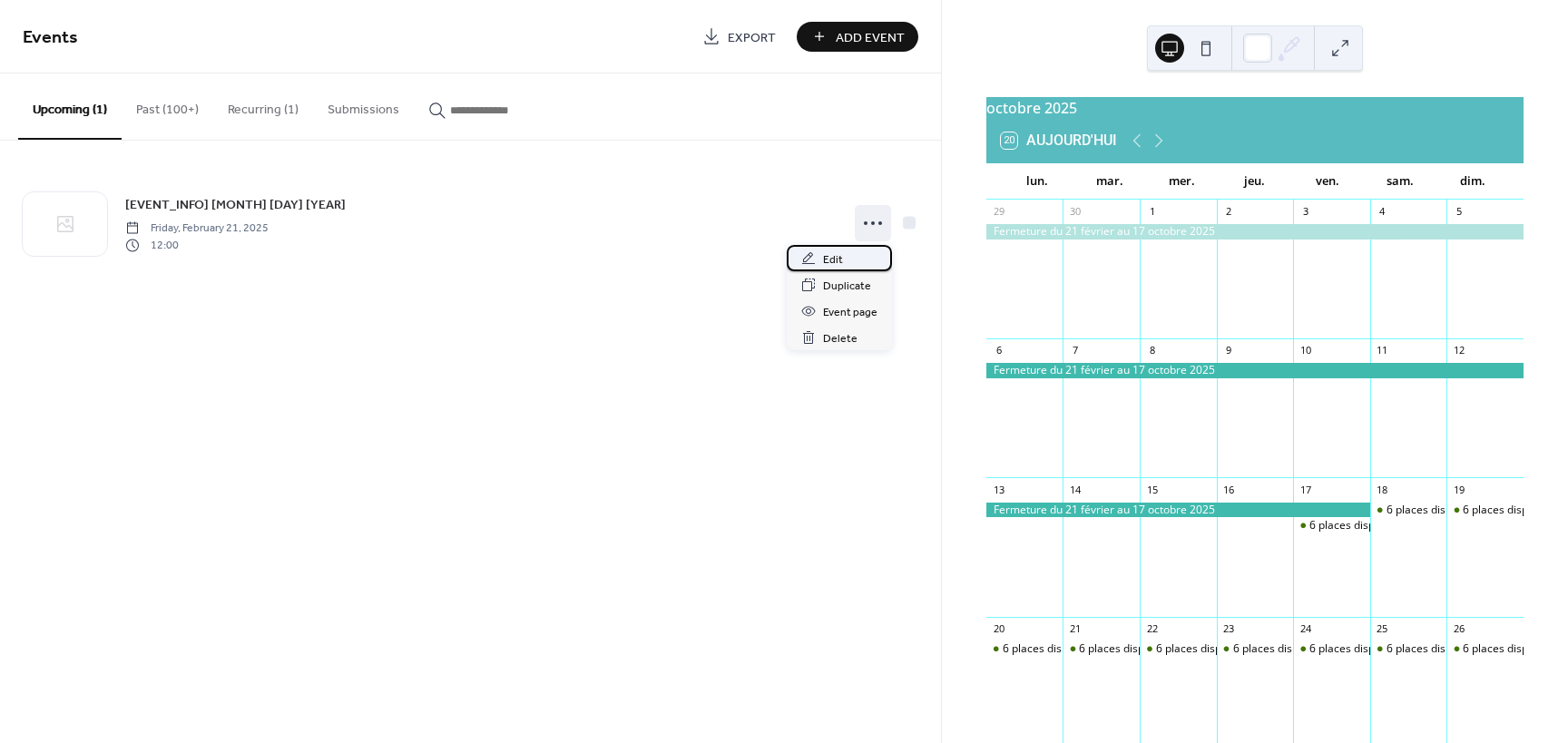 click on "Edit" at bounding box center (833, 259) 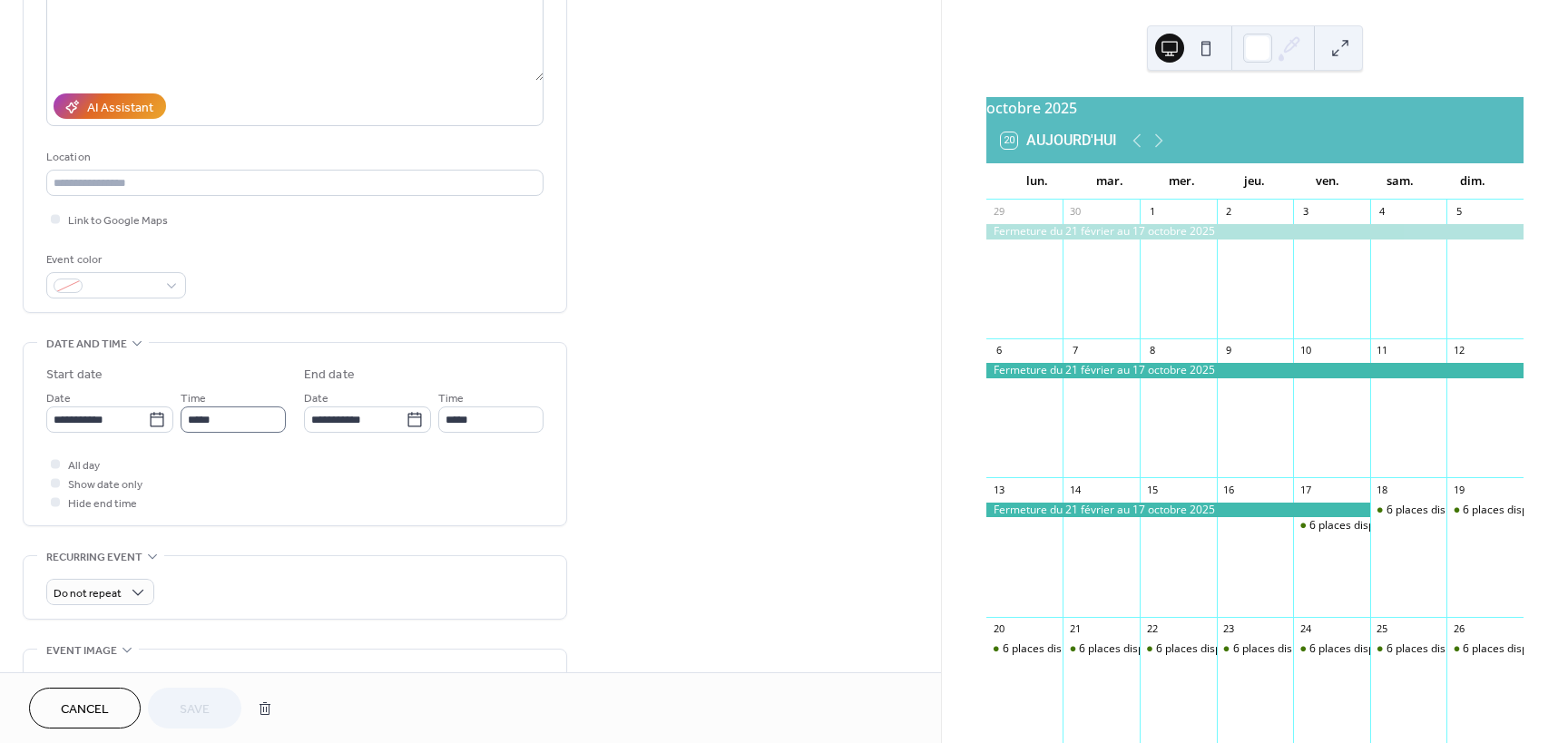 scroll, scrollTop: 181, scrollLeft: 0, axis: vertical 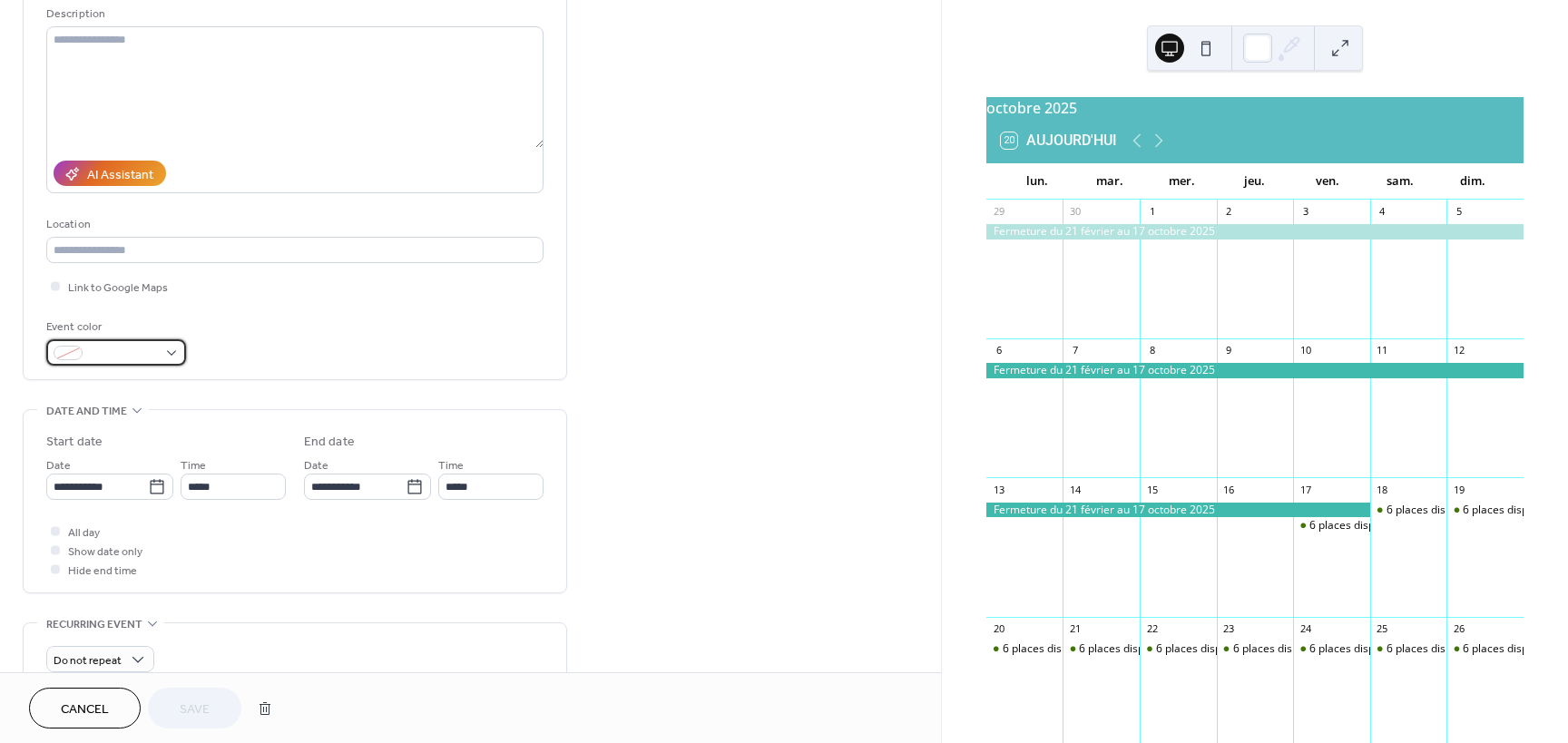 click at bounding box center [123, 354] 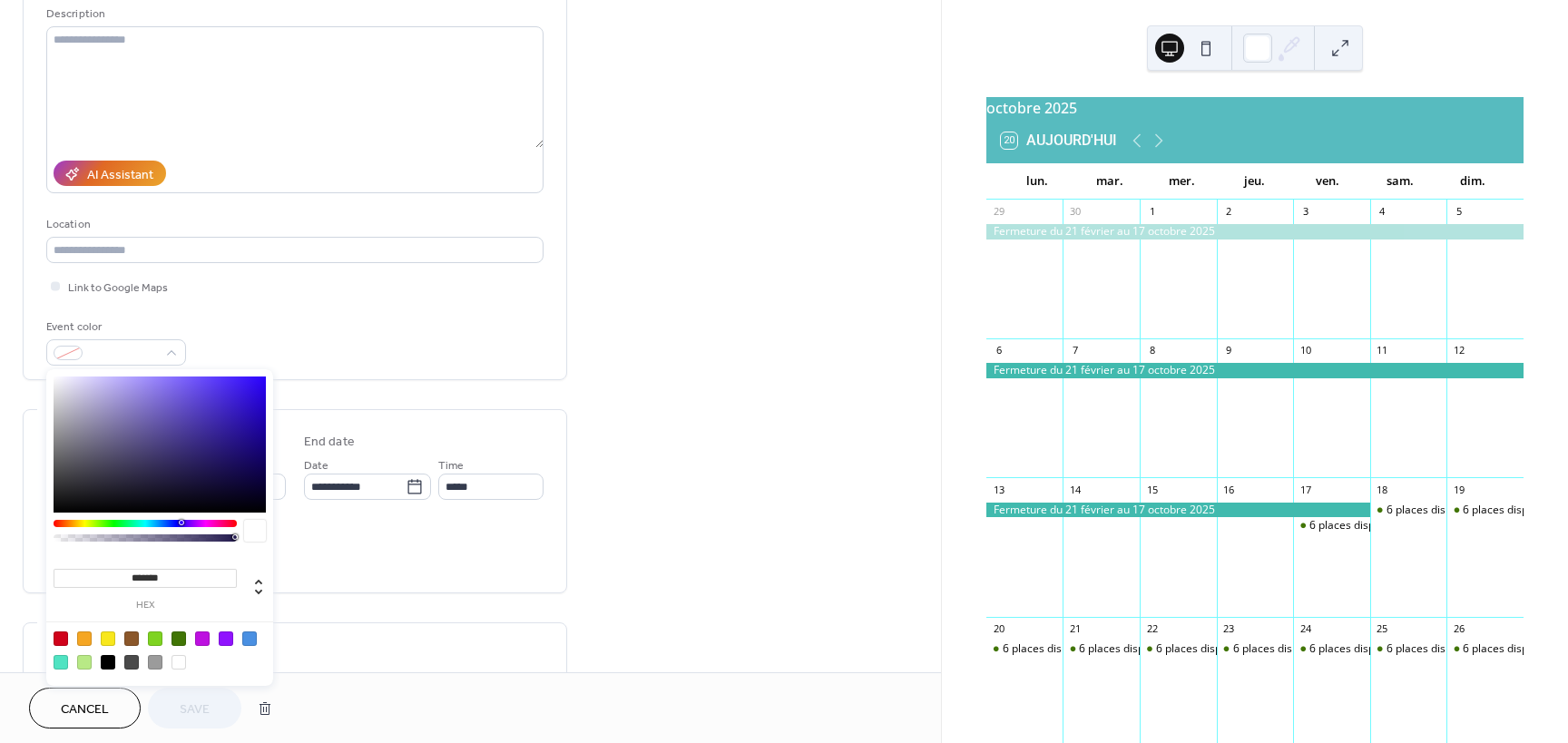 click at bounding box center [108, 662] 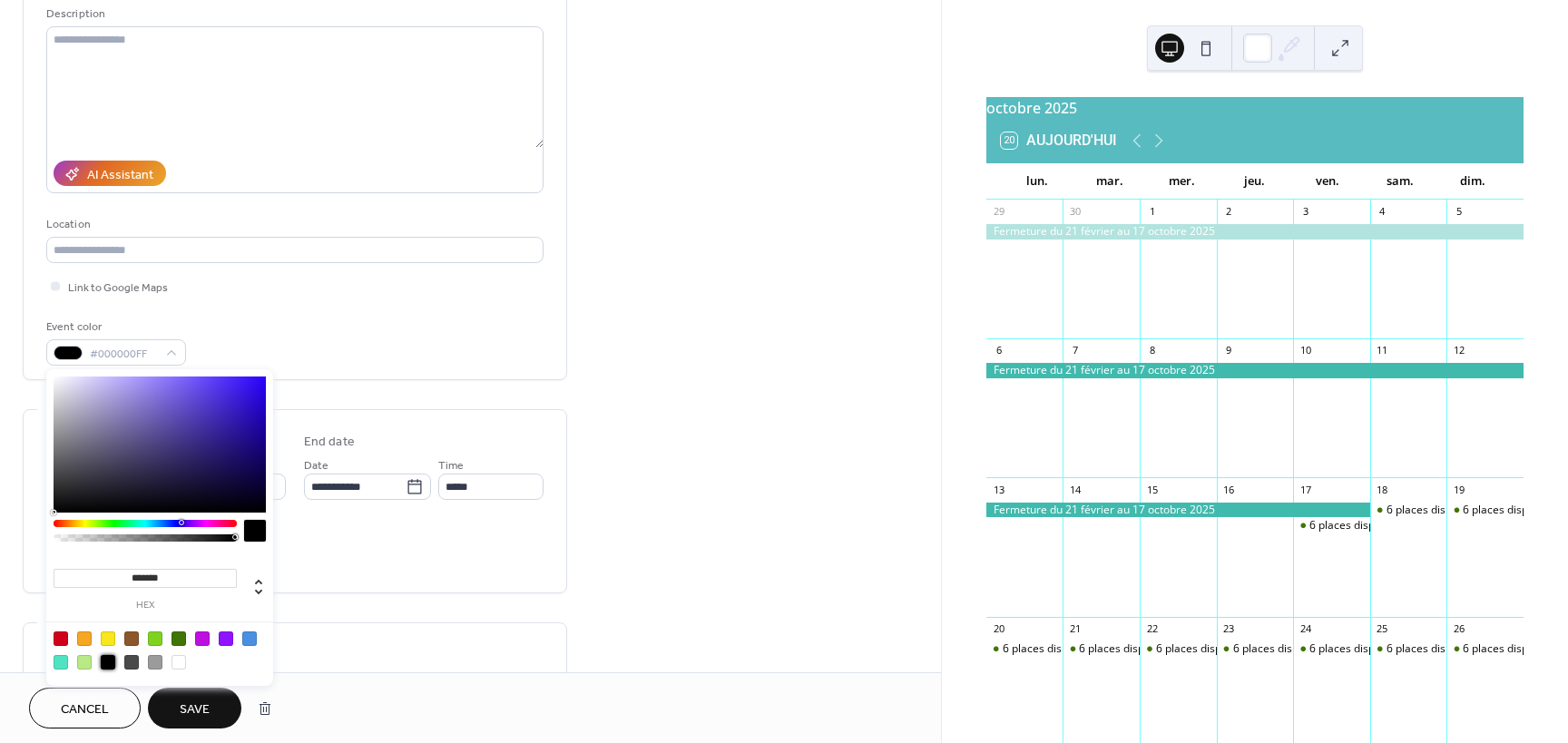 click on "All day Show date only Hide end time" at bounding box center (295, 550) 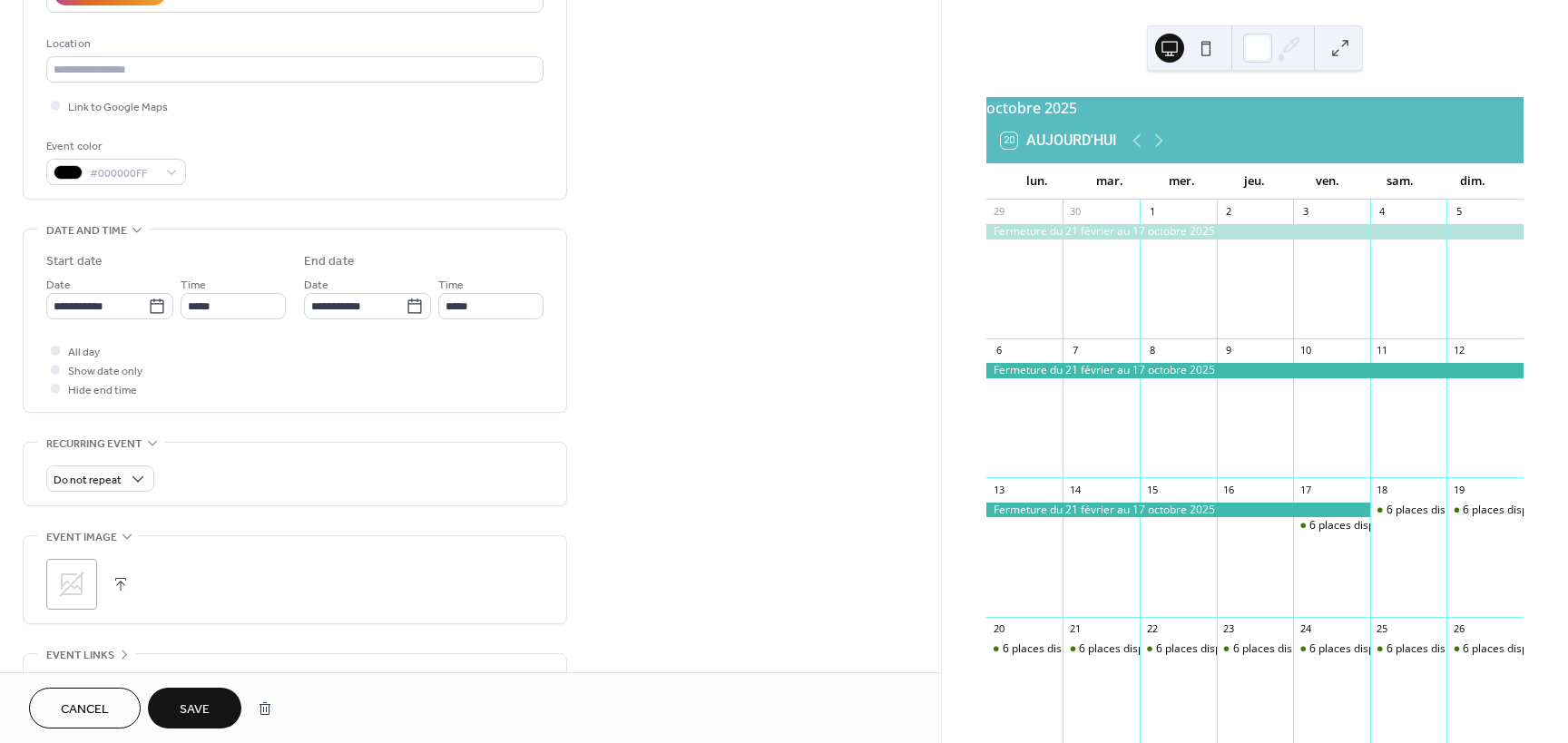 scroll, scrollTop: 363, scrollLeft: 0, axis: vertical 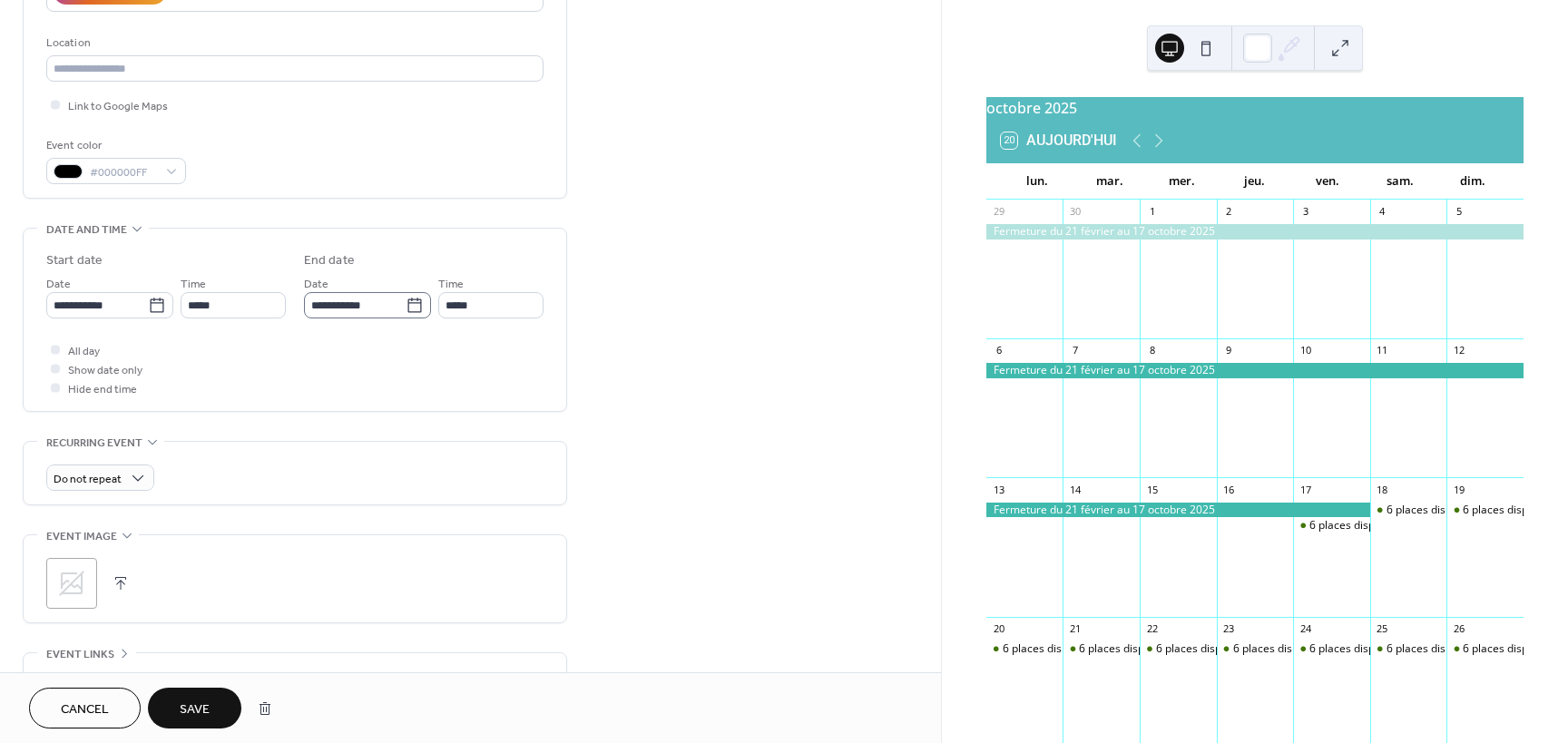 click 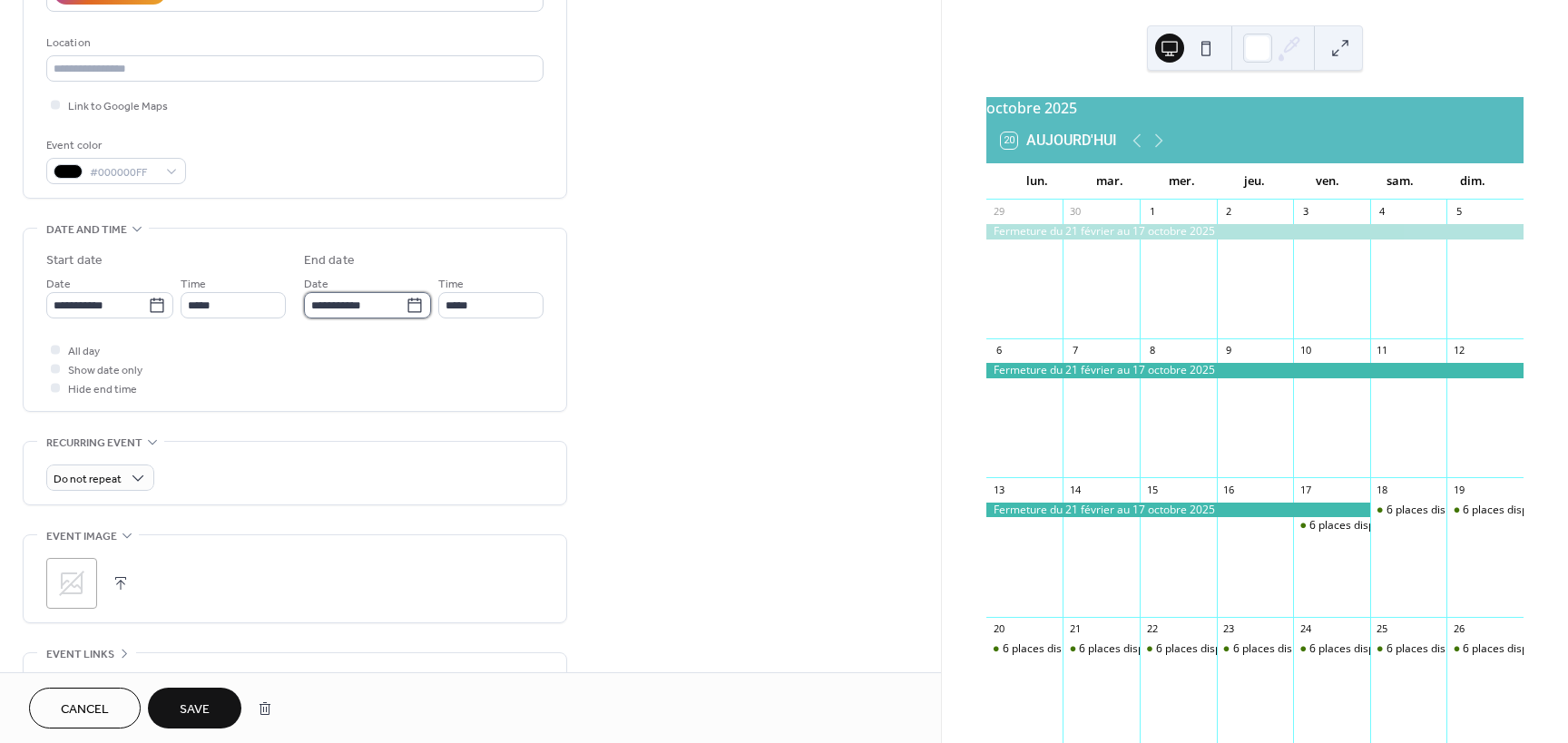 click on "**********" at bounding box center (355, 305) 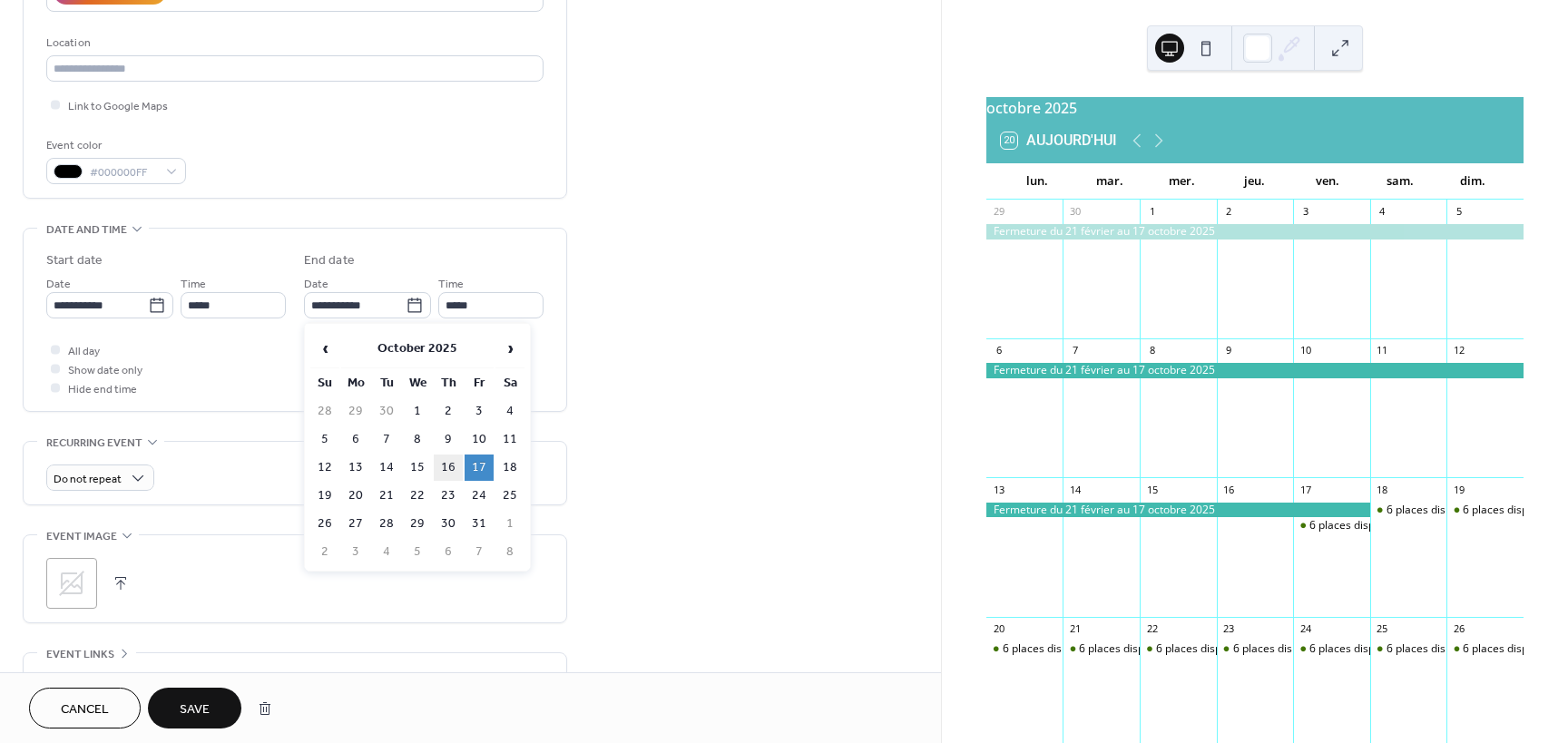 click on "16" at bounding box center [448, 467] 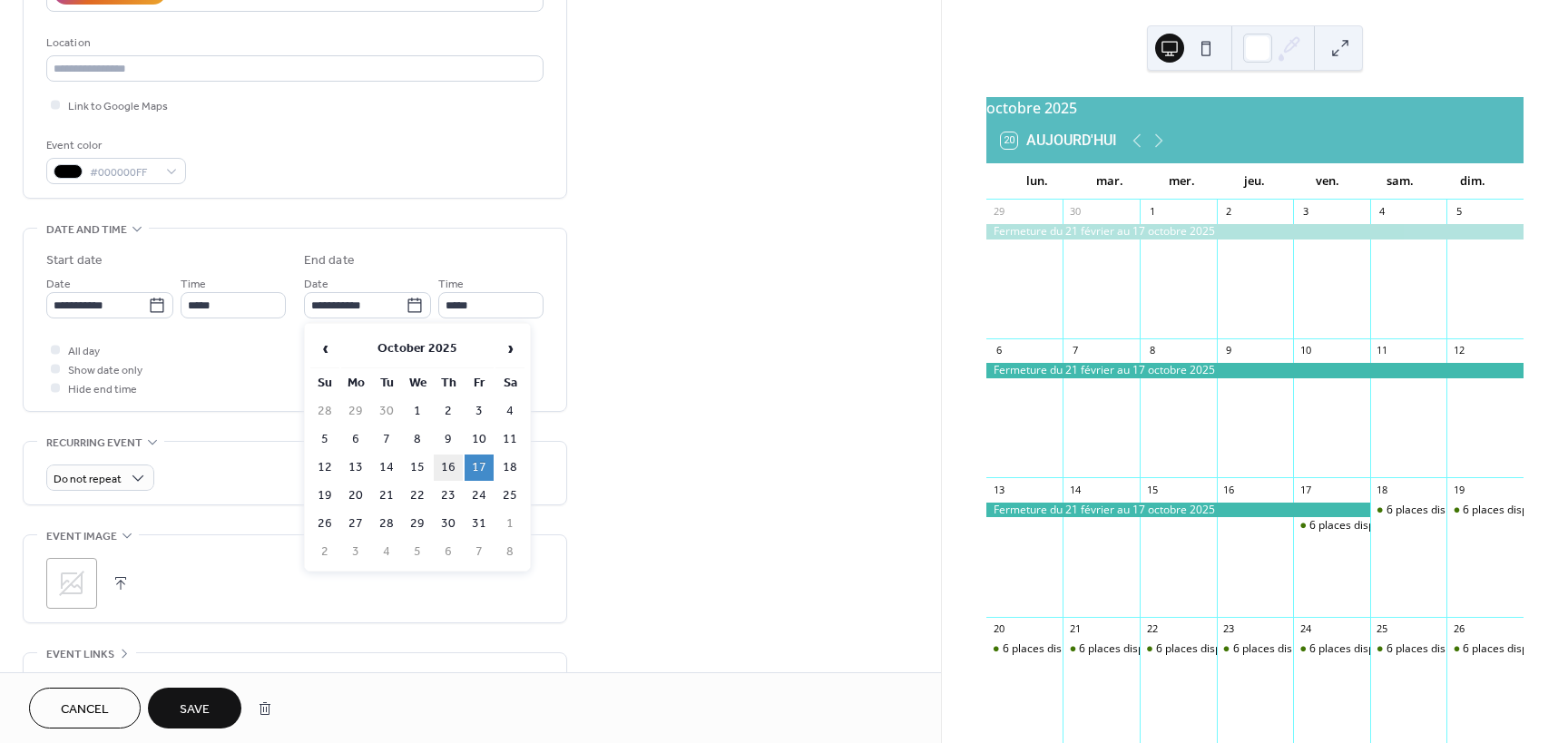 type on "**********" 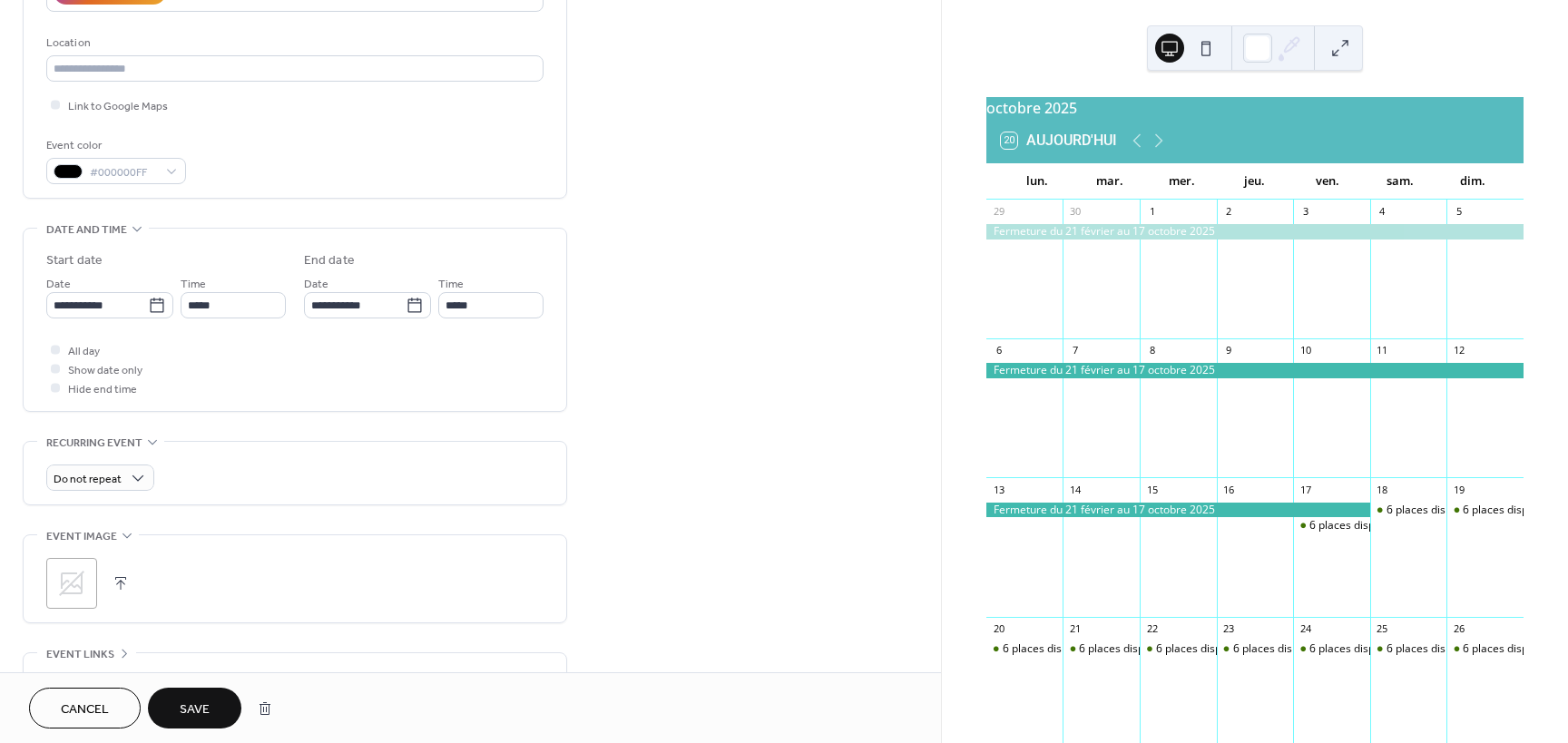 click on "Save" at bounding box center (194, 709) 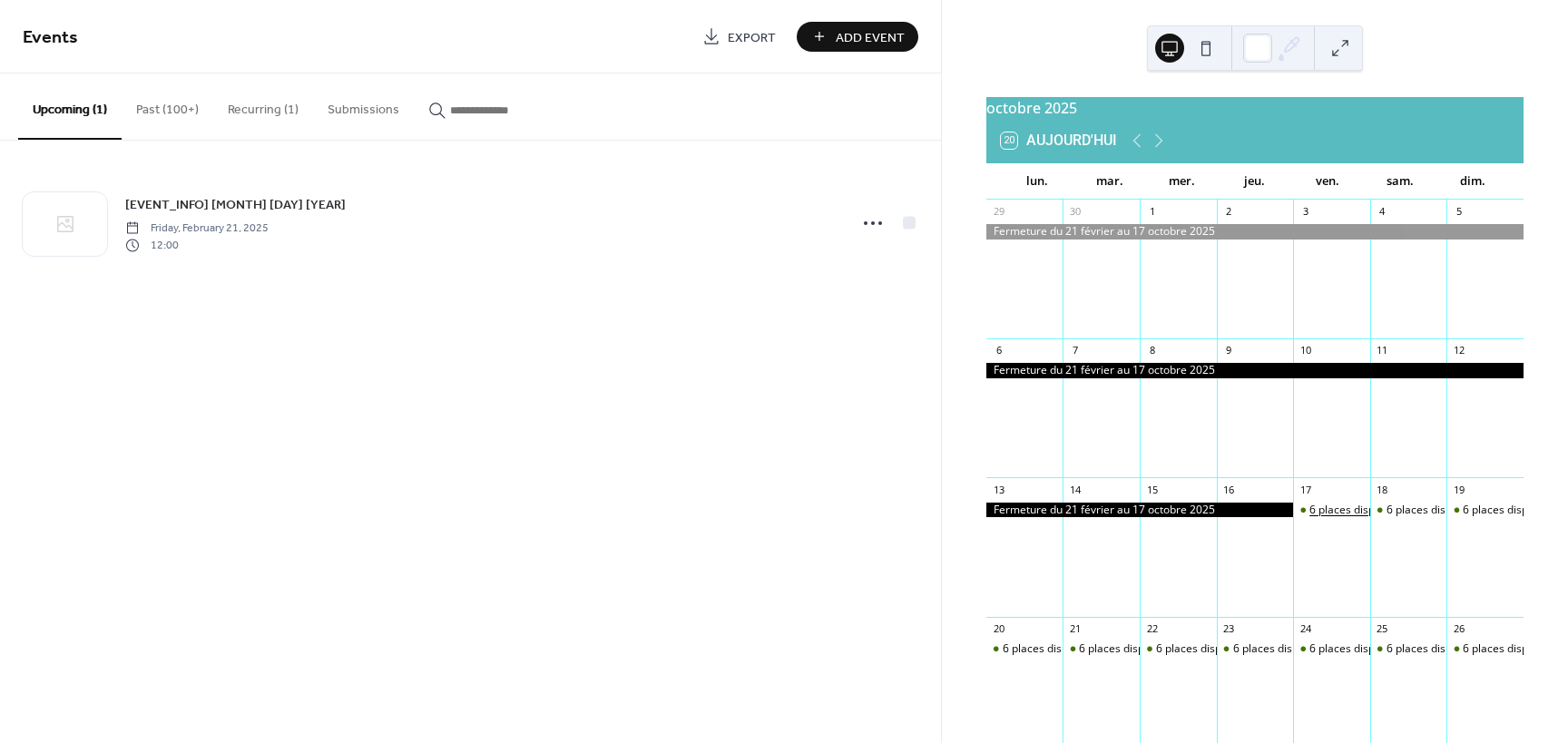 click on "6 places dispo" at bounding box center (1345, 510) 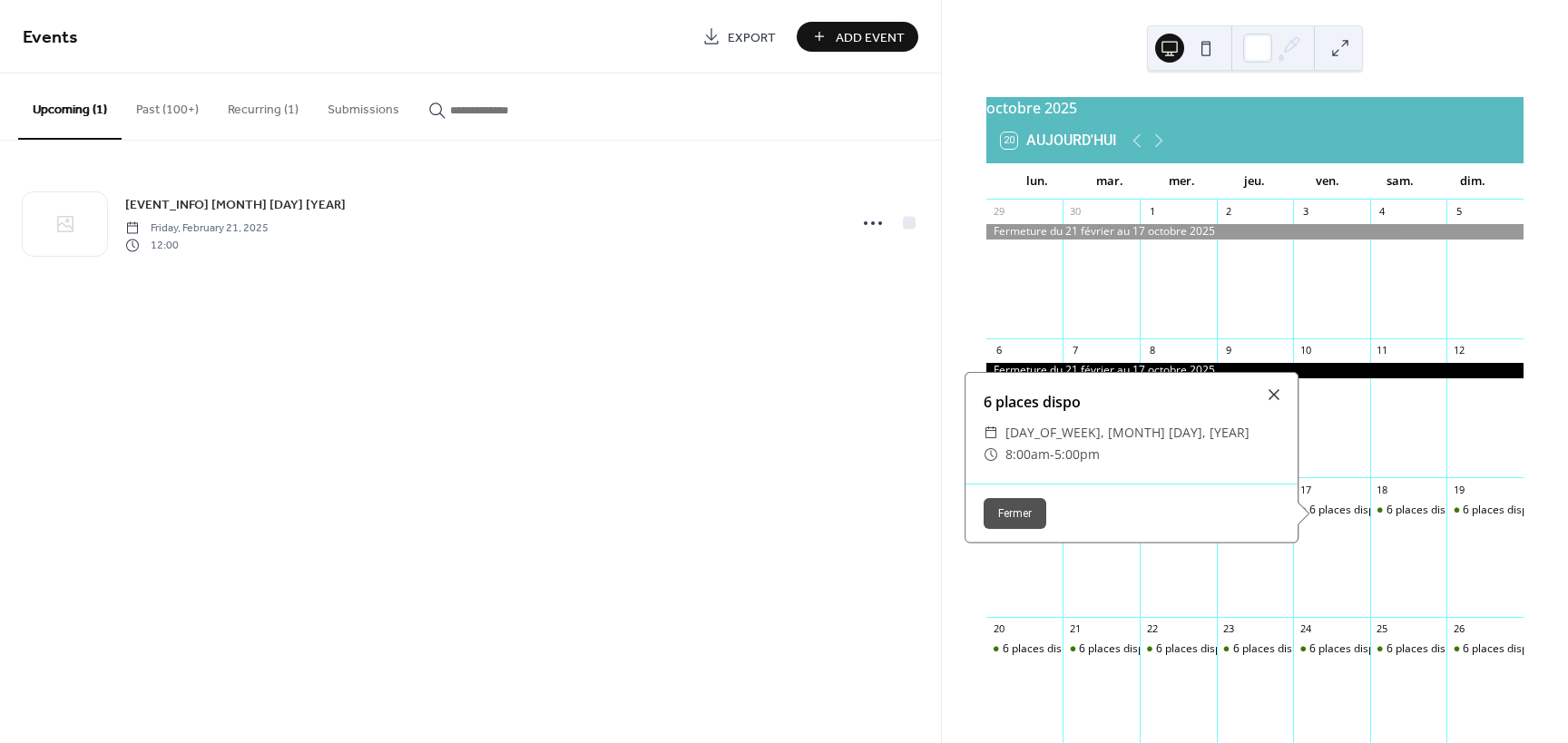 click on "Past (100+)" at bounding box center [167, 105] 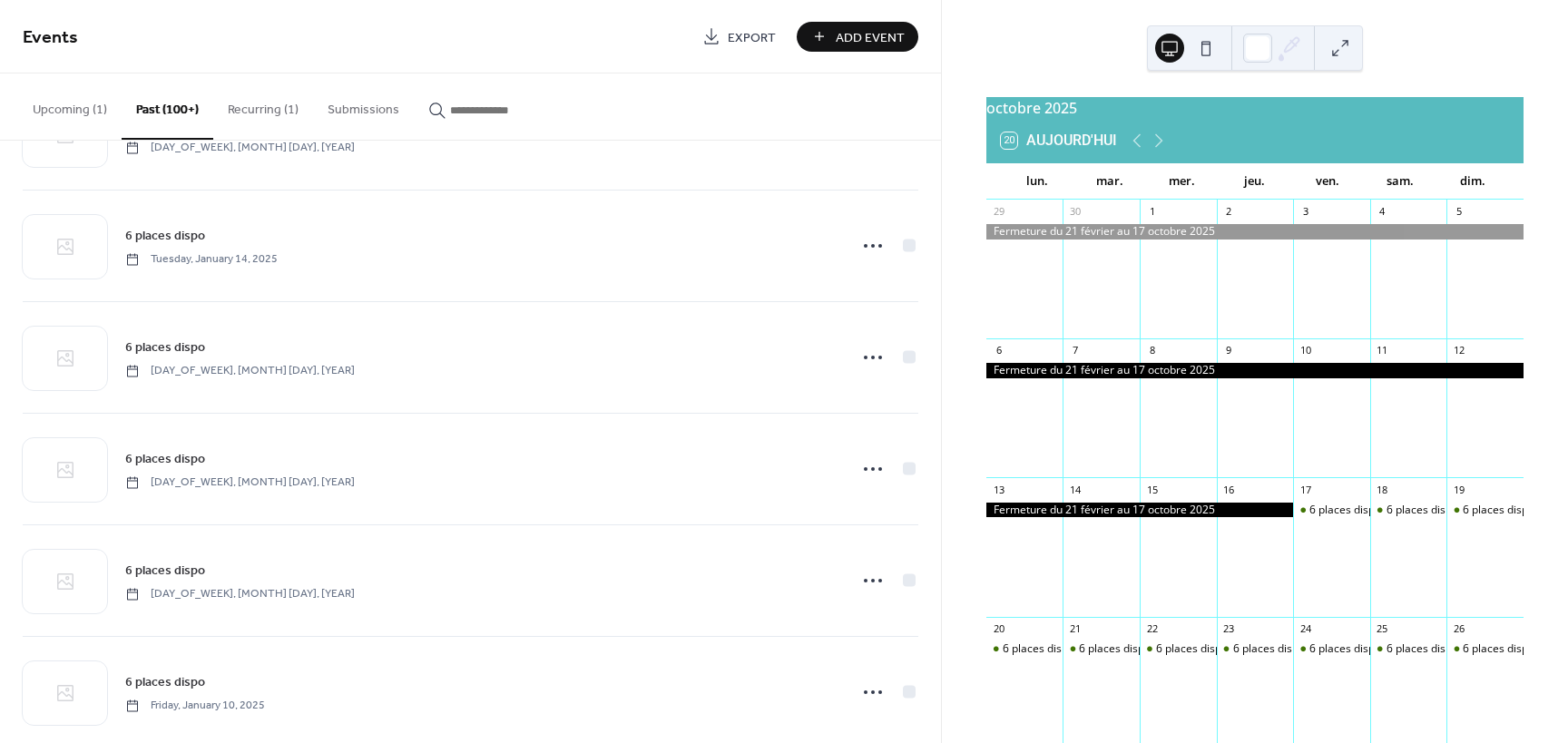 scroll, scrollTop: 4277, scrollLeft: 0, axis: vertical 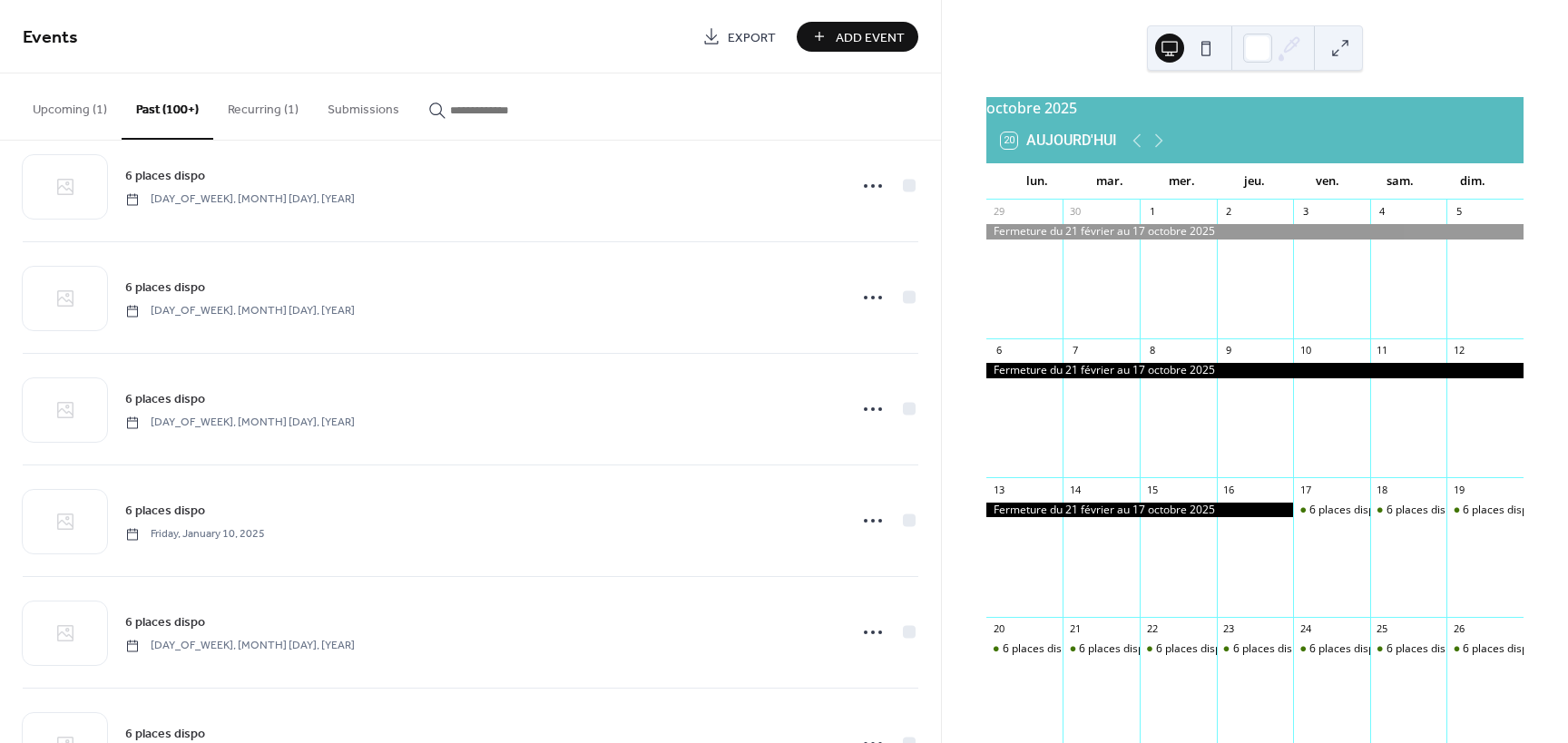 click on "Recurring (1)" at bounding box center (263, 105) 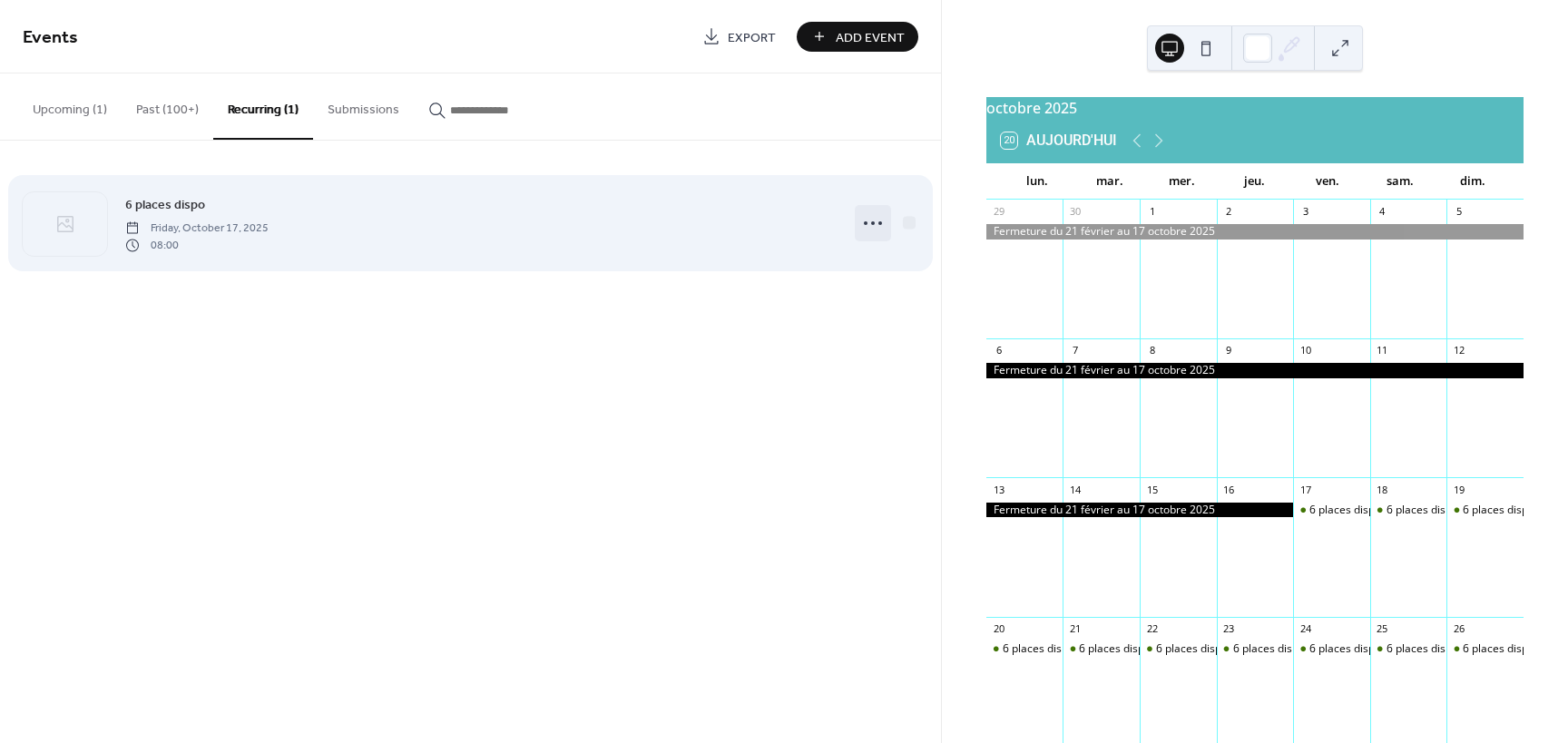 click 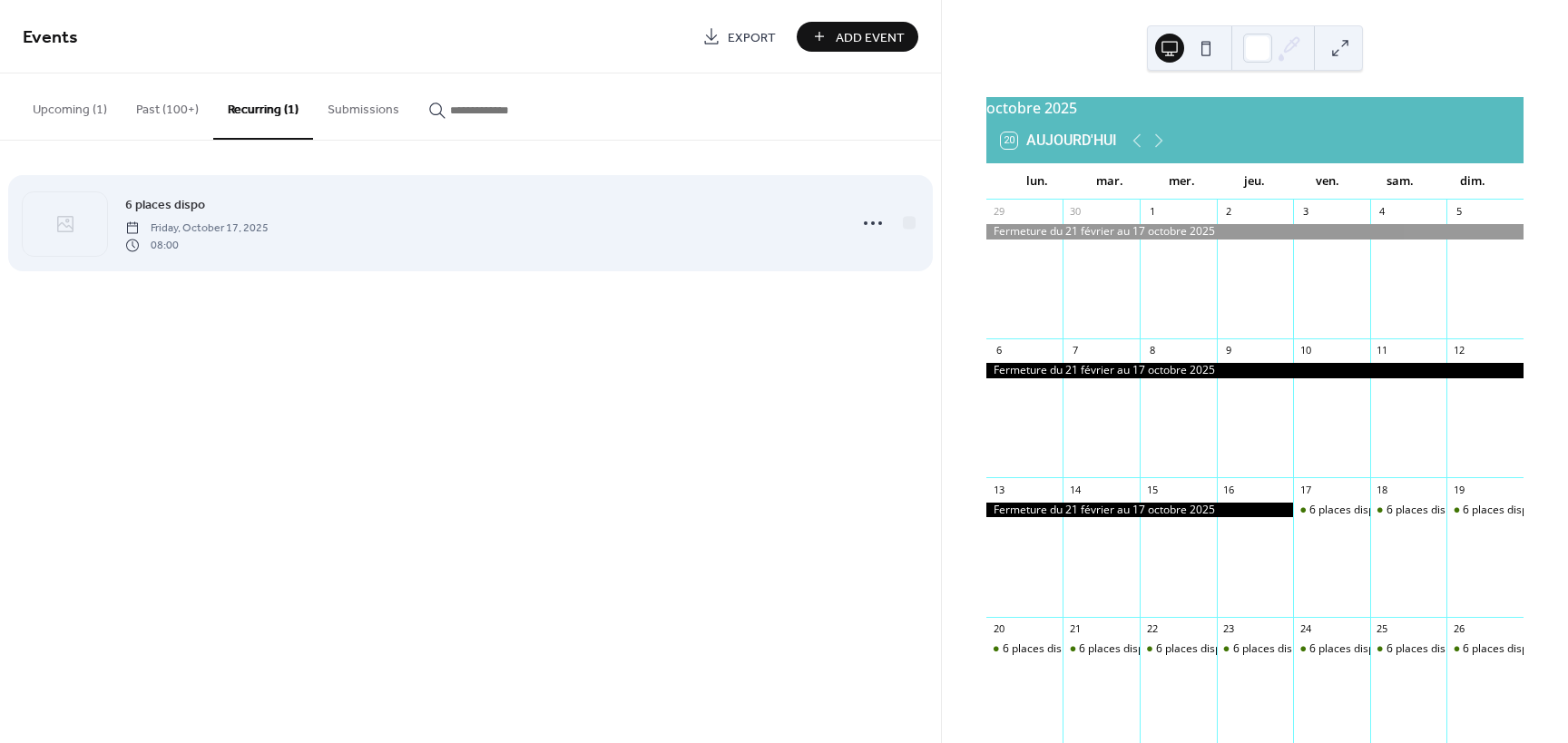 click on "6 places dispo Friday, October 17, 2025 08:00" at bounding box center (480, 223) 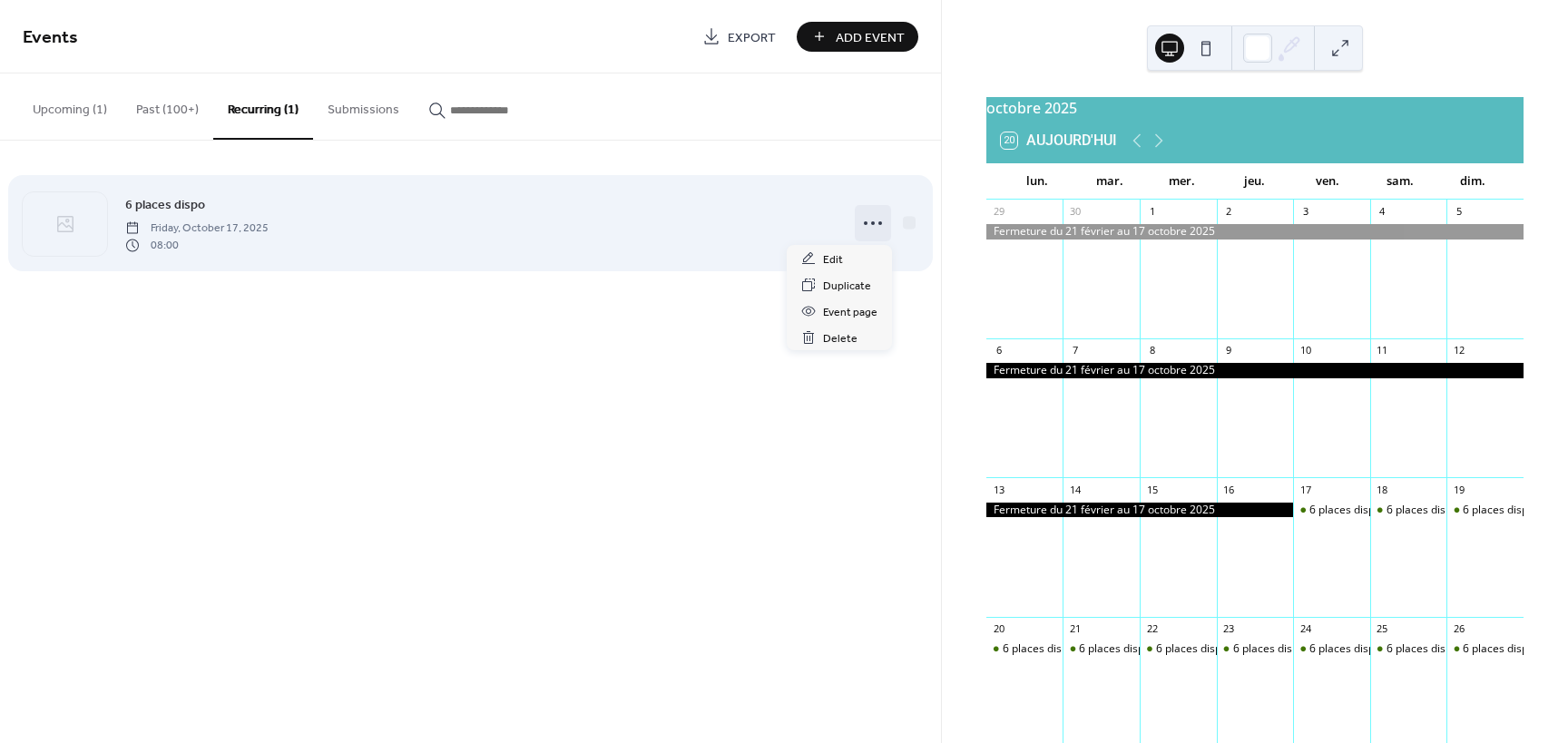 click 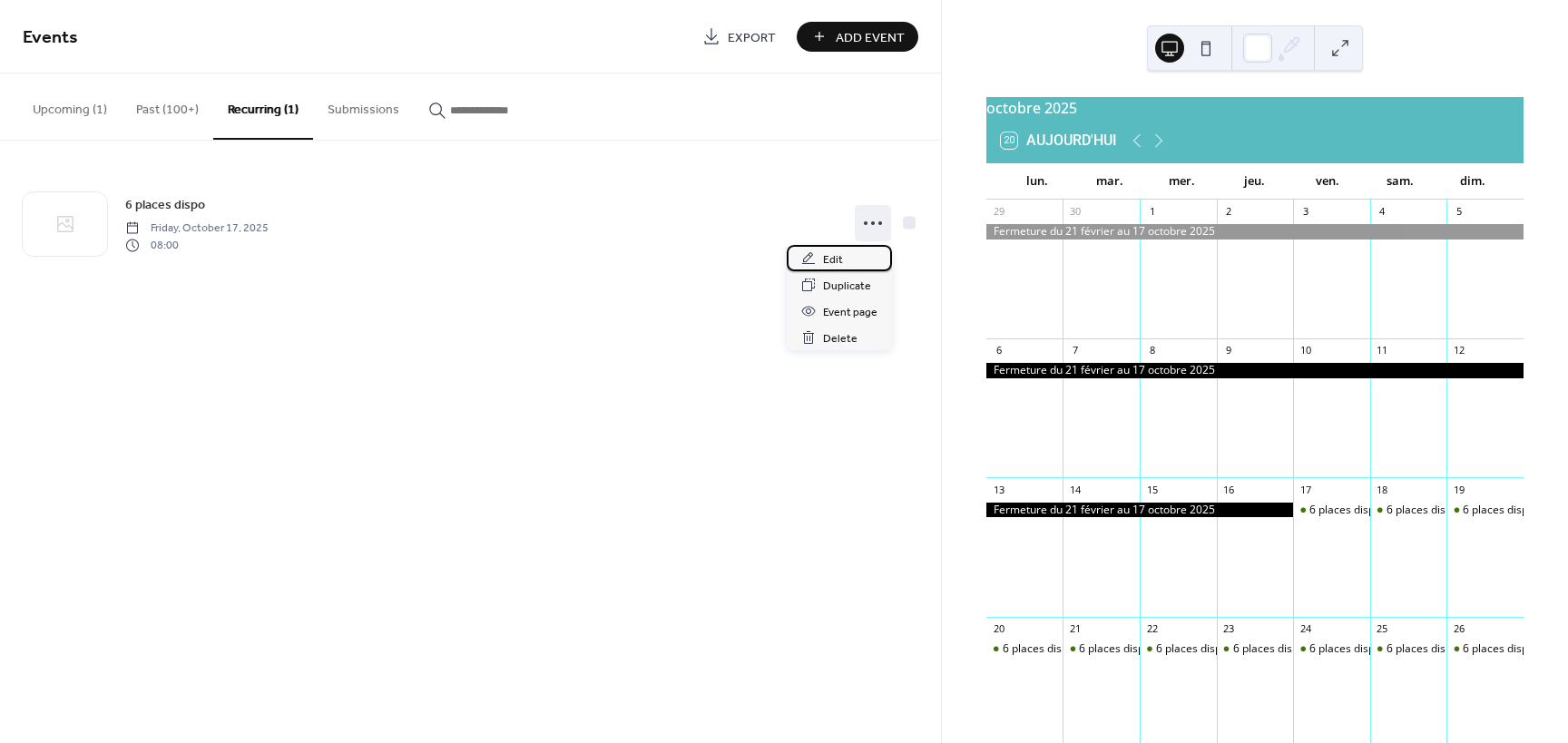 click on "Edit" at bounding box center (833, 259) 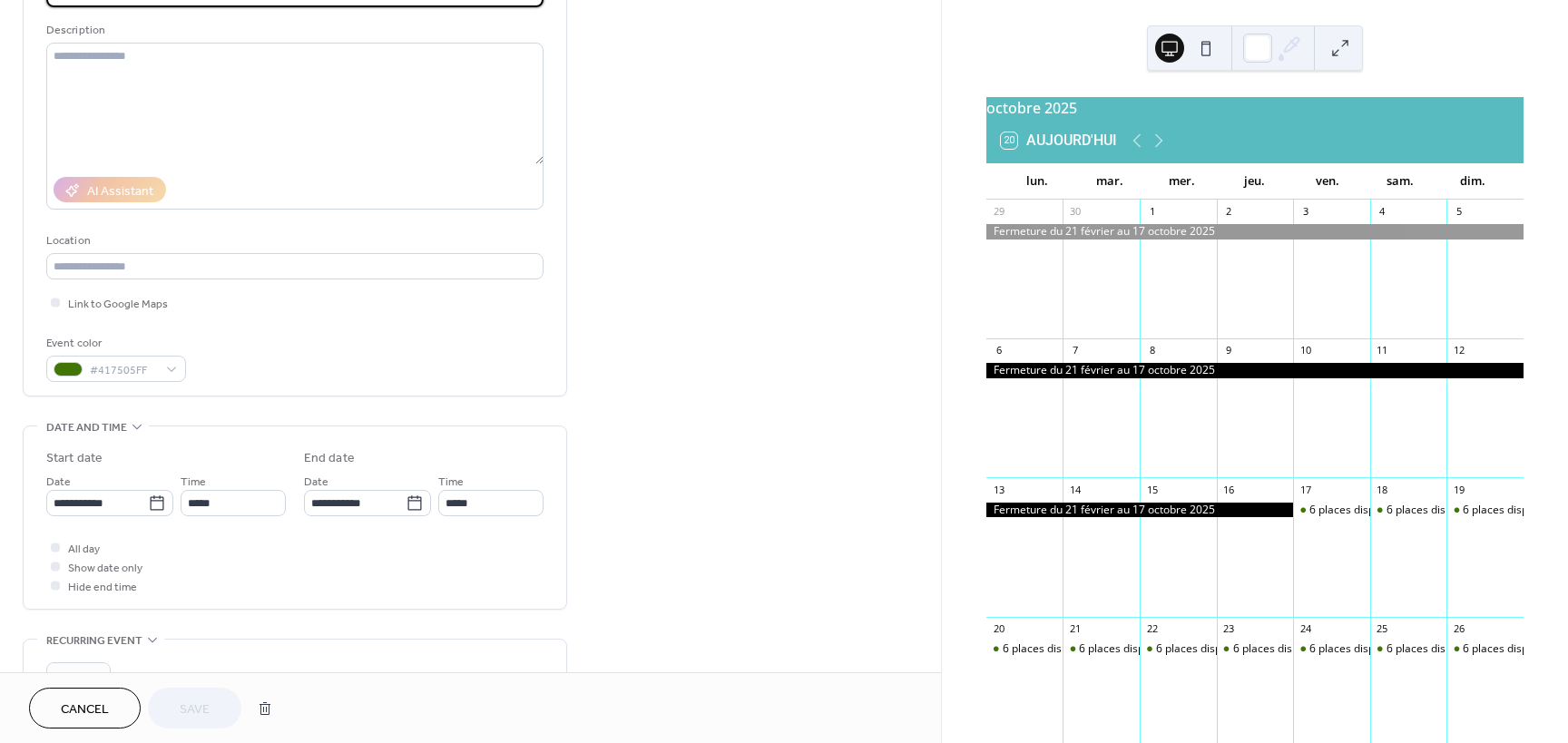 scroll, scrollTop: 91, scrollLeft: 0, axis: vertical 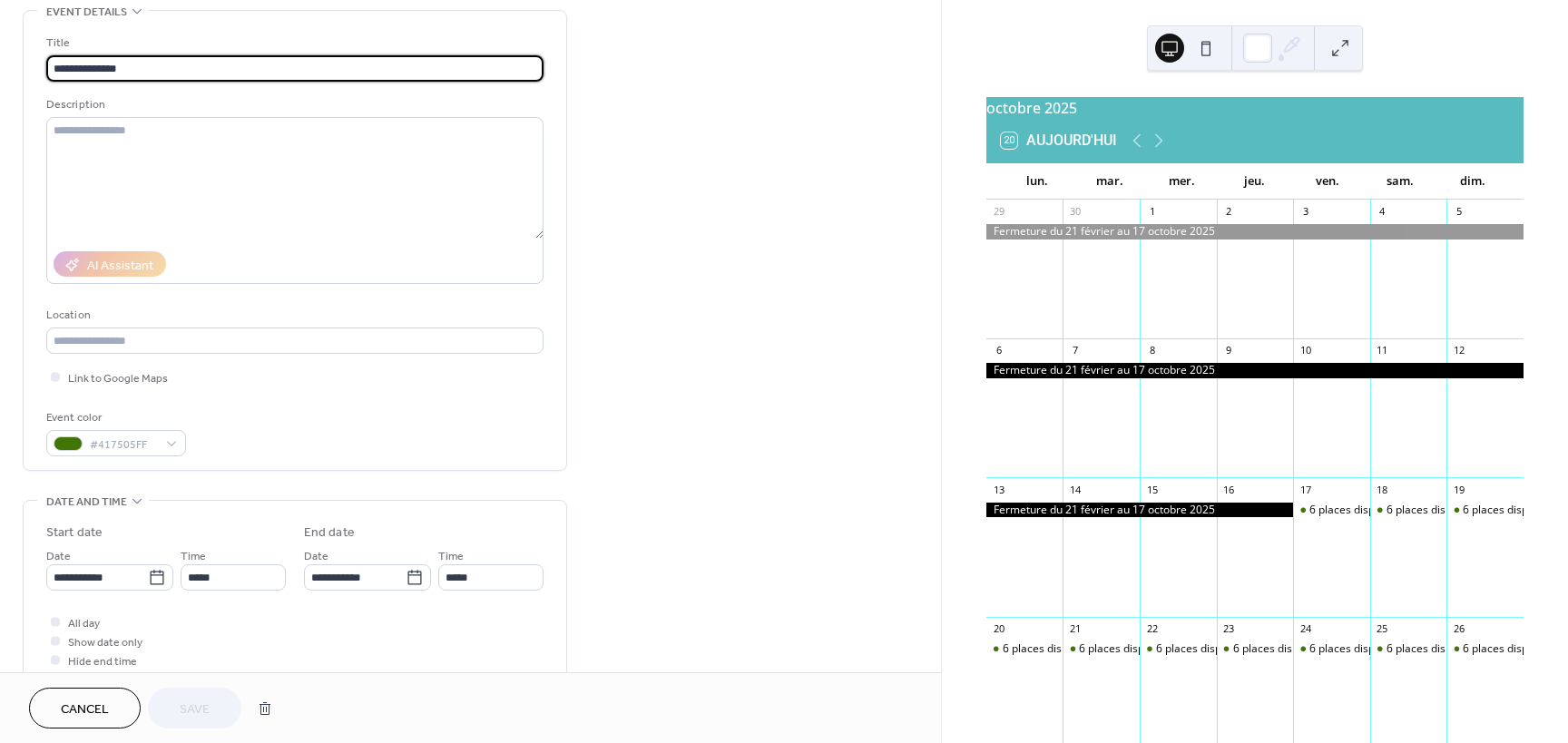 click on "**********" at bounding box center [295, 68] 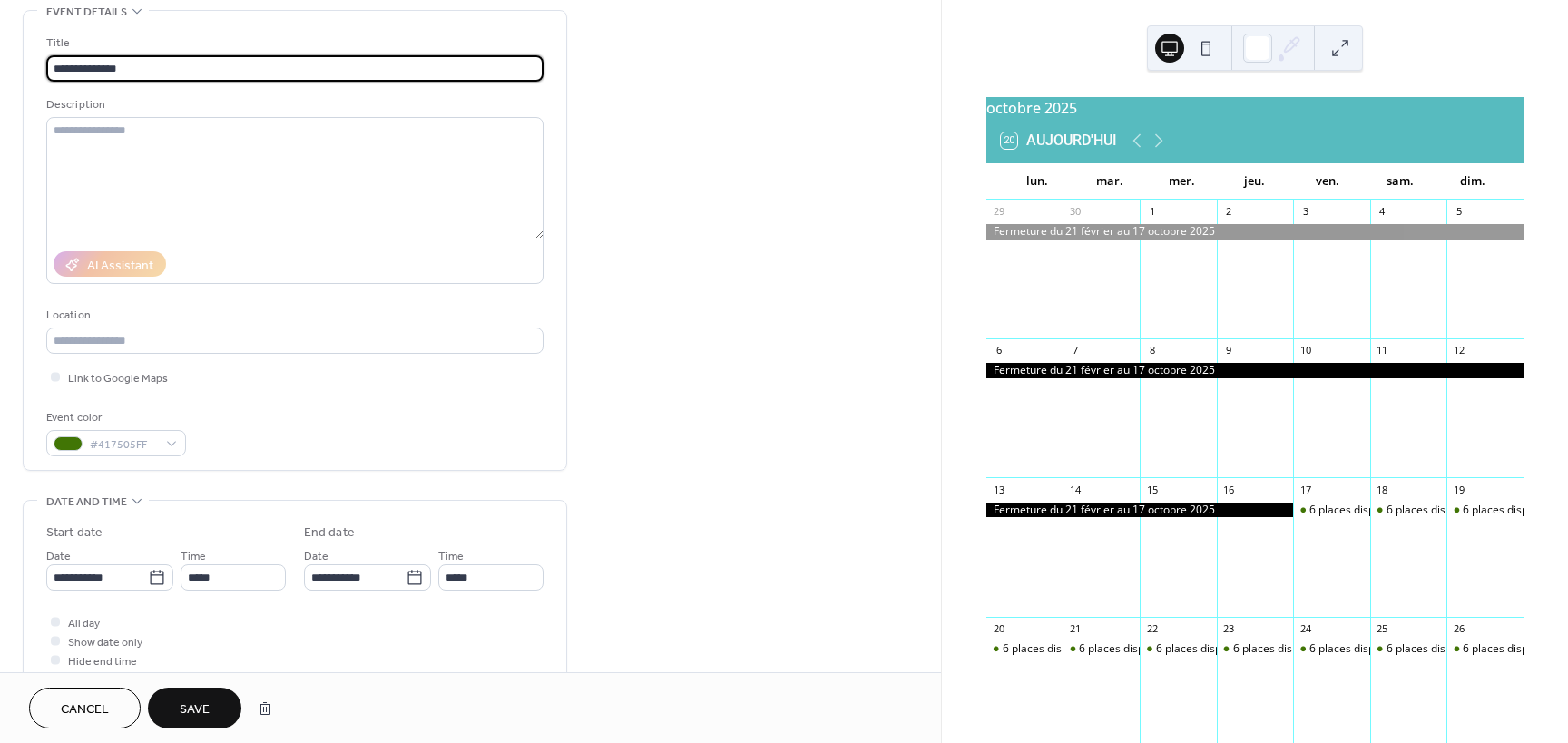 type on "**********" 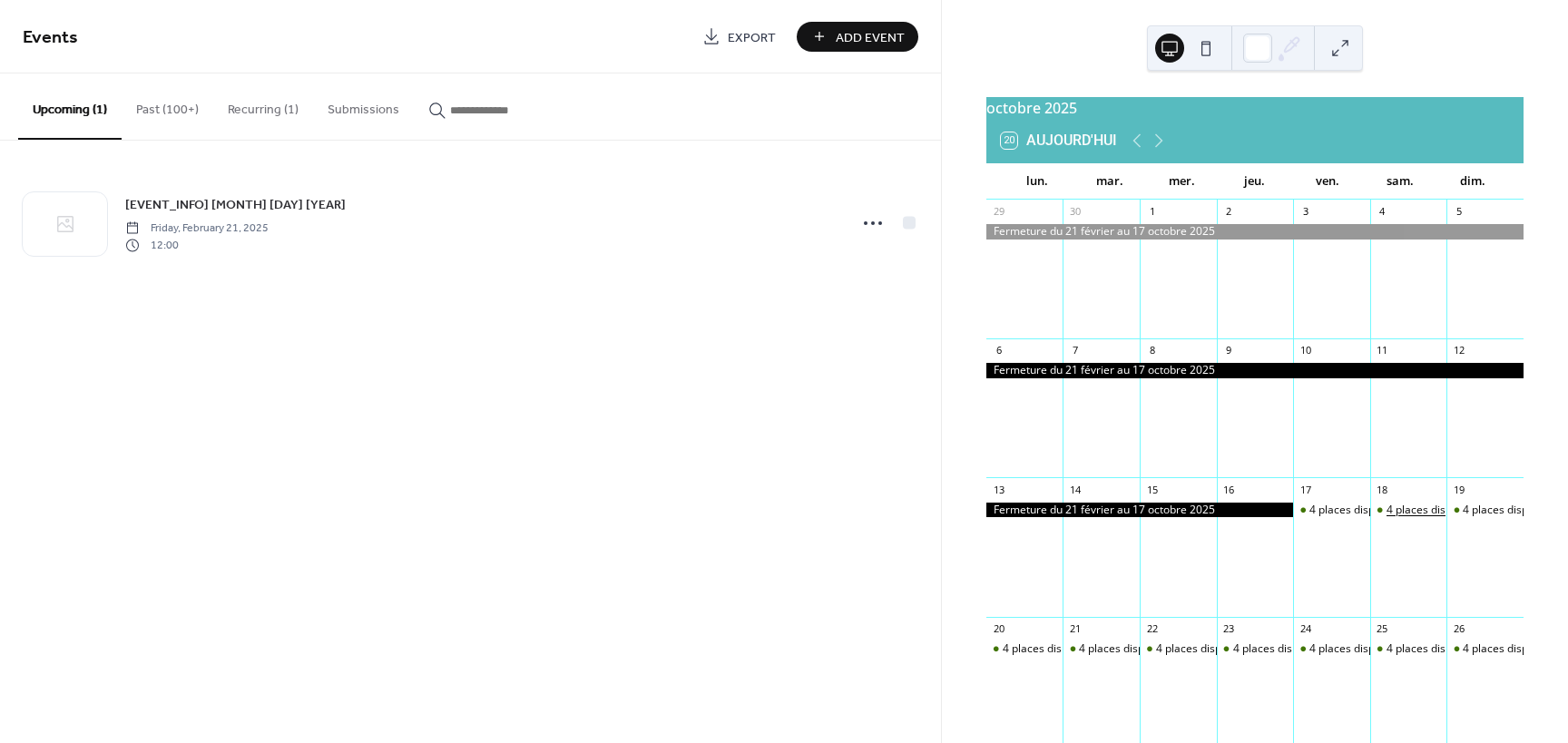 click on "4 places dispo" at bounding box center [1422, 510] 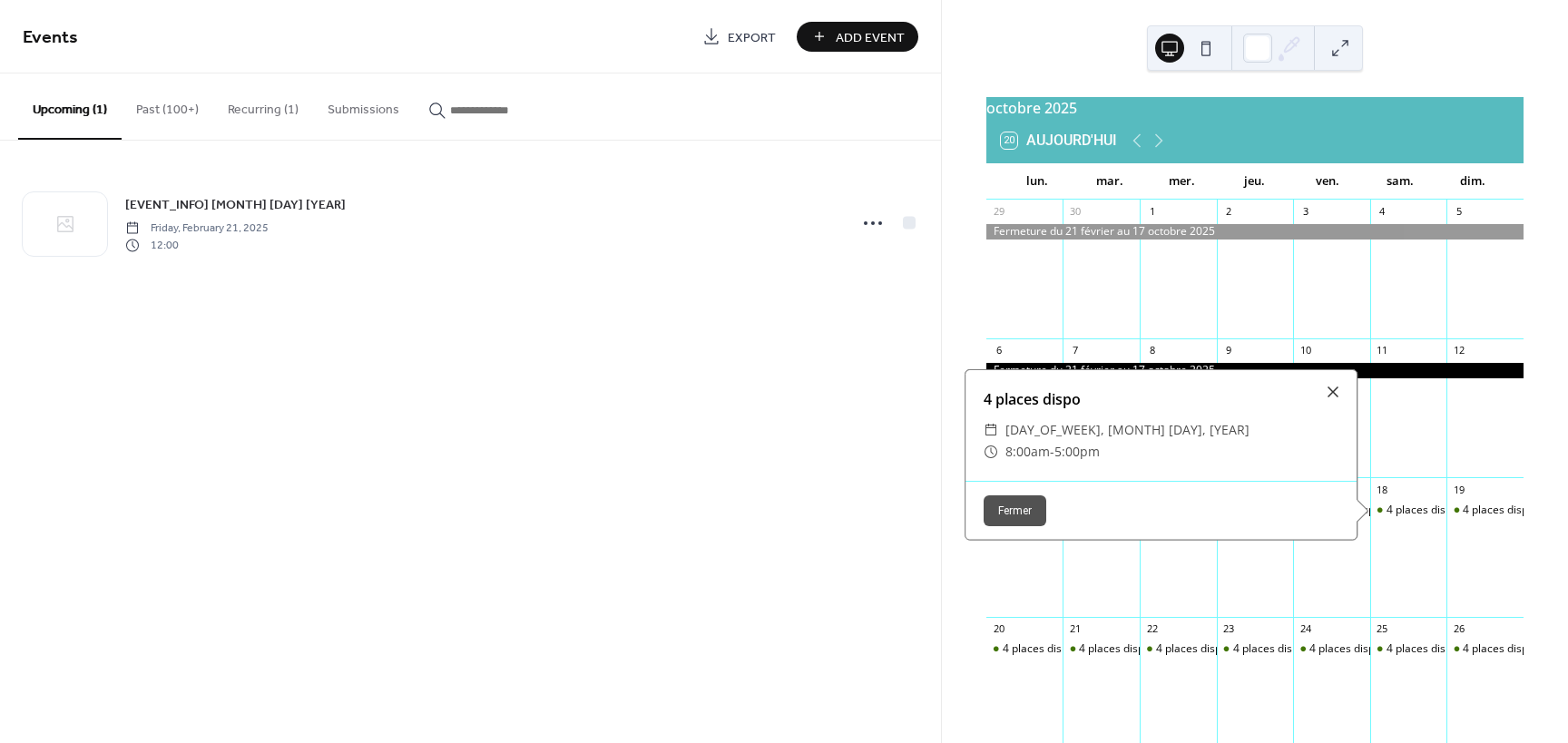 click on "samedi, octobre 18, 2025" at bounding box center [1127, 430] 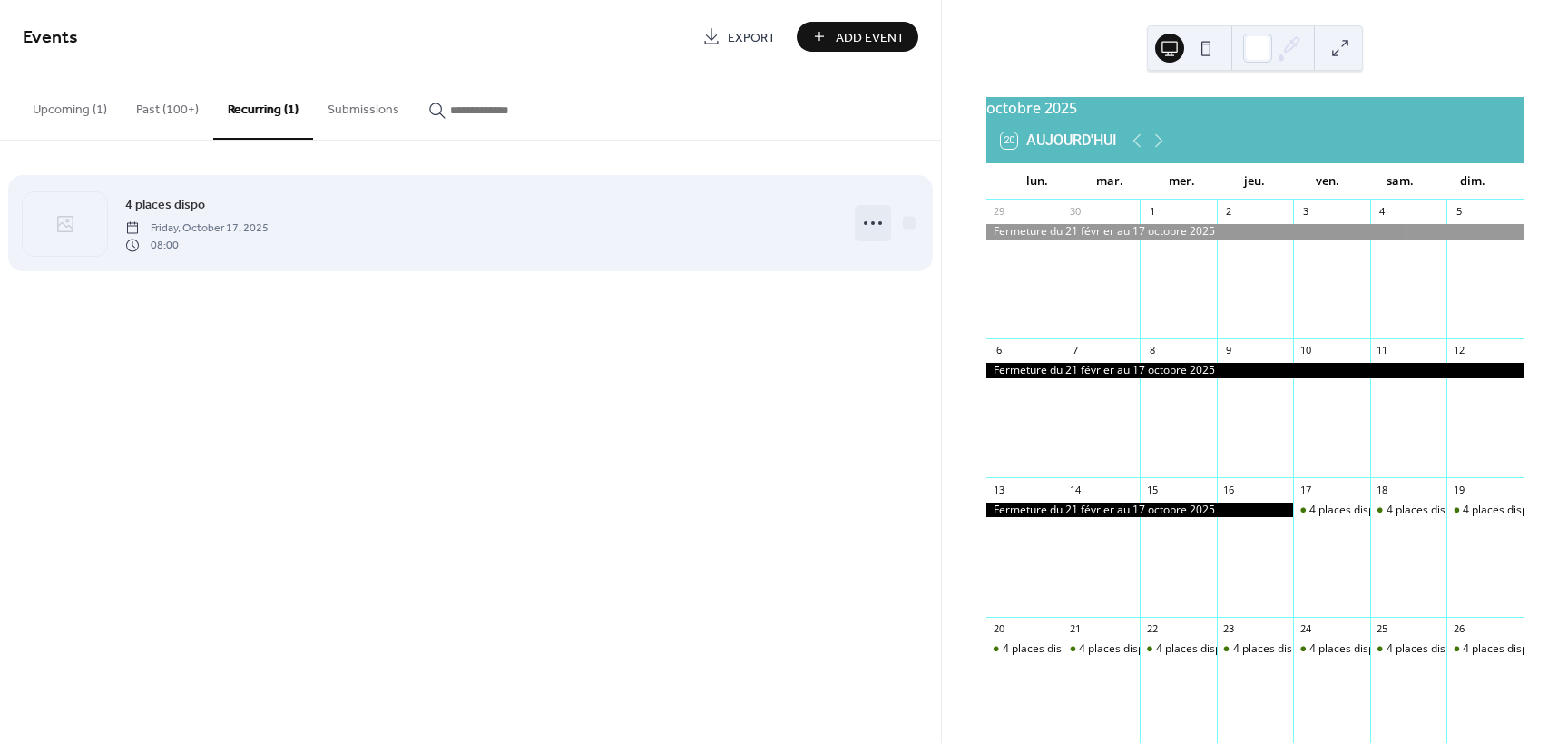 click 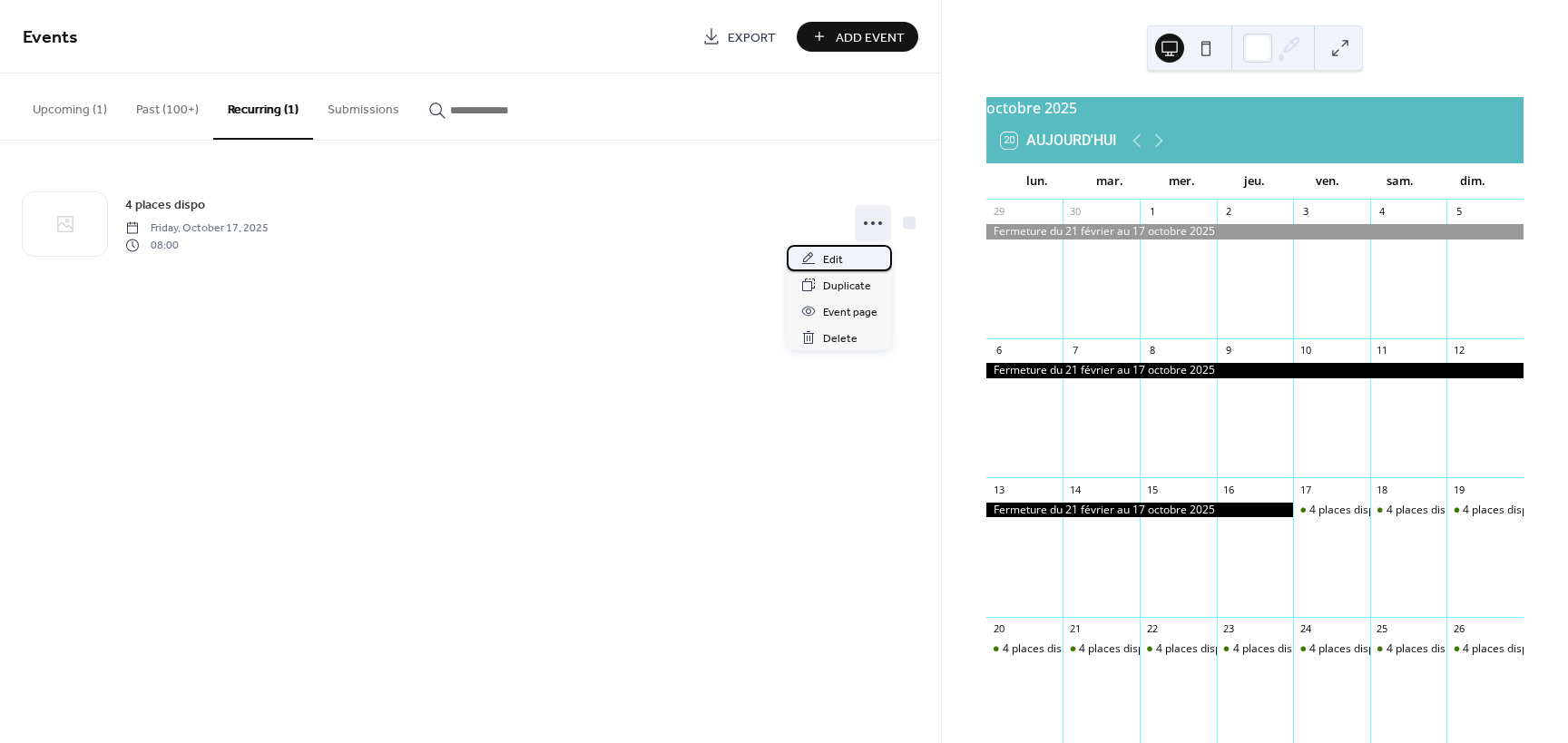 click on "Edit" at bounding box center [833, 259] 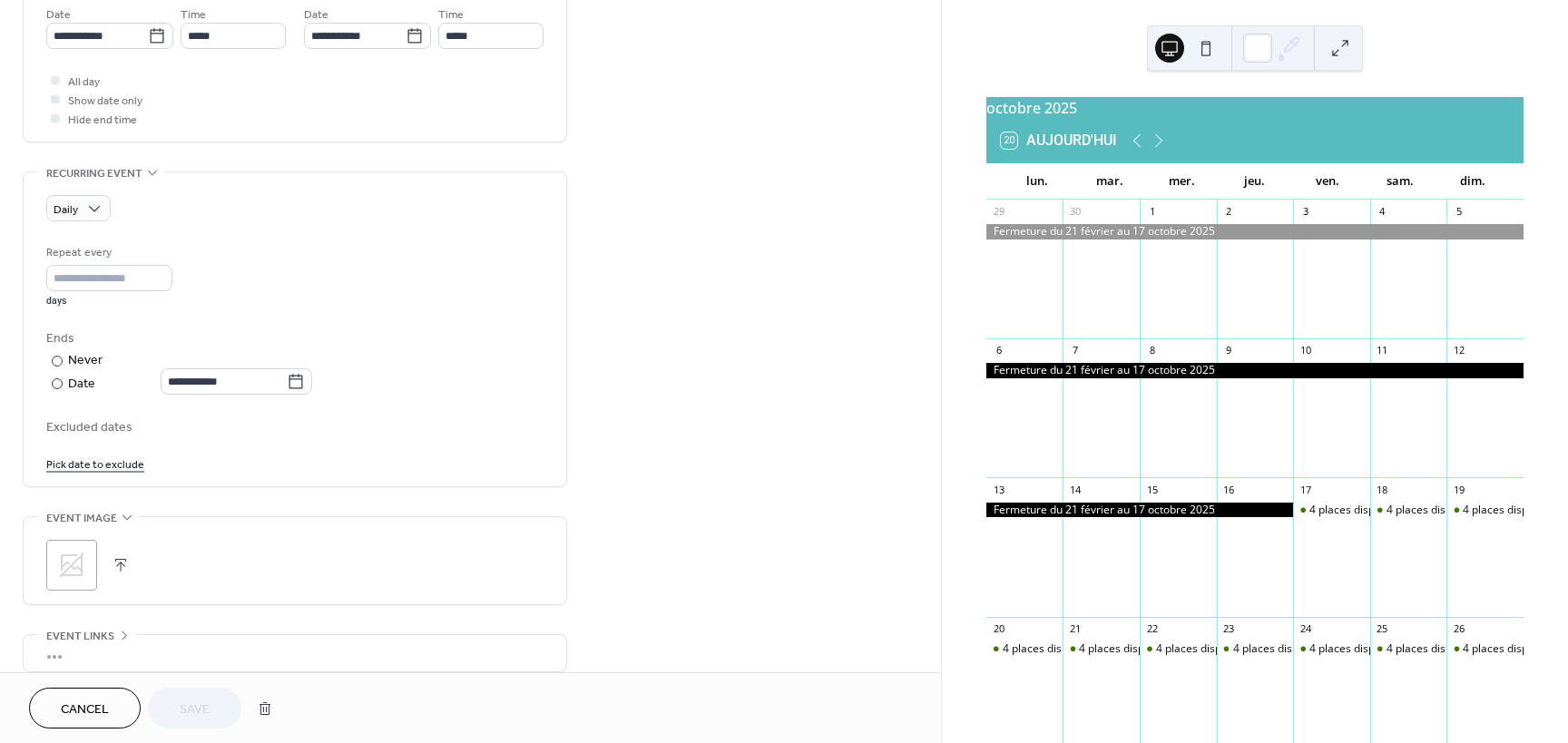 scroll, scrollTop: 635, scrollLeft: 0, axis: vertical 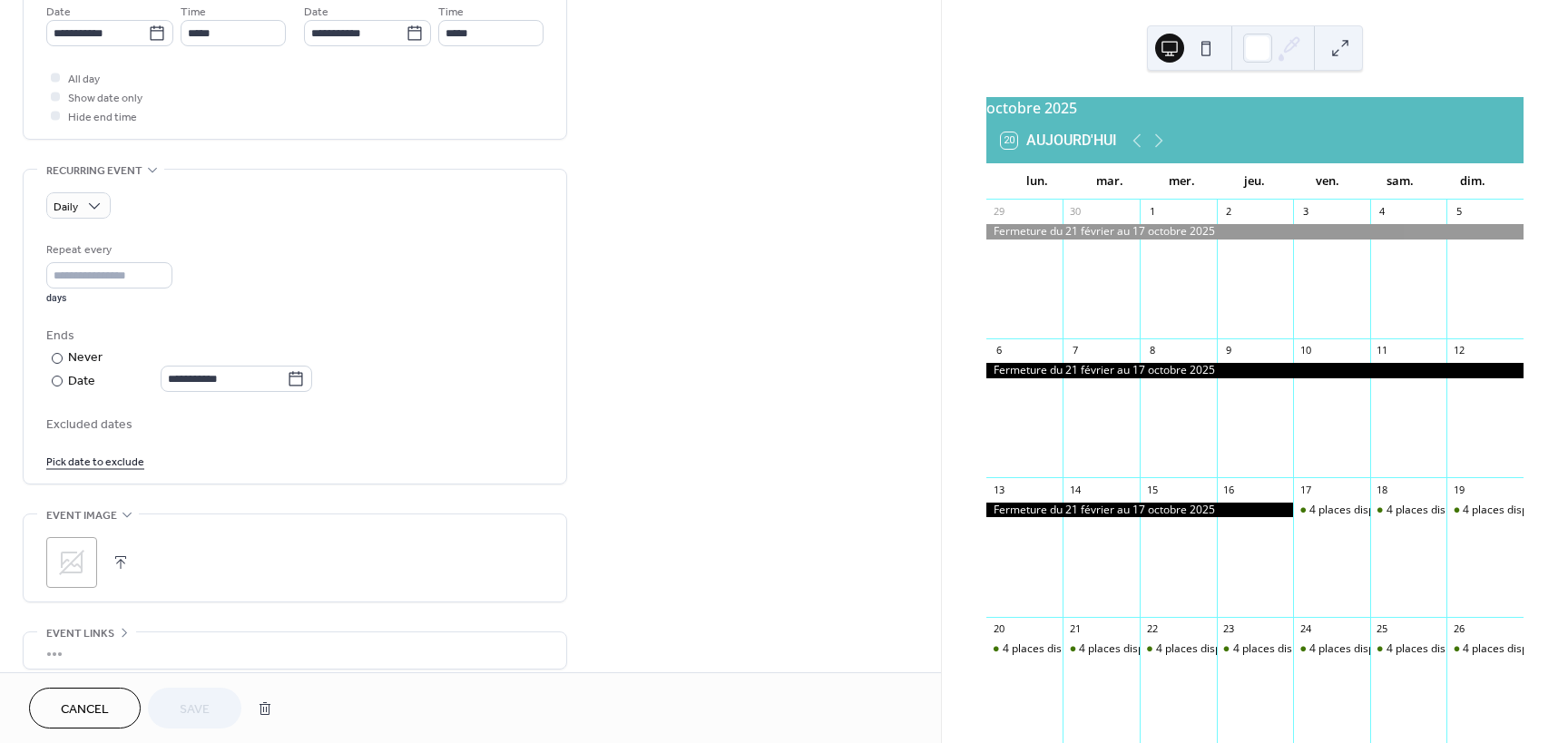 click on "Pick date to exclude" at bounding box center [95, 460] 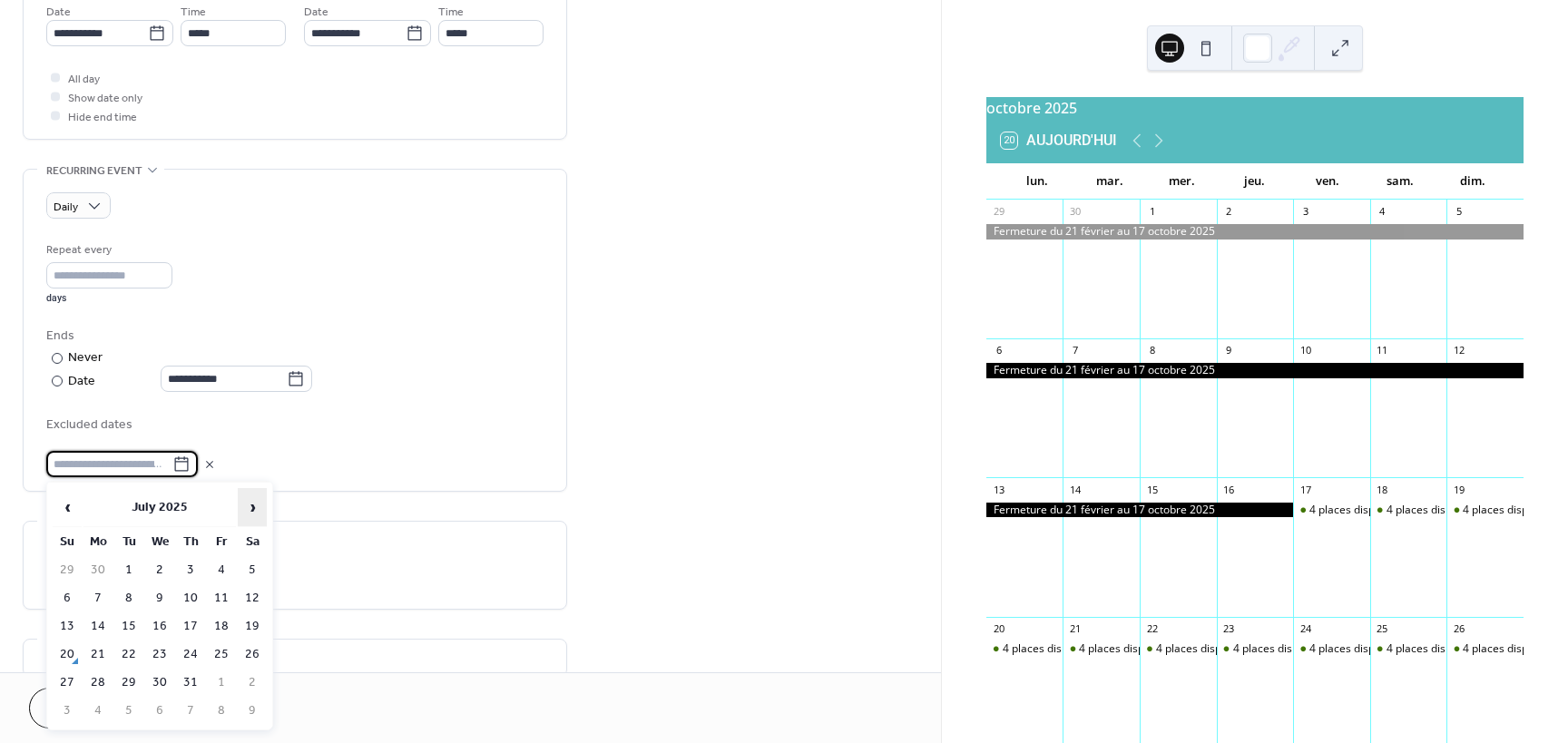 click on "›" at bounding box center (252, 507) 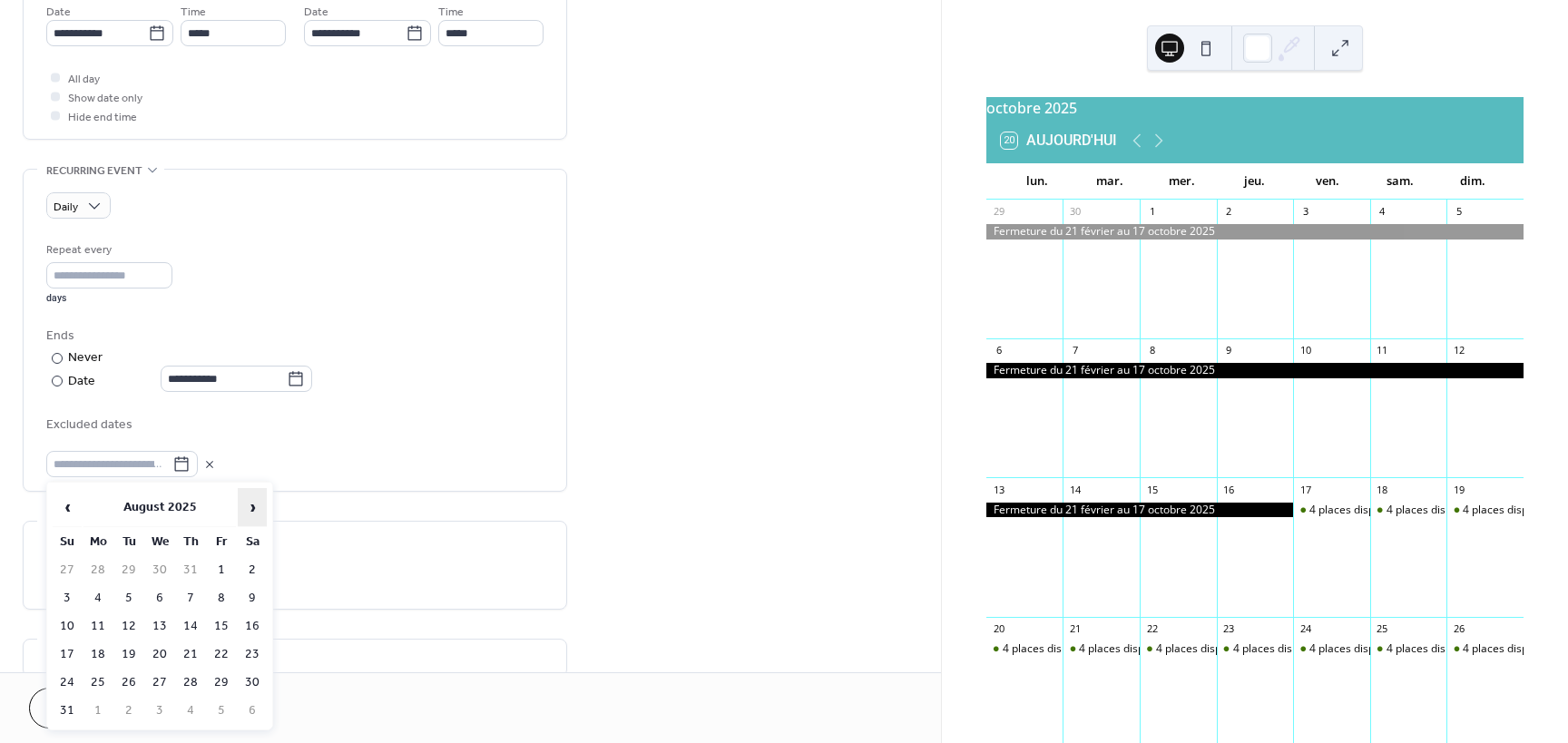 click on "›" at bounding box center [252, 507] 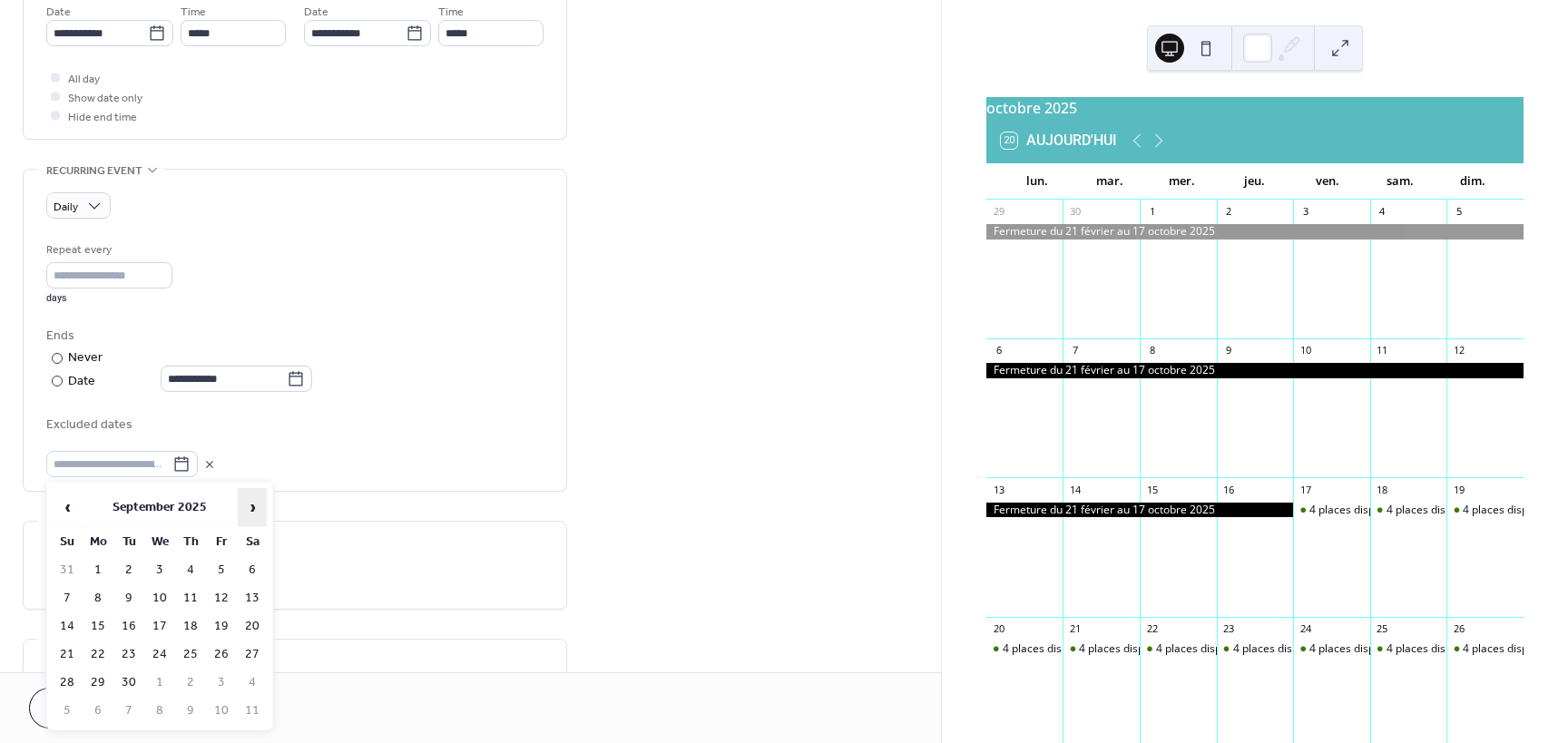 click on "›" at bounding box center (252, 507) 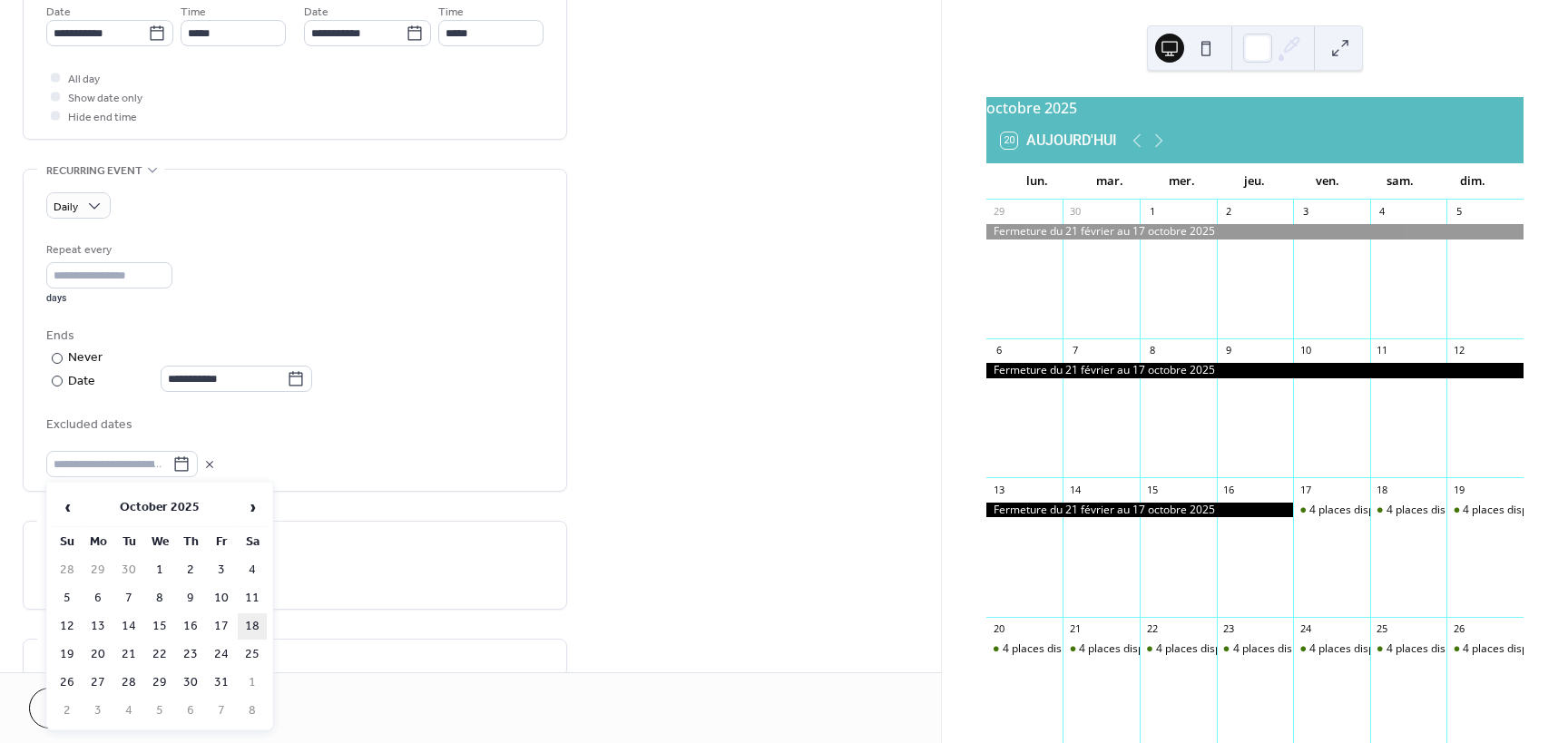 click on "18" at bounding box center [252, 626] 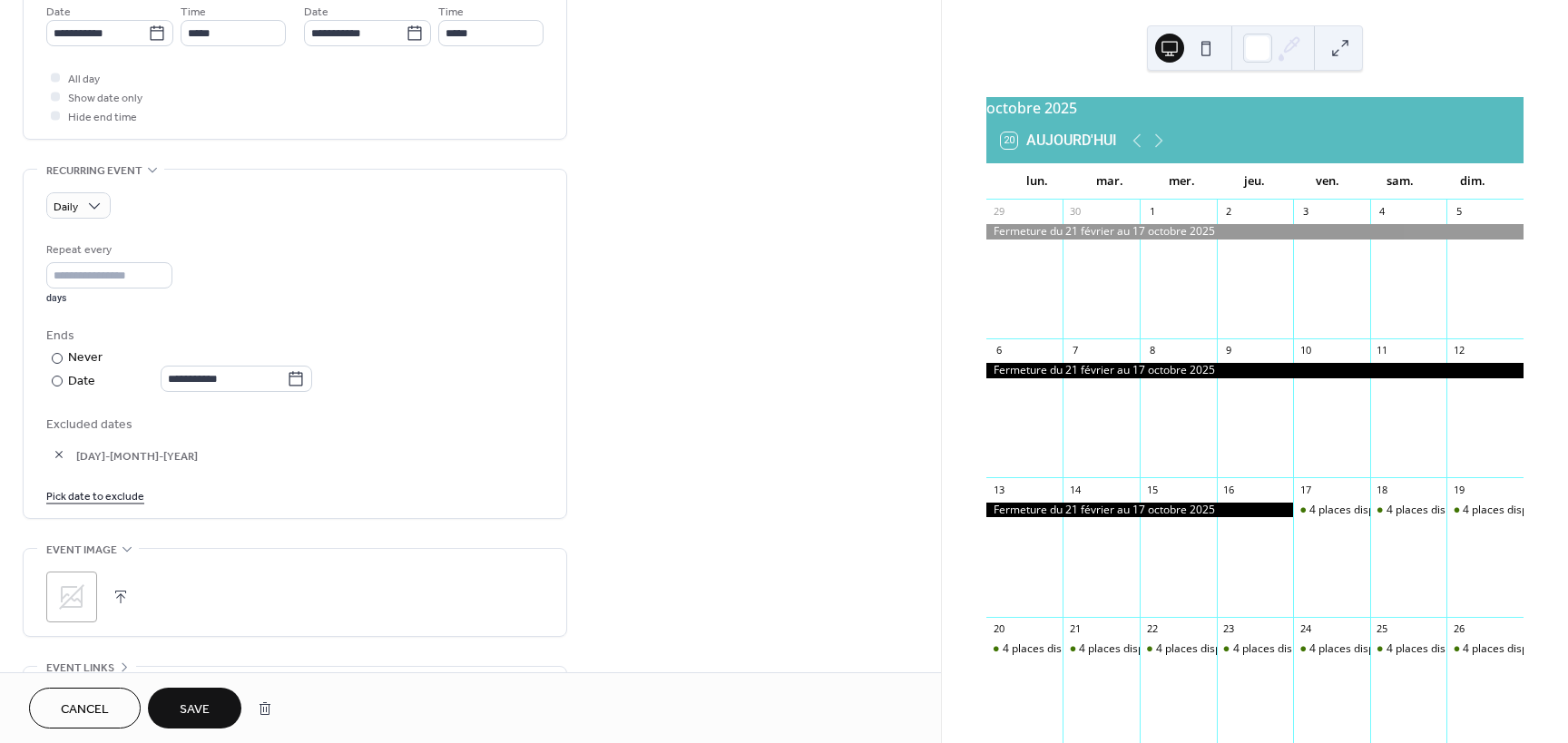 click on "Save" at bounding box center [194, 709] 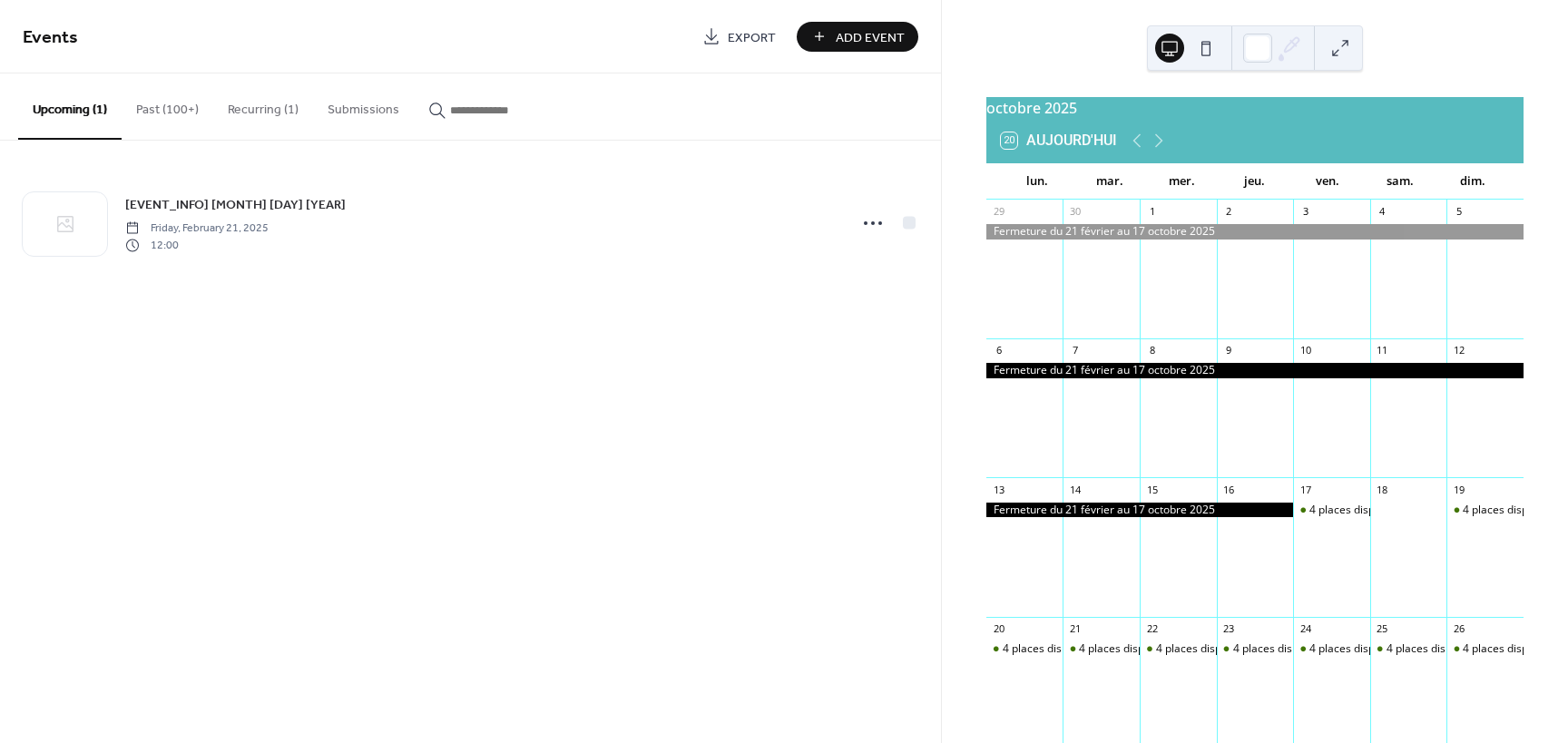 click on "Add Event" at bounding box center [870, 37] 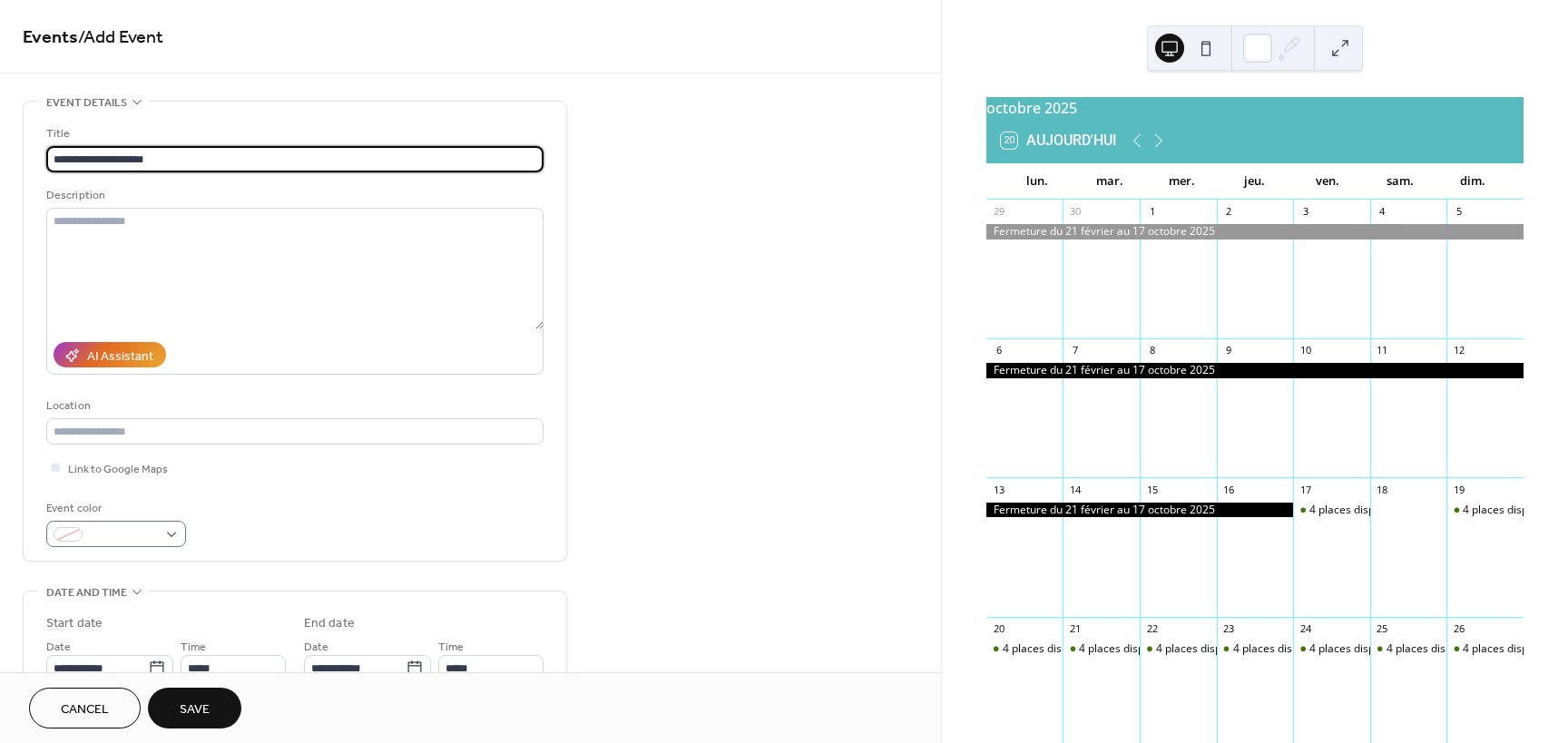type on "**********" 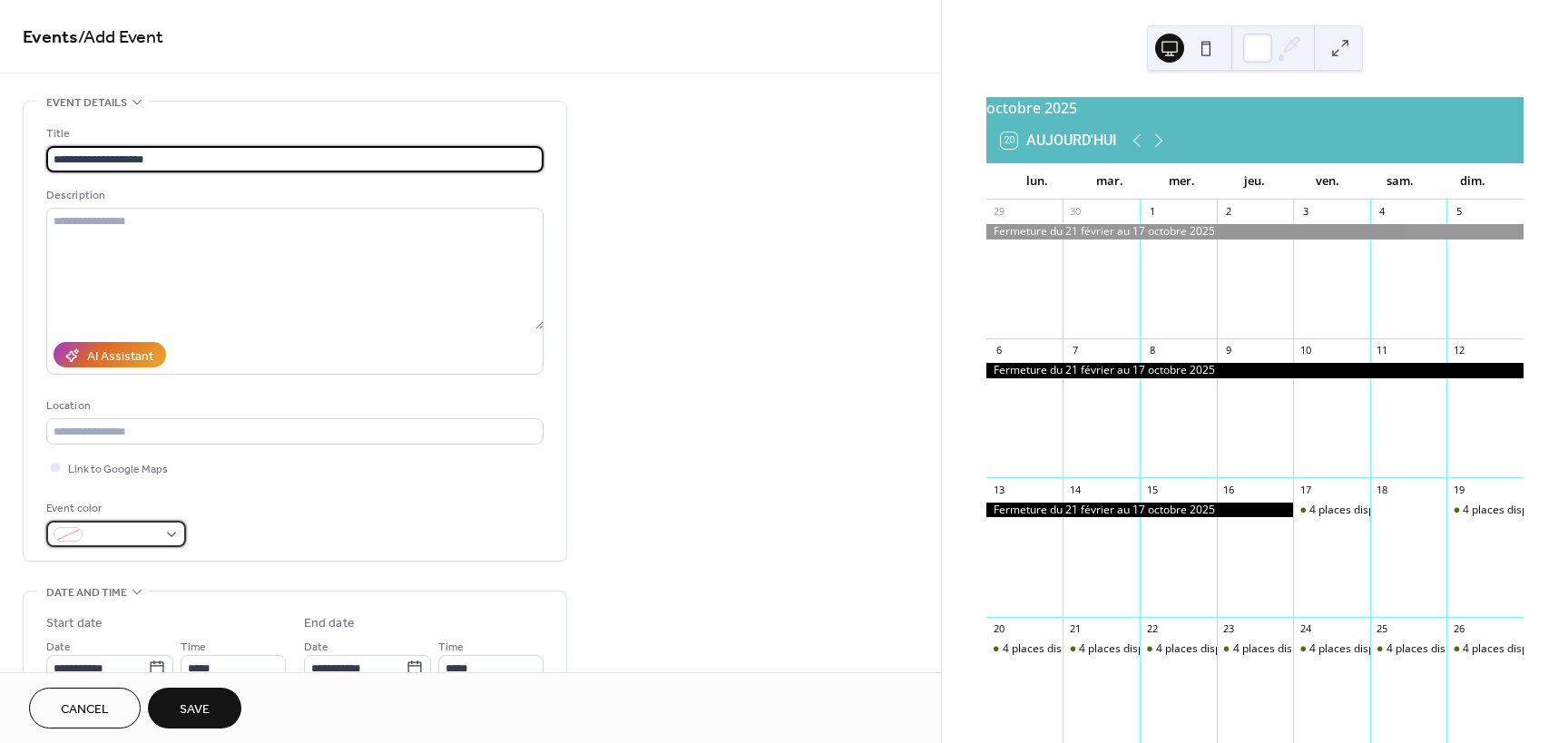 click at bounding box center (116, 533) 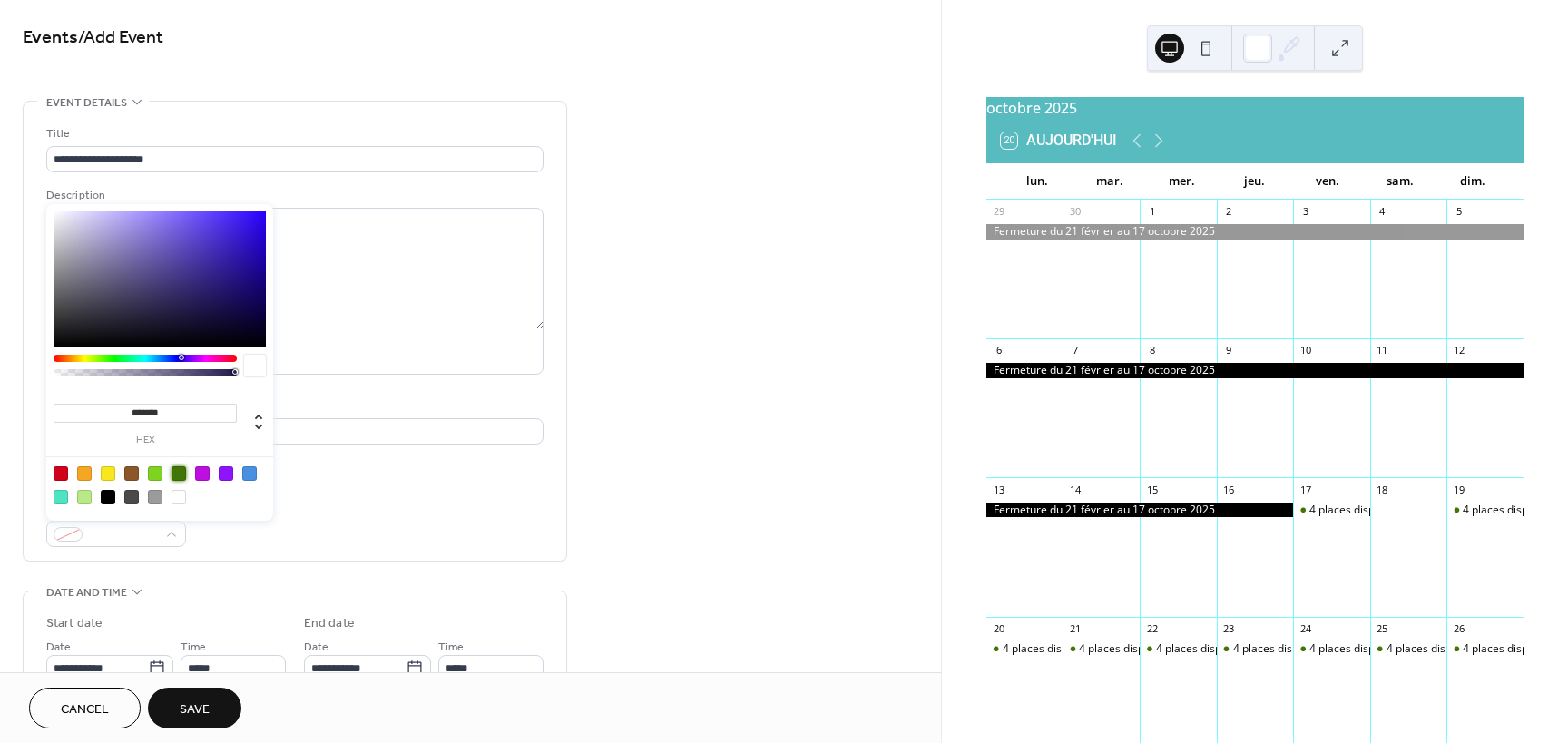 click at bounding box center [179, 474] 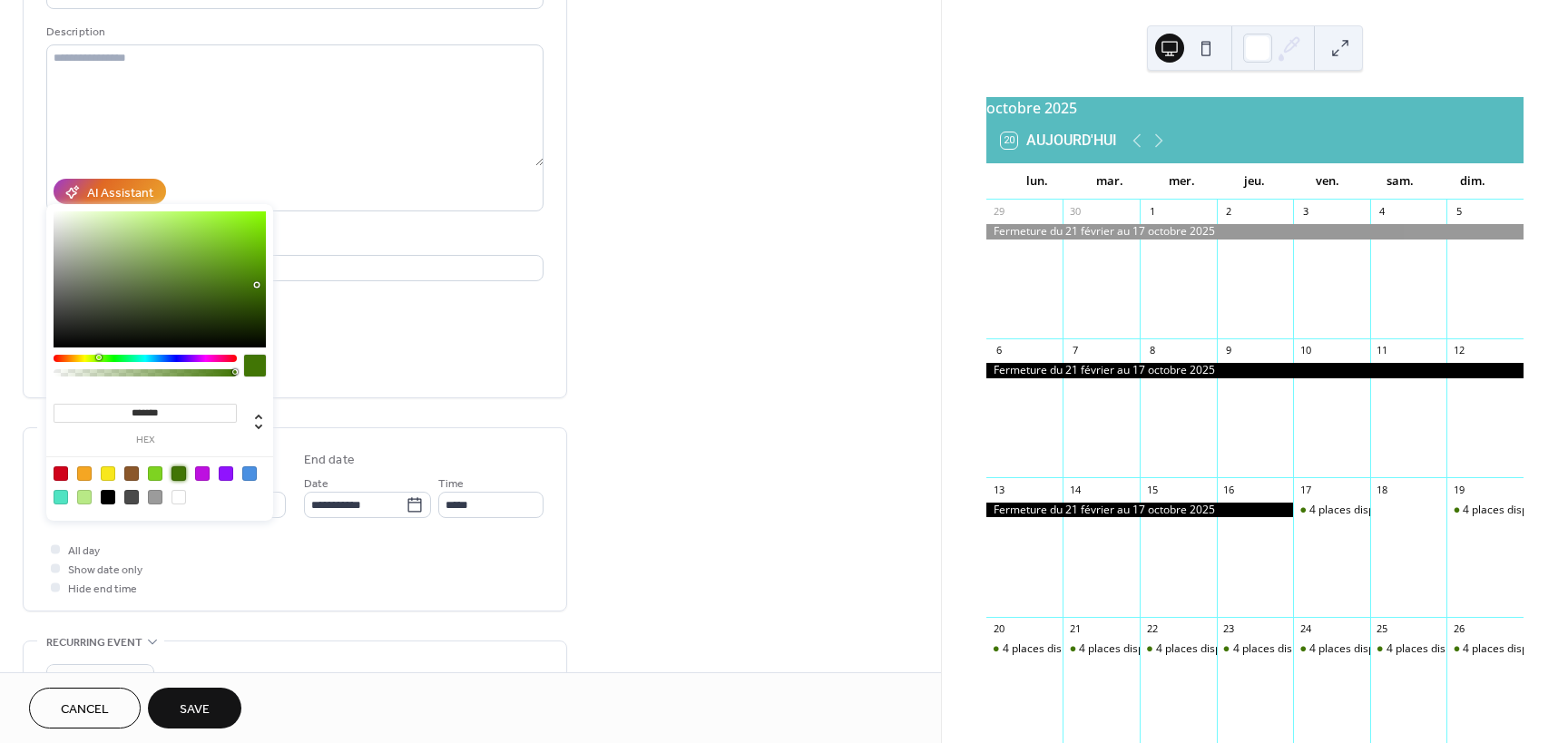 scroll, scrollTop: 181, scrollLeft: 0, axis: vertical 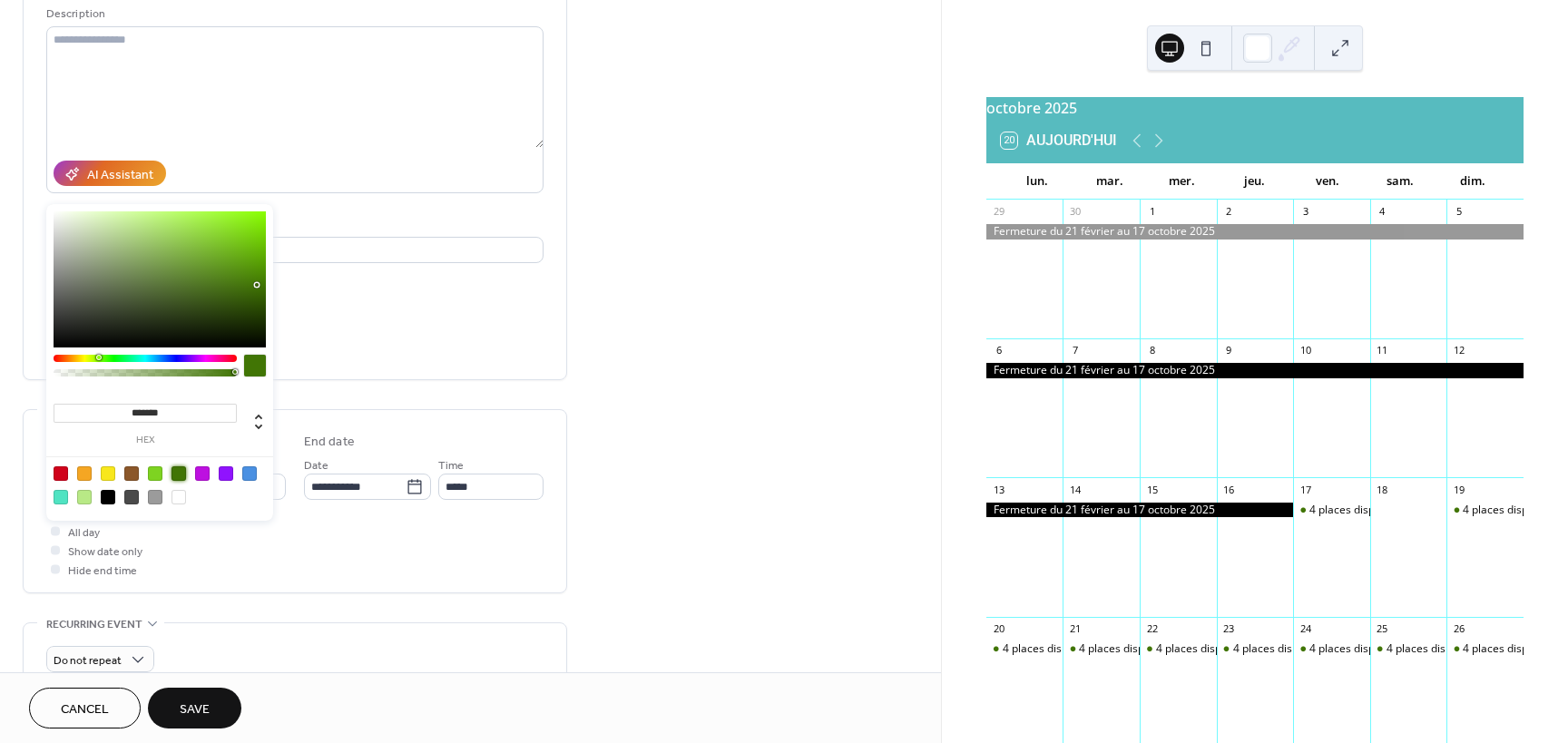 drag, startPoint x: 205, startPoint y: 714, endPoint x: 456, endPoint y: 603, distance: 274.4485 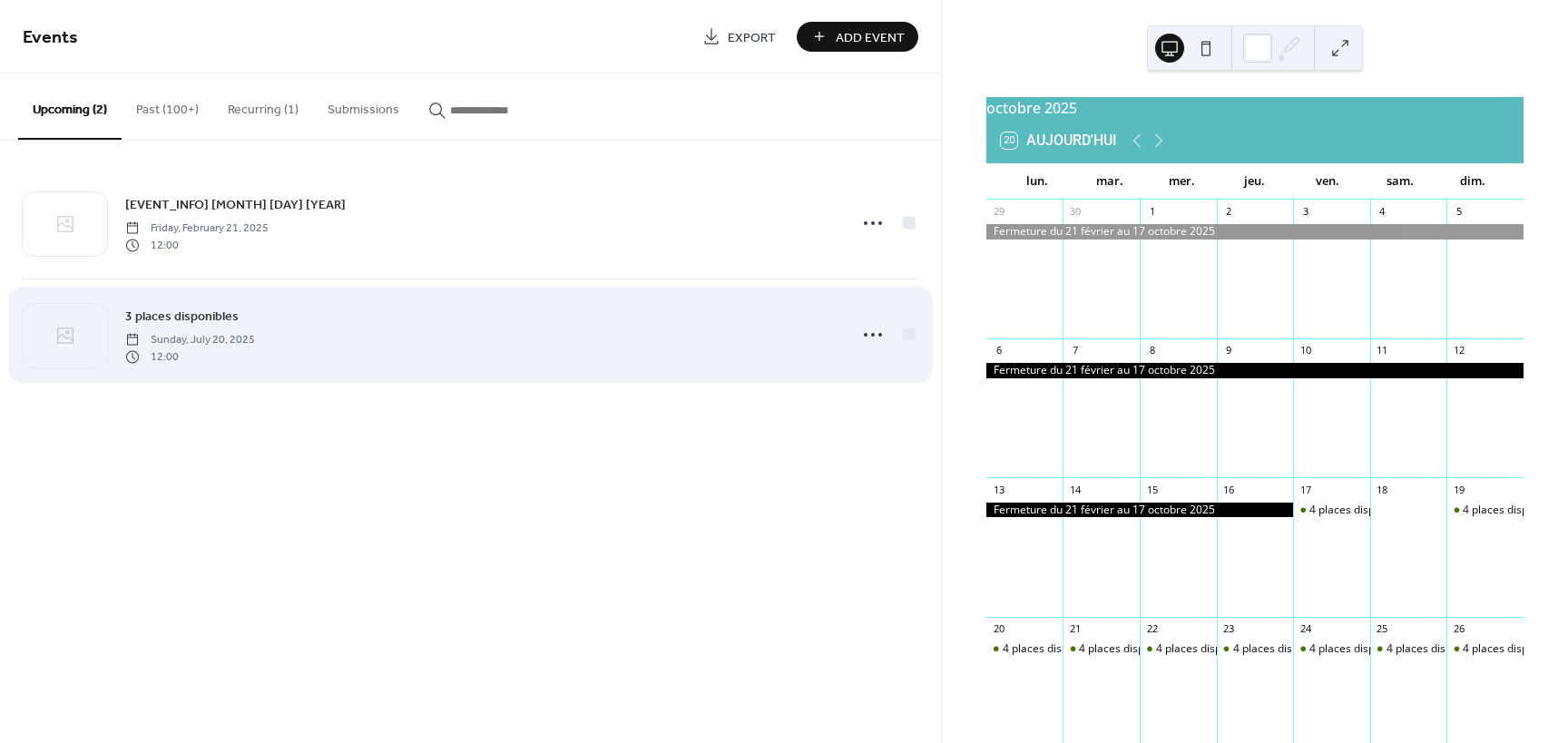 click on "Sunday, July 20, 2025" at bounding box center (190, 340) 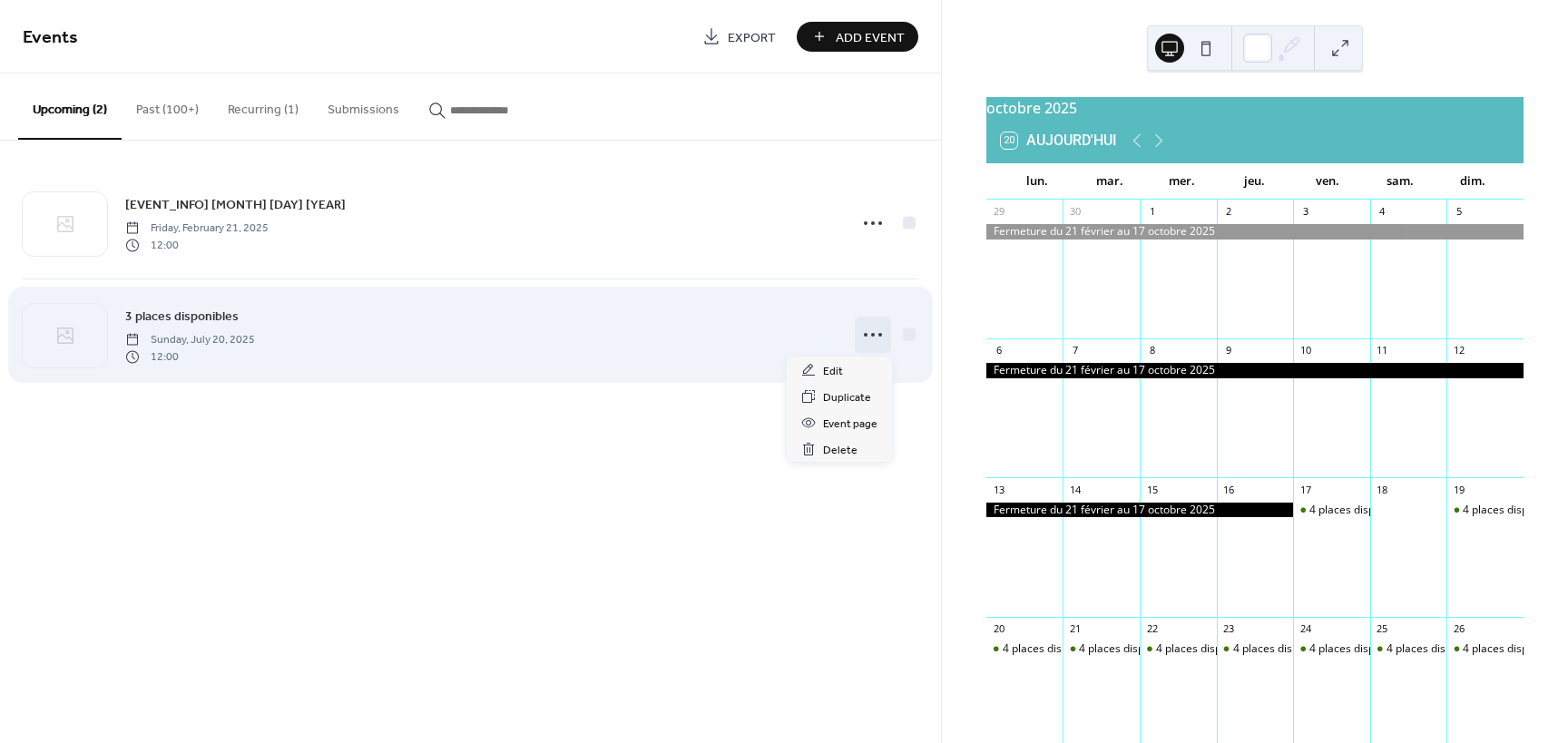 click 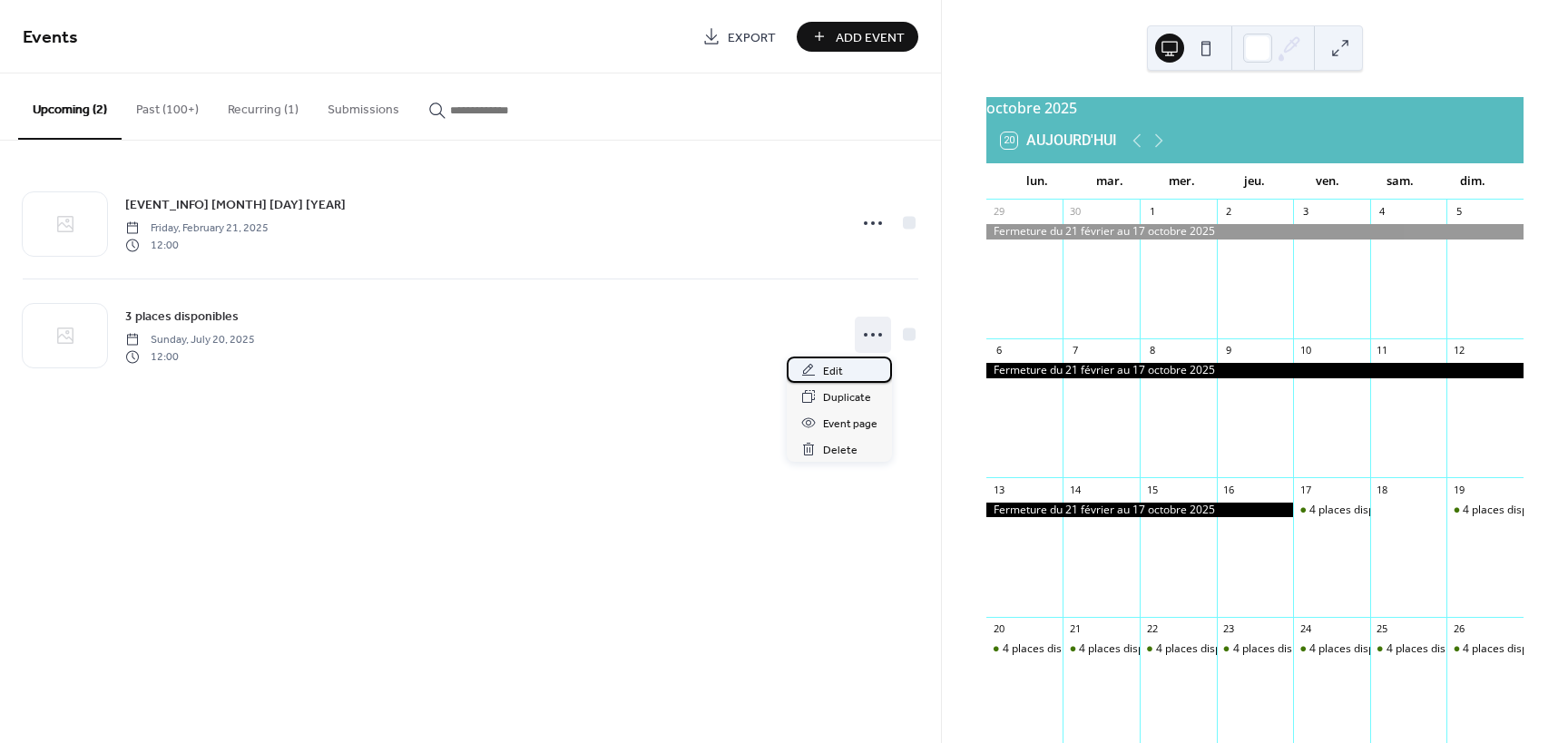 click on "Edit" at bounding box center (833, 371) 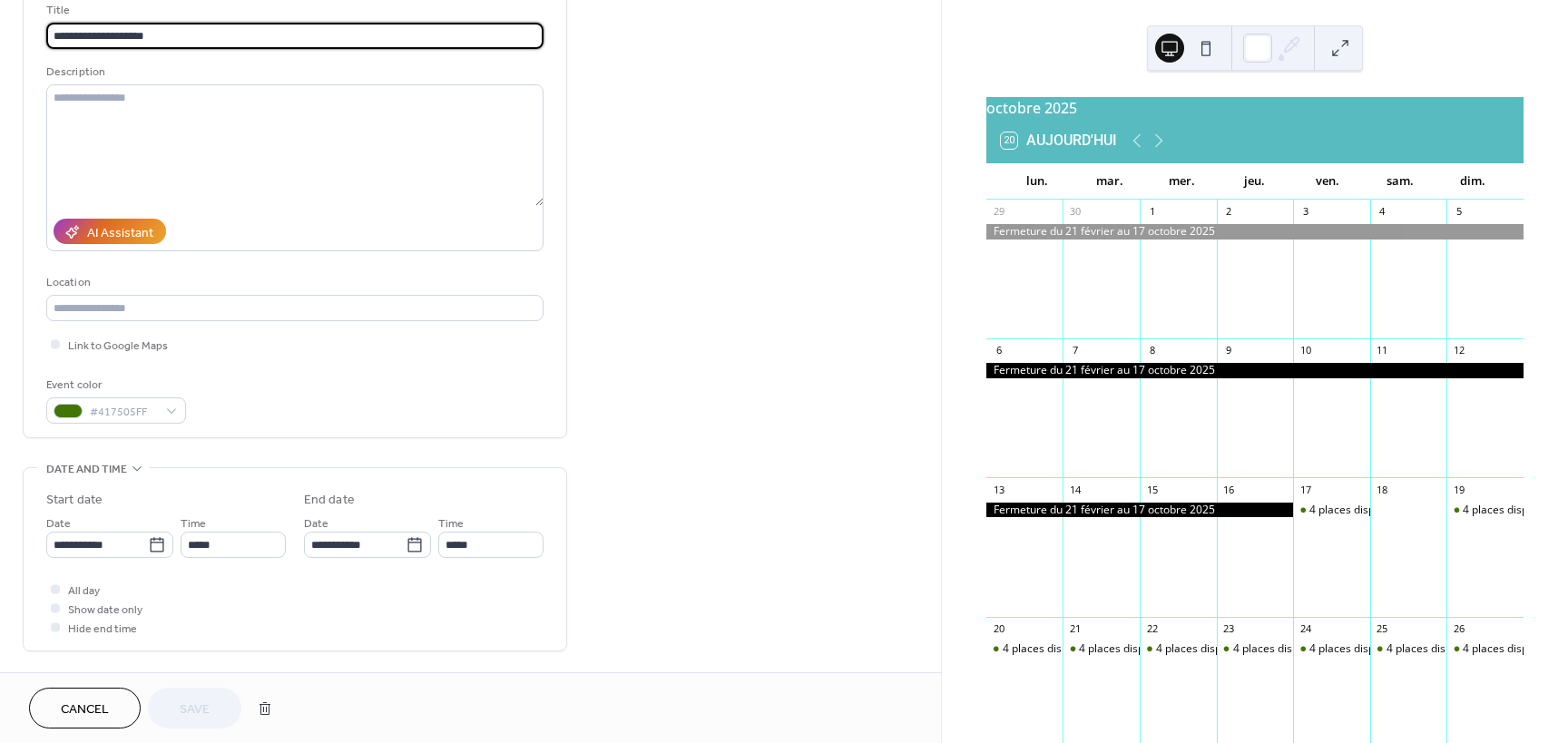 scroll, scrollTop: 363, scrollLeft: 0, axis: vertical 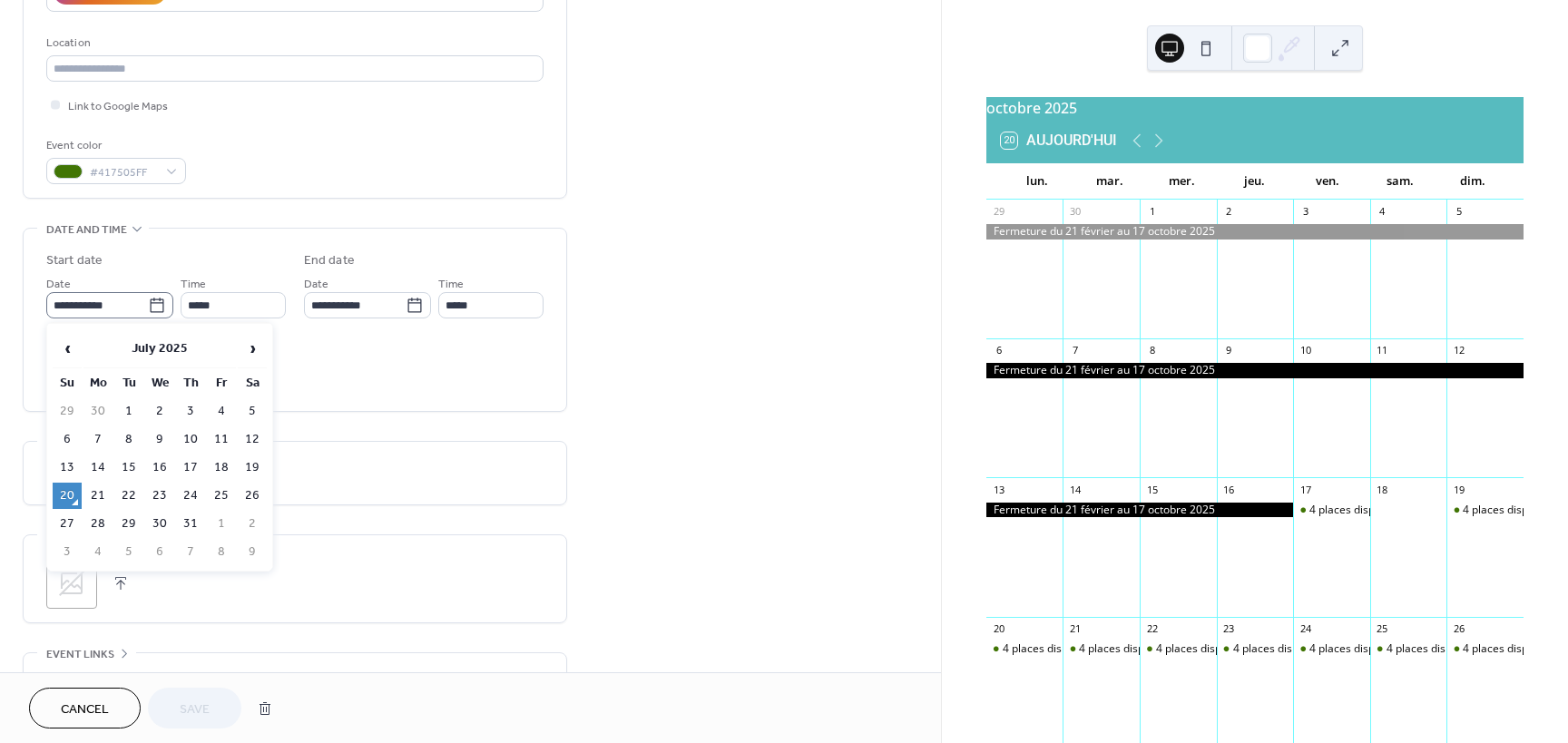 click 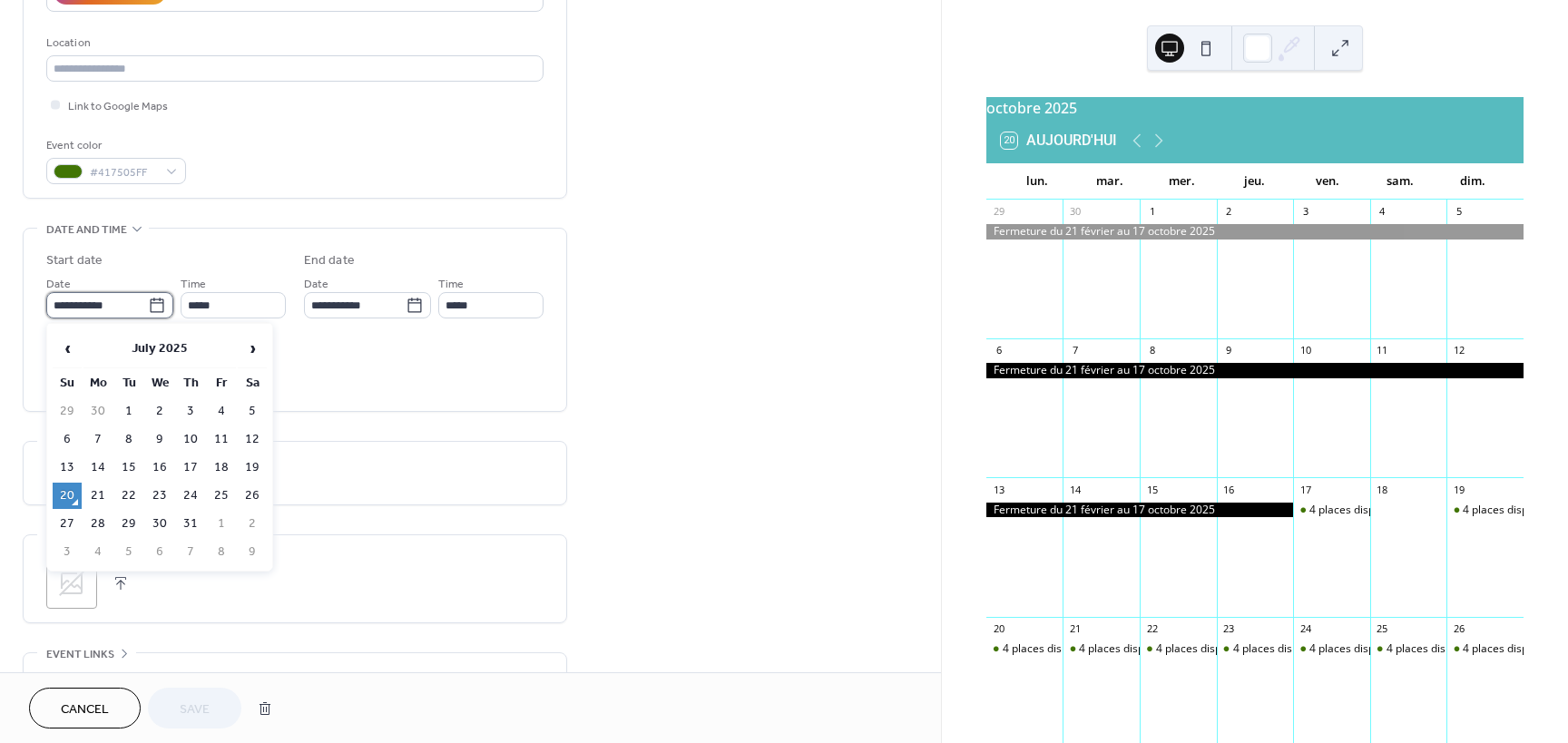 click on "**********" at bounding box center [97, 305] 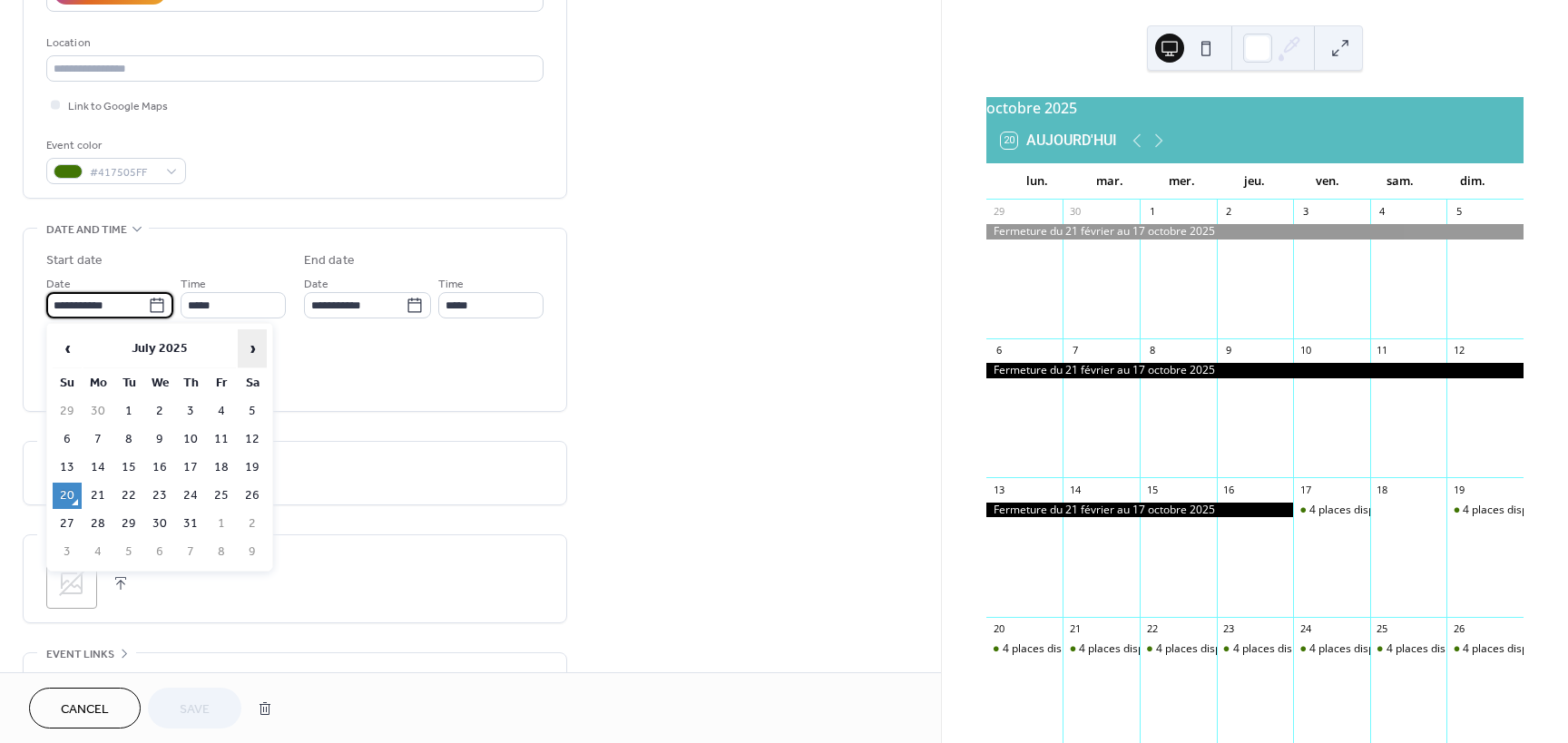 click on "›" at bounding box center (252, 348) 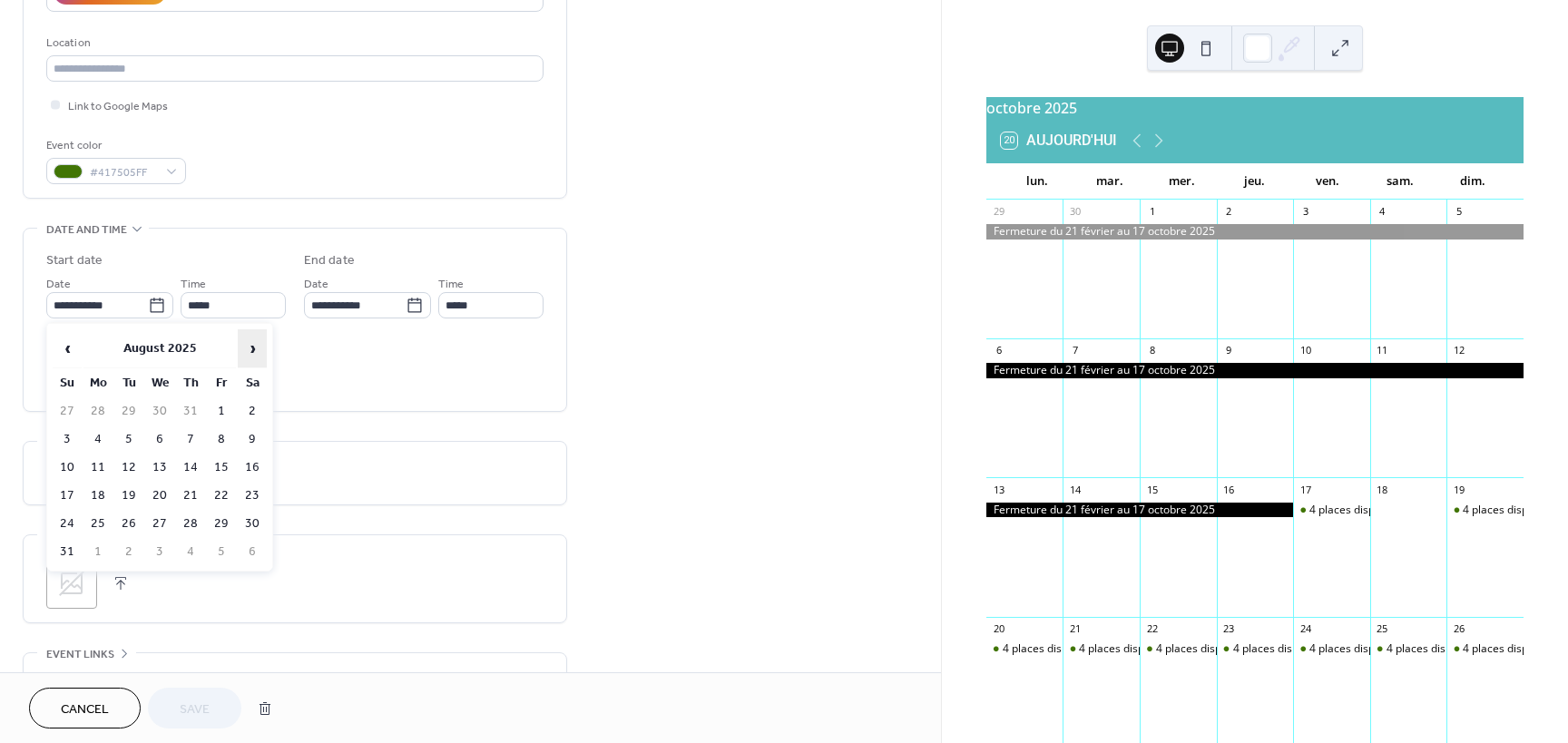click on "›" at bounding box center [252, 348] 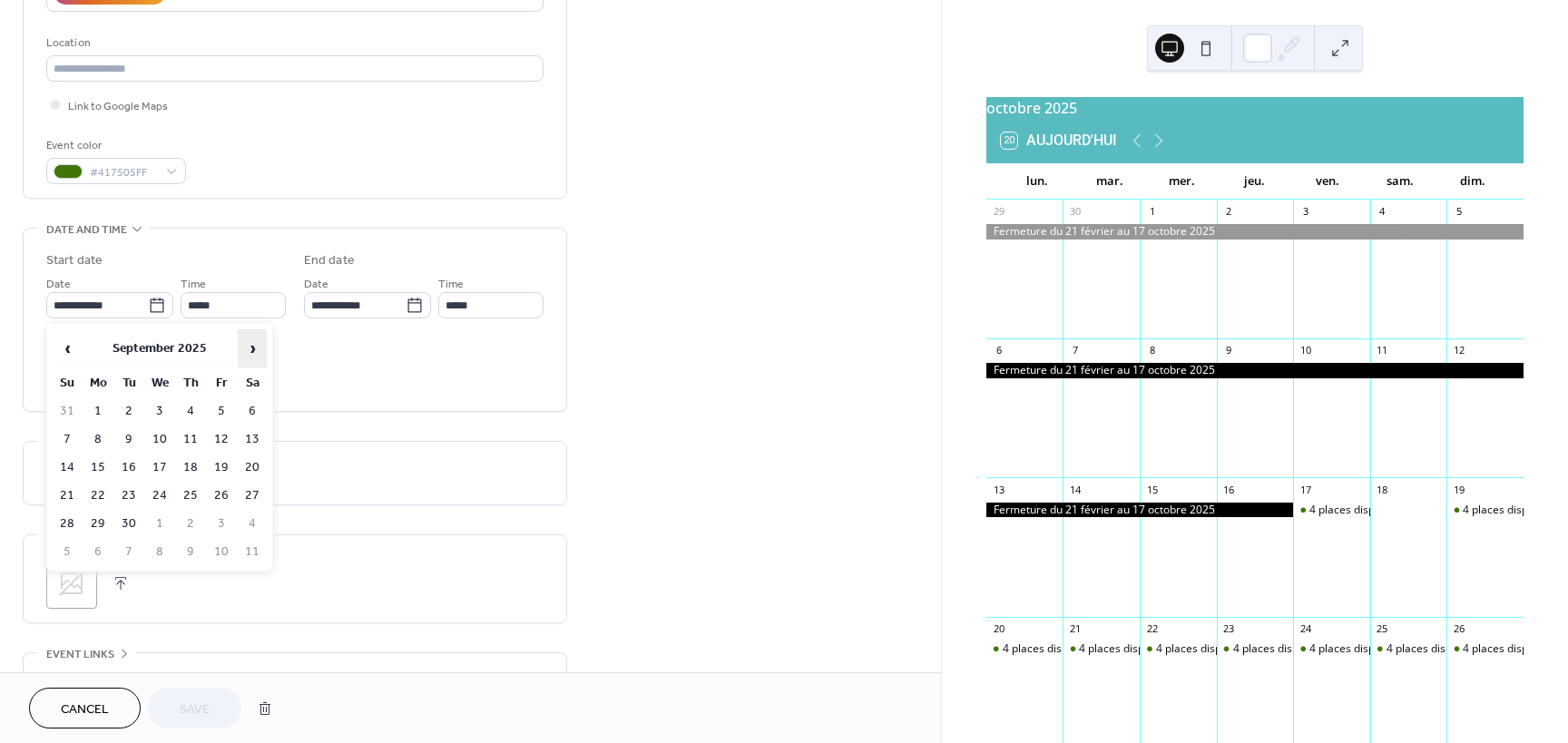 click on "›" at bounding box center [252, 348] 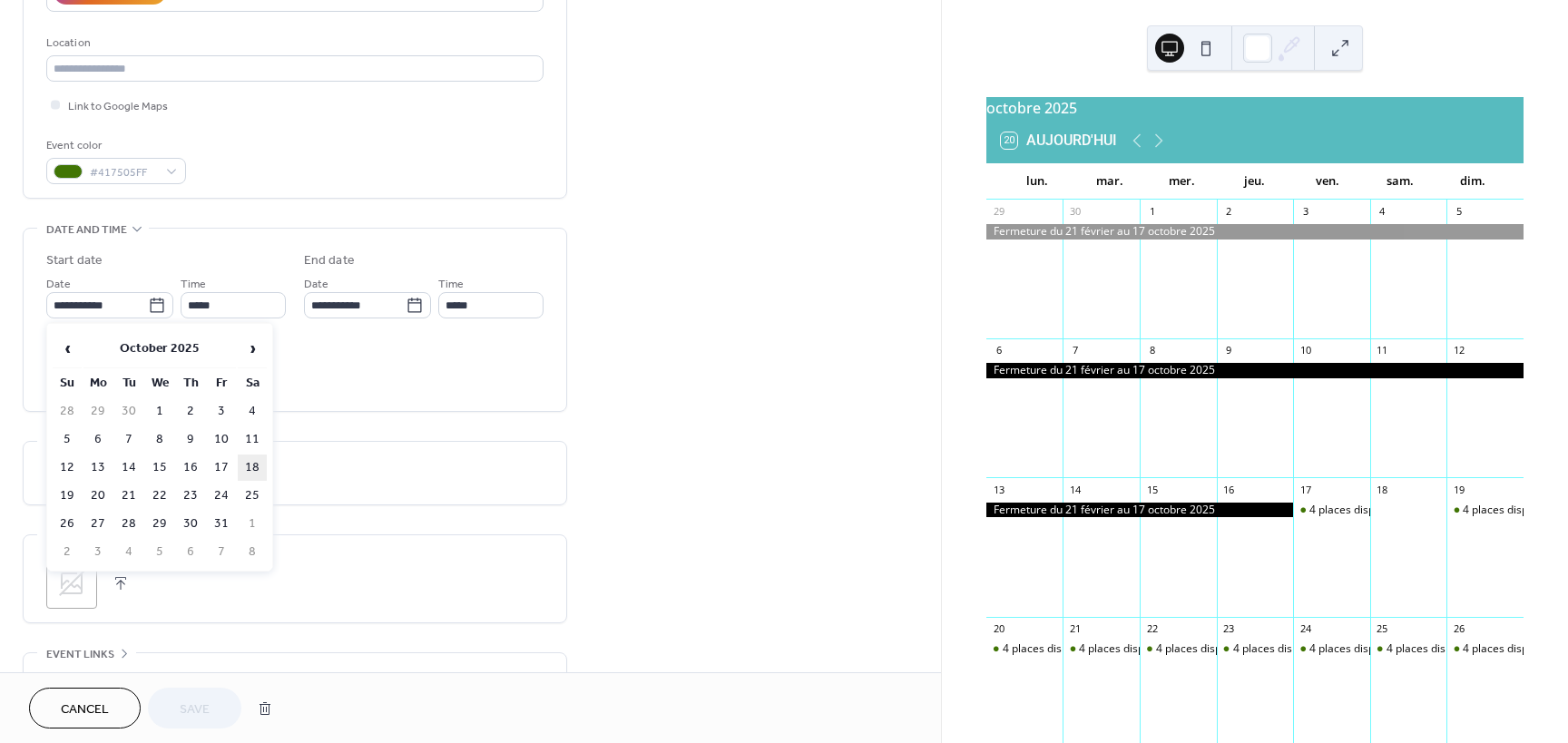 click on "18" at bounding box center [252, 467] 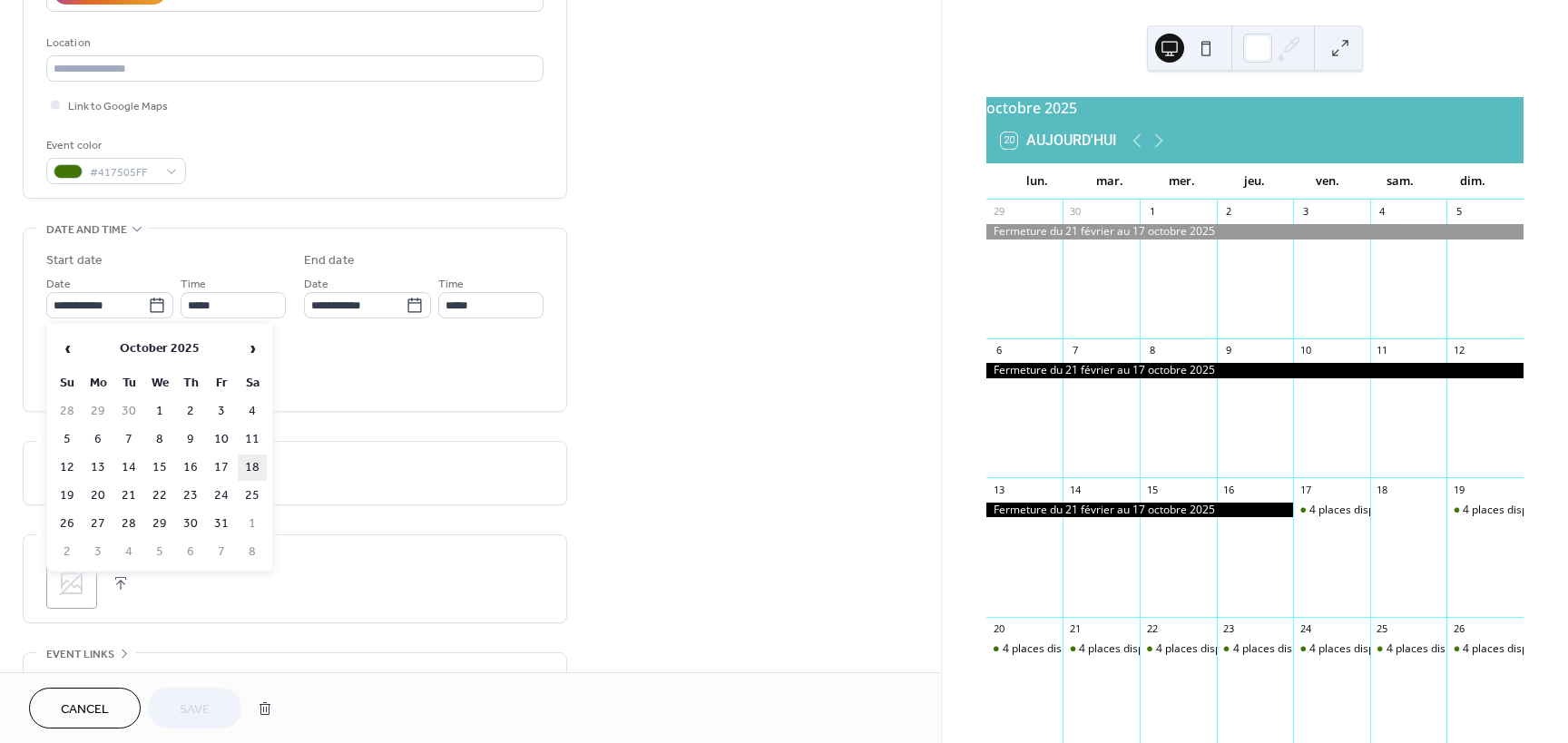 type on "**********" 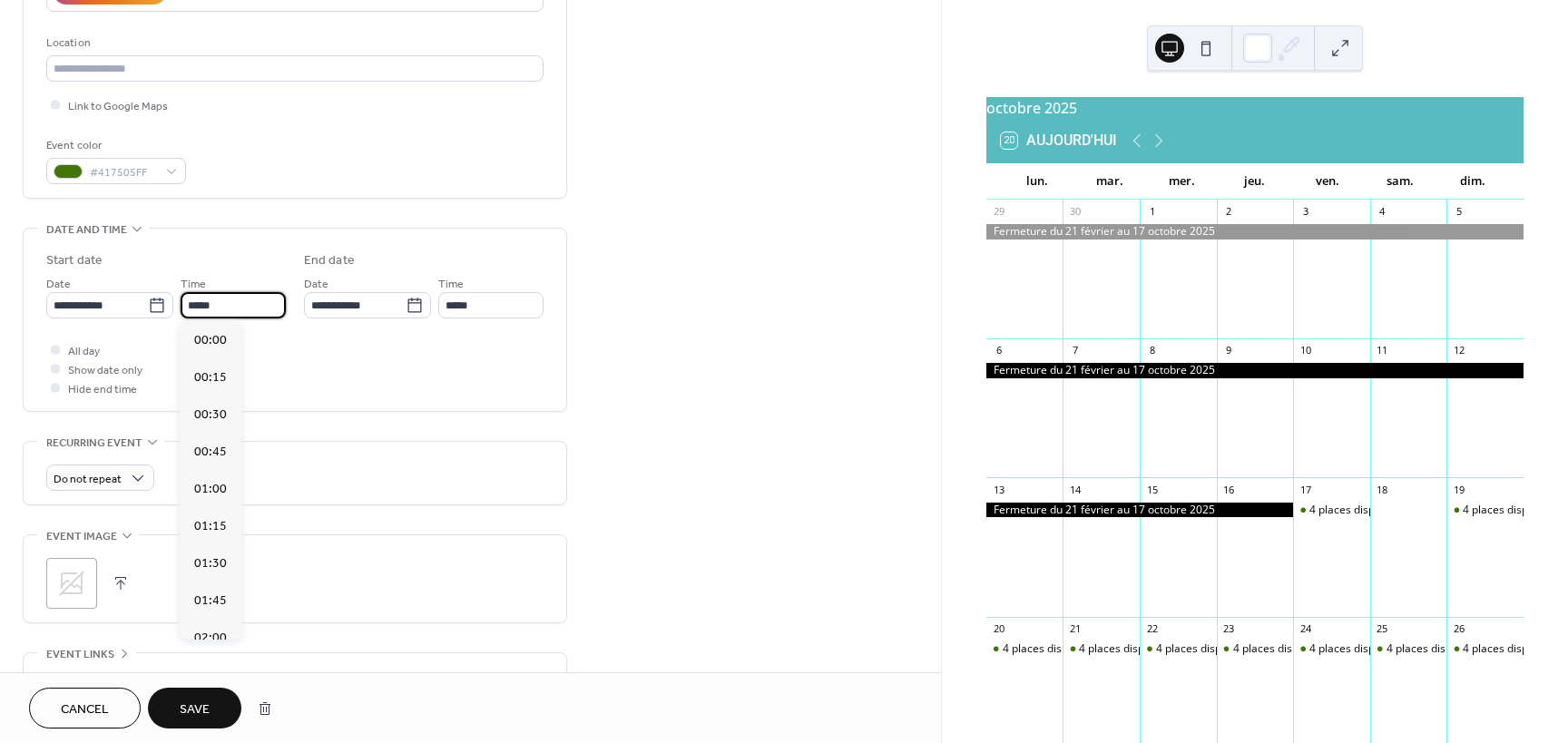 click on "*****" at bounding box center [233, 305] 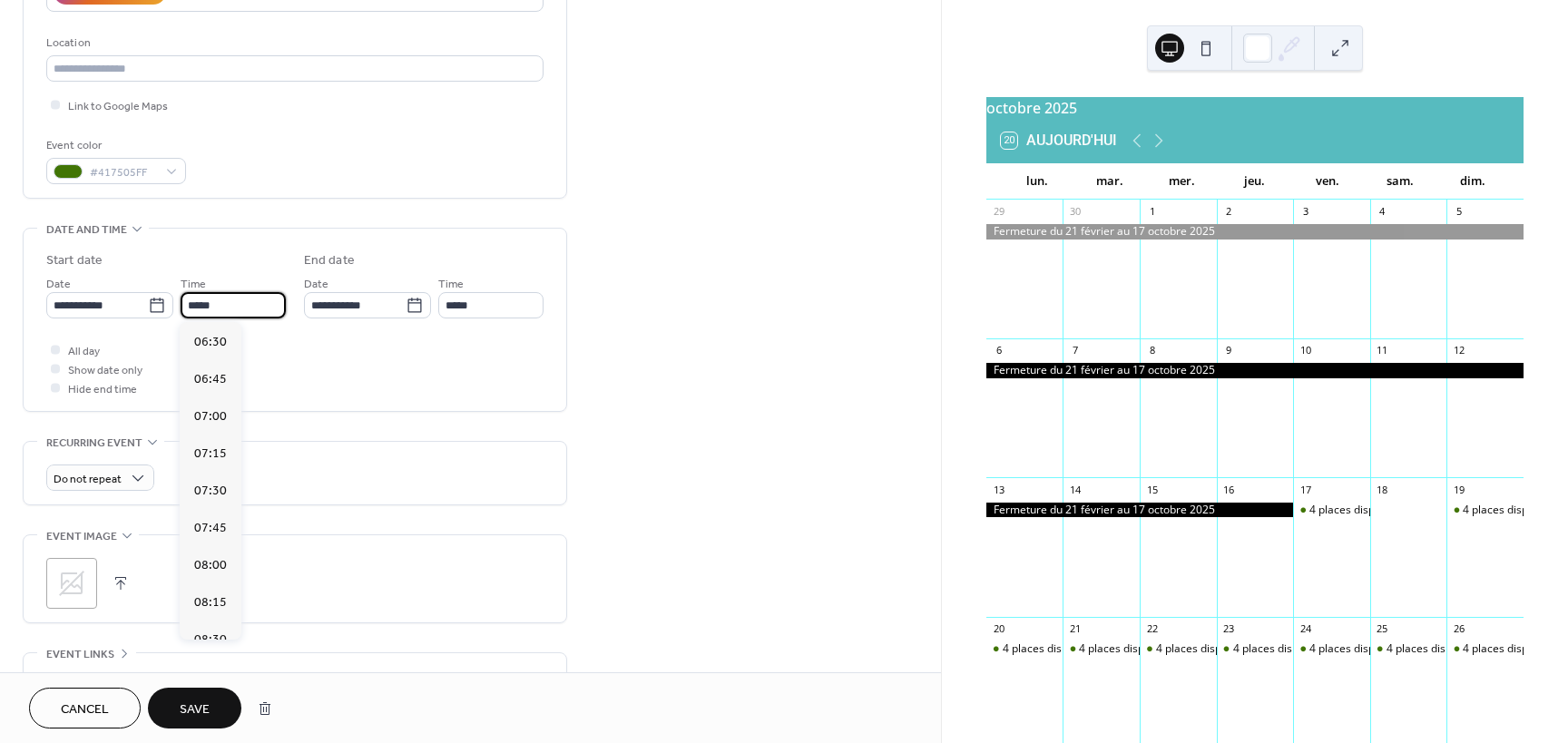 scroll, scrollTop: 969, scrollLeft: 0, axis: vertical 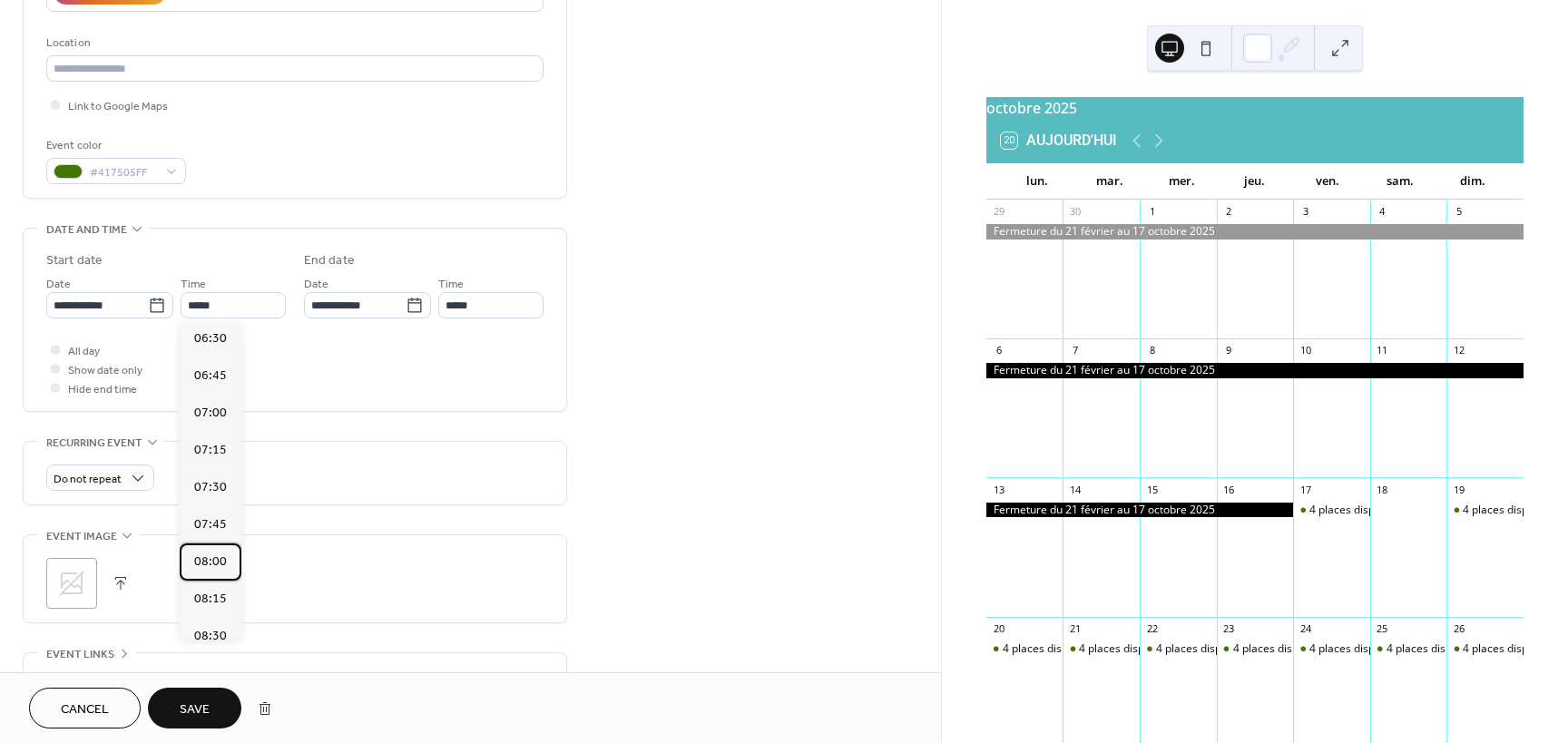 drag, startPoint x: 216, startPoint y: 557, endPoint x: 287, endPoint y: 470, distance: 112.29426 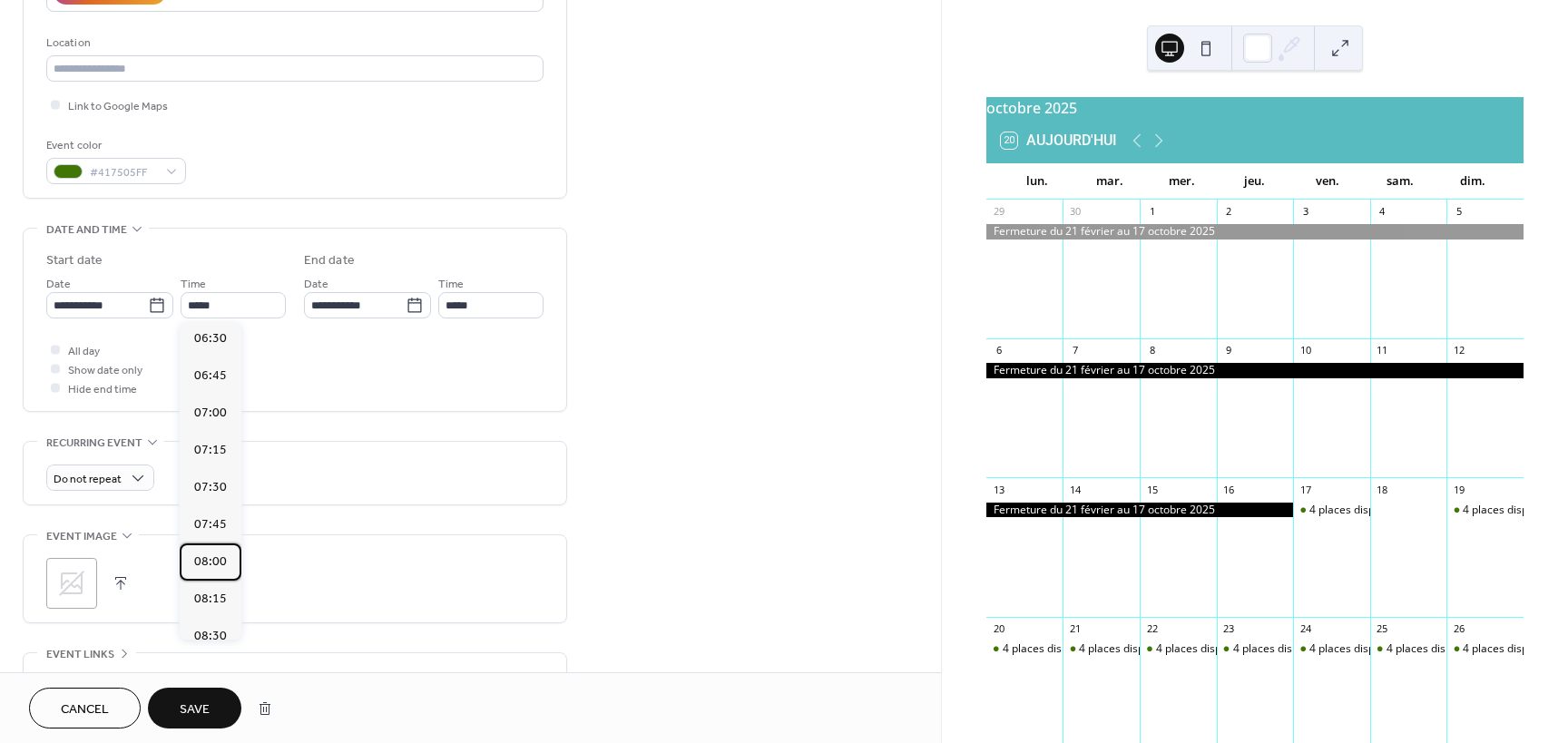click on "08:00" at bounding box center (211, 562) 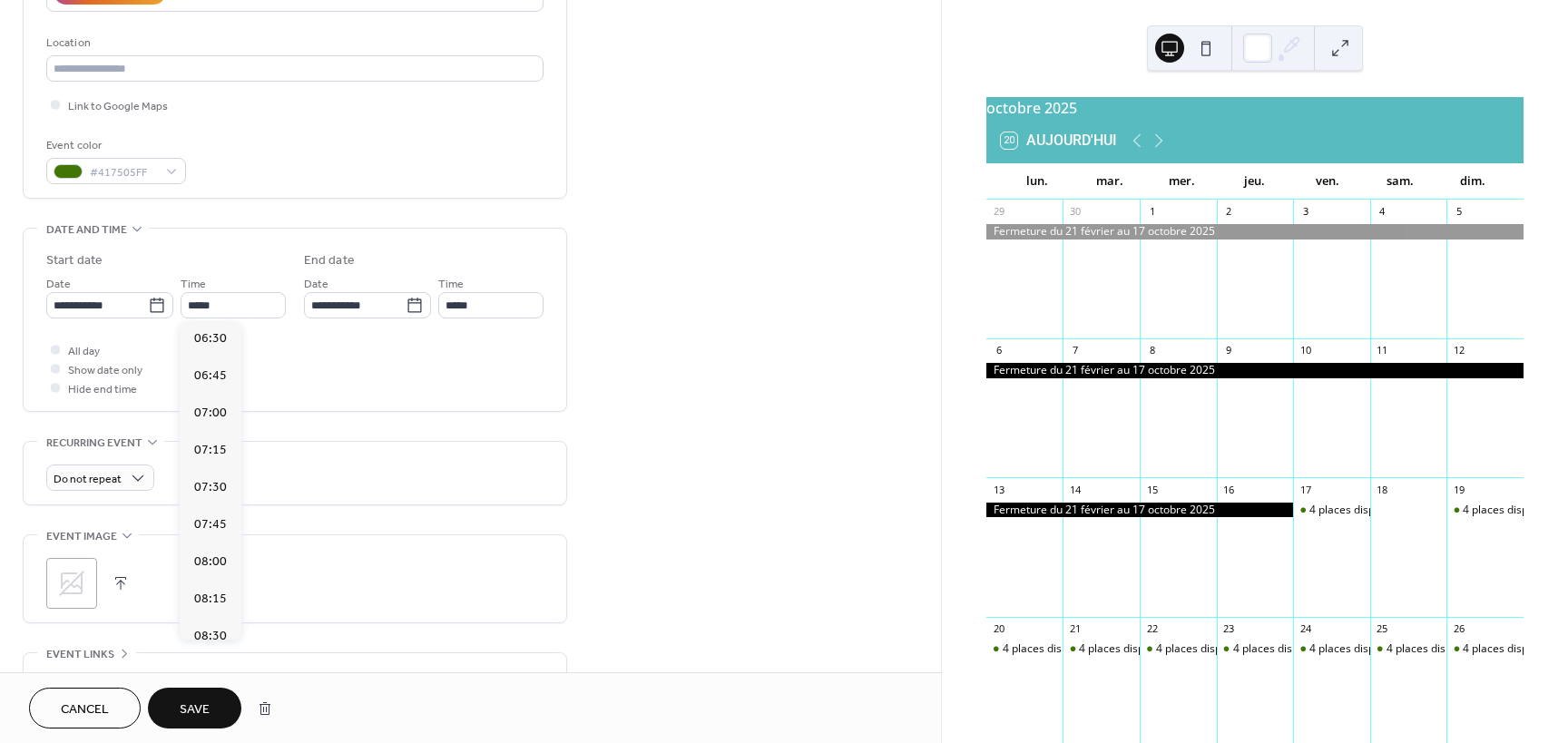 type on "*****" 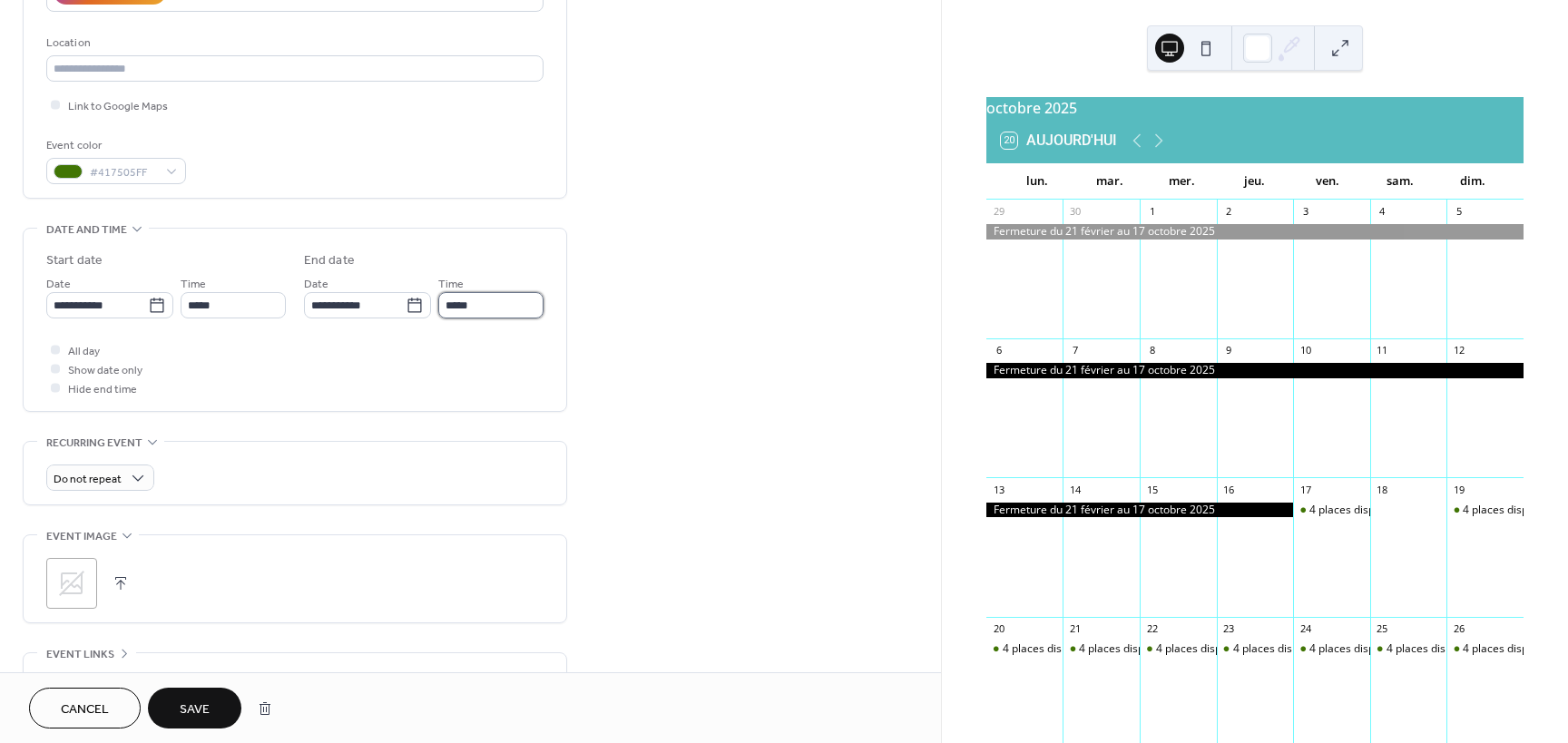 click on "*****" at bounding box center [491, 305] 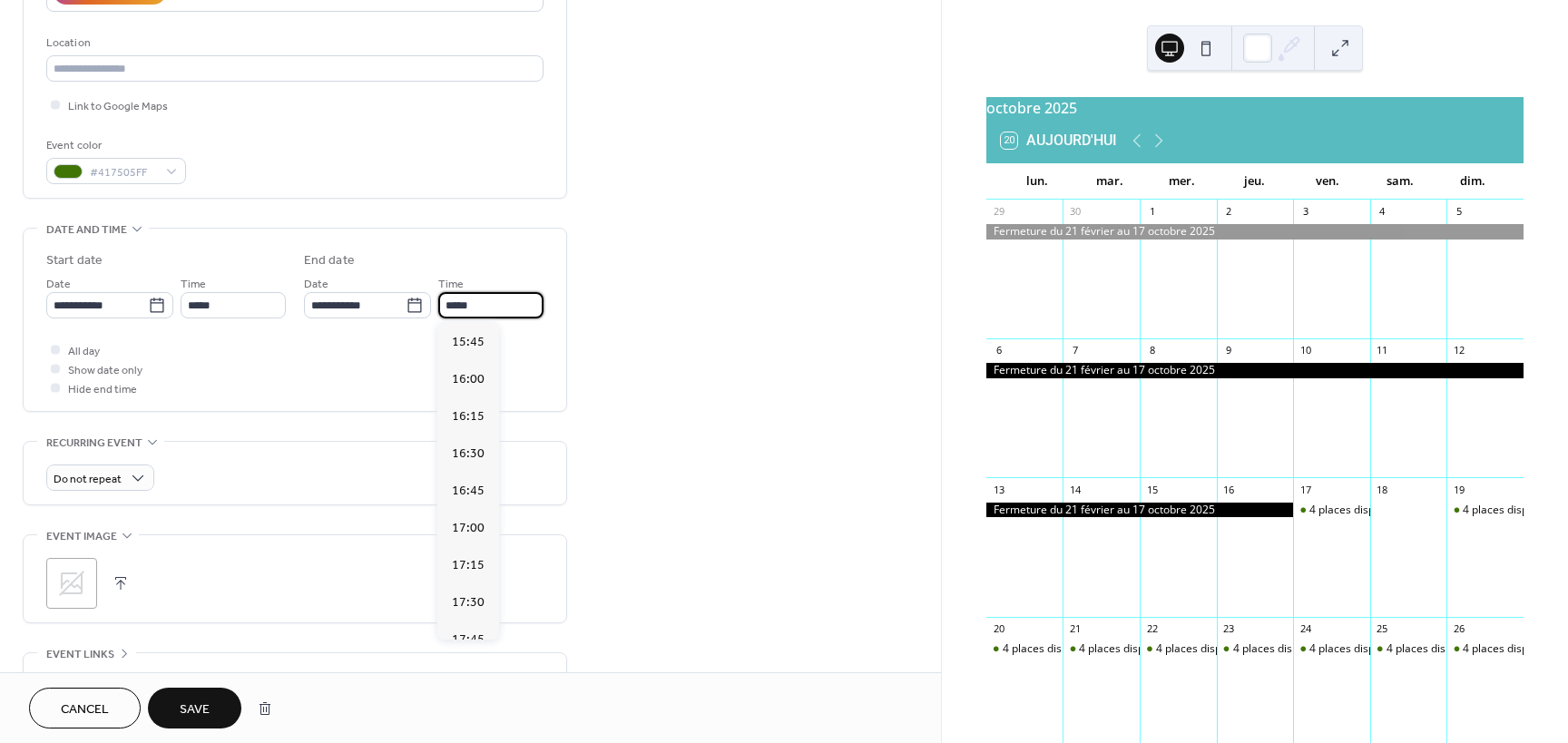 scroll, scrollTop: 1361, scrollLeft: 0, axis: vertical 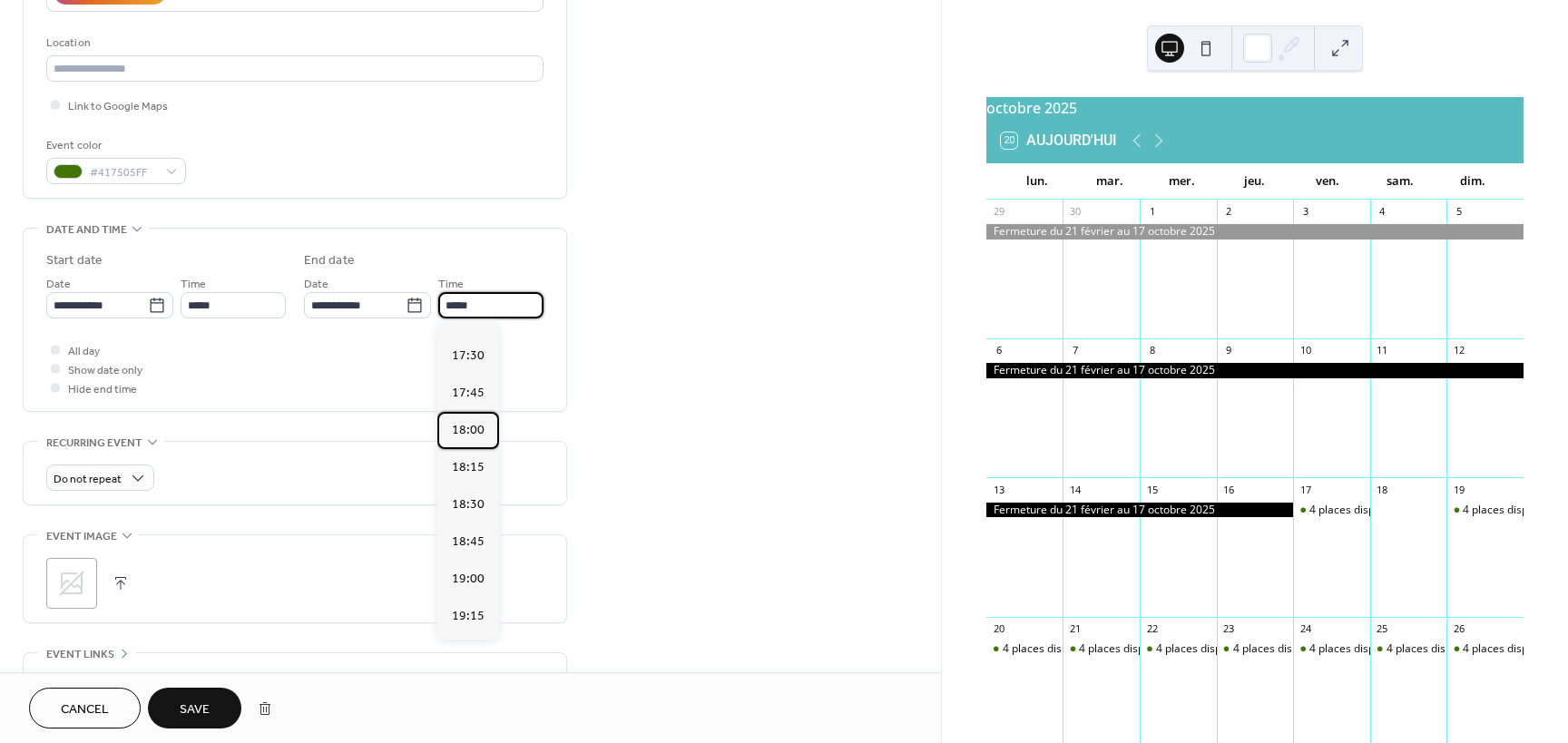 click on "18:00" at bounding box center [468, 430] 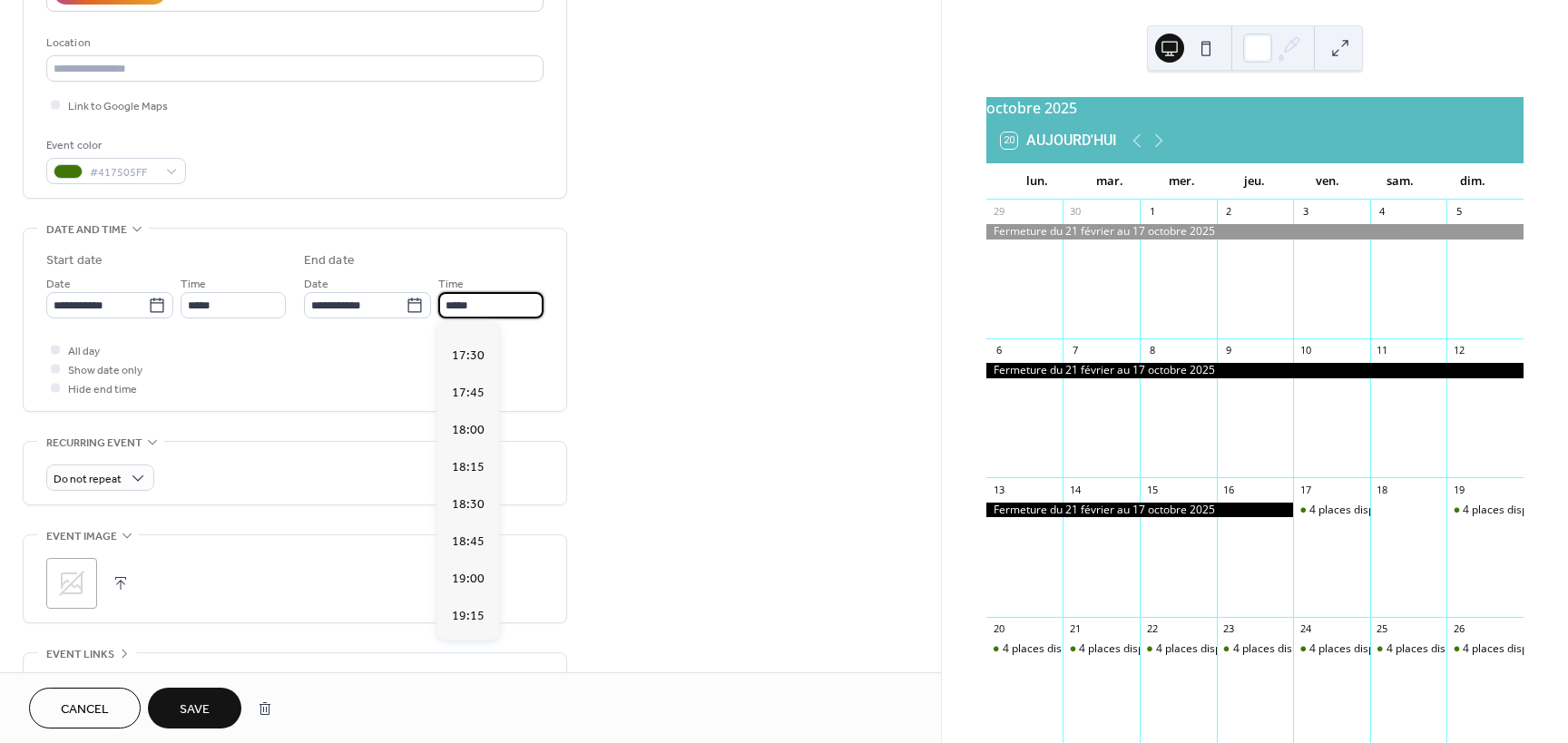 type on "*****" 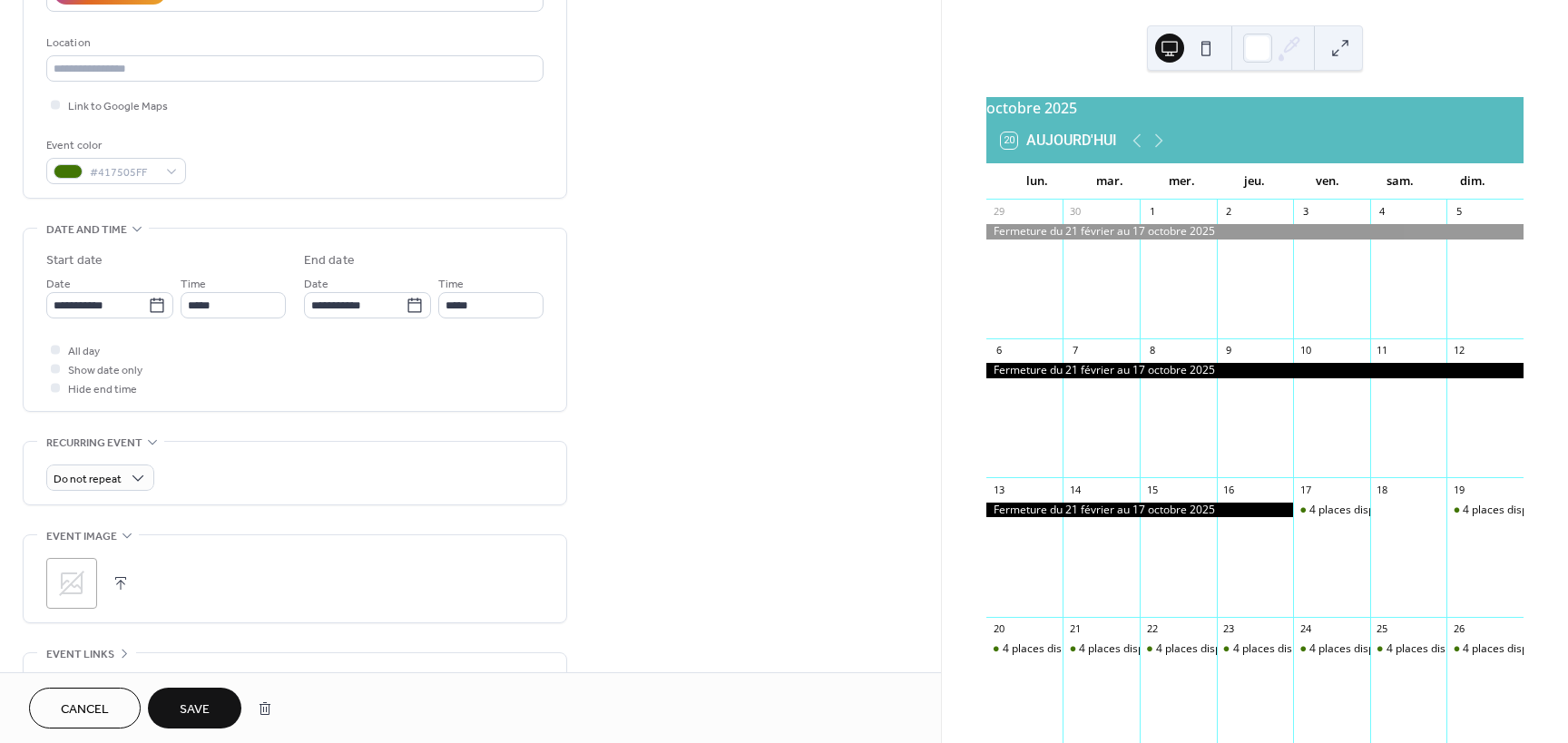 click on "Save" at bounding box center [194, 709] 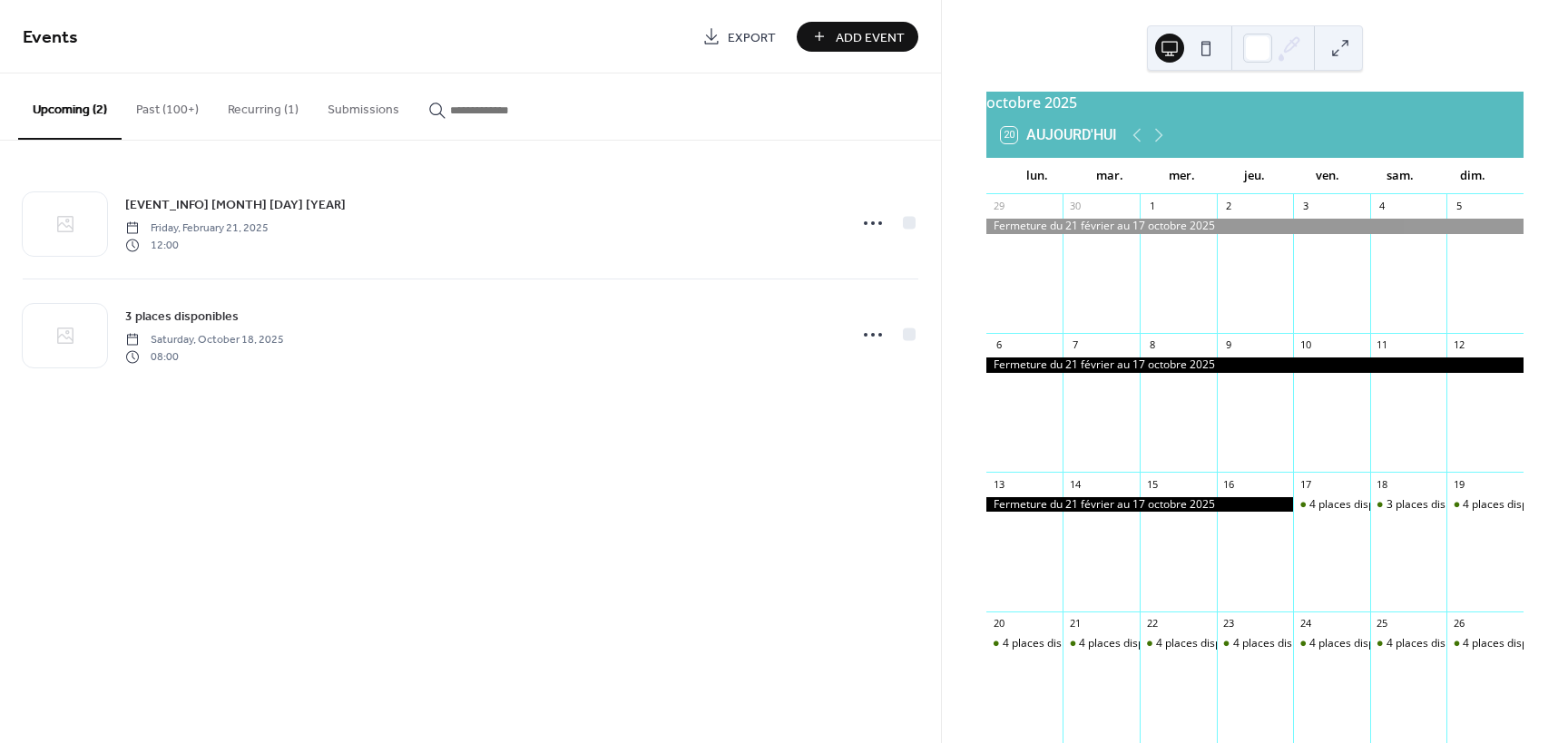 scroll, scrollTop: 0, scrollLeft: 0, axis: both 